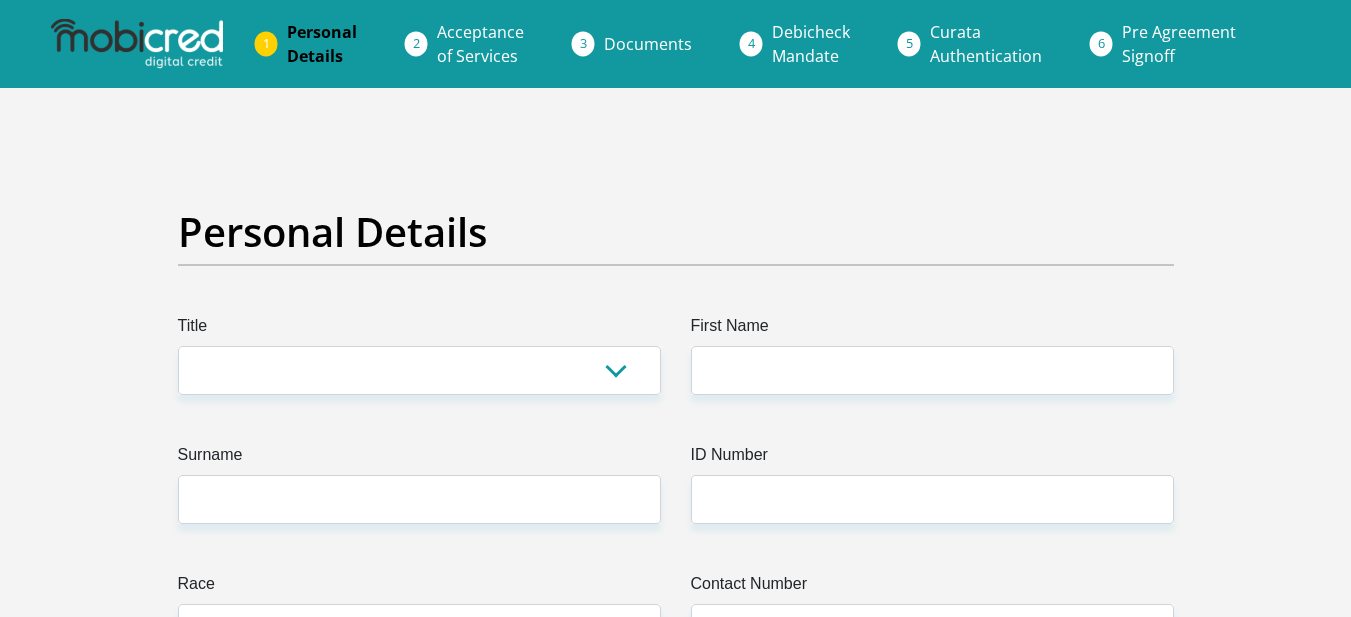 scroll, scrollTop: 0, scrollLeft: 0, axis: both 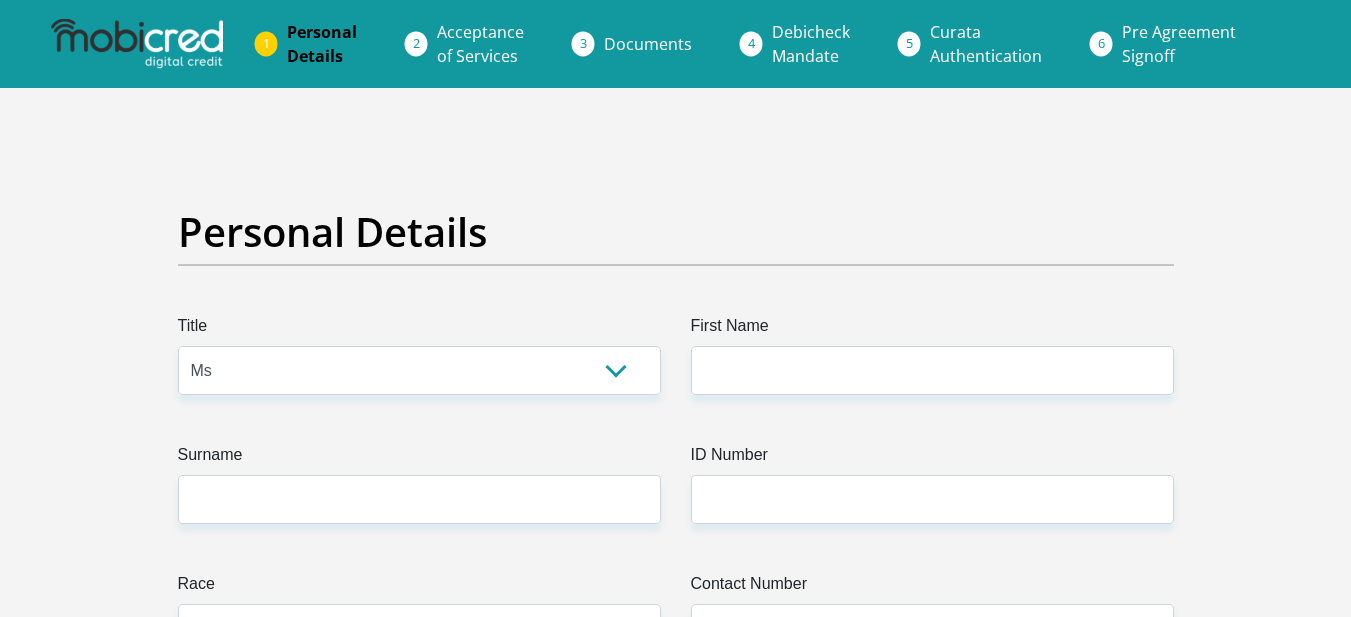 click on "Mr
Ms
Mrs
Dr
Other" at bounding box center [419, 370] 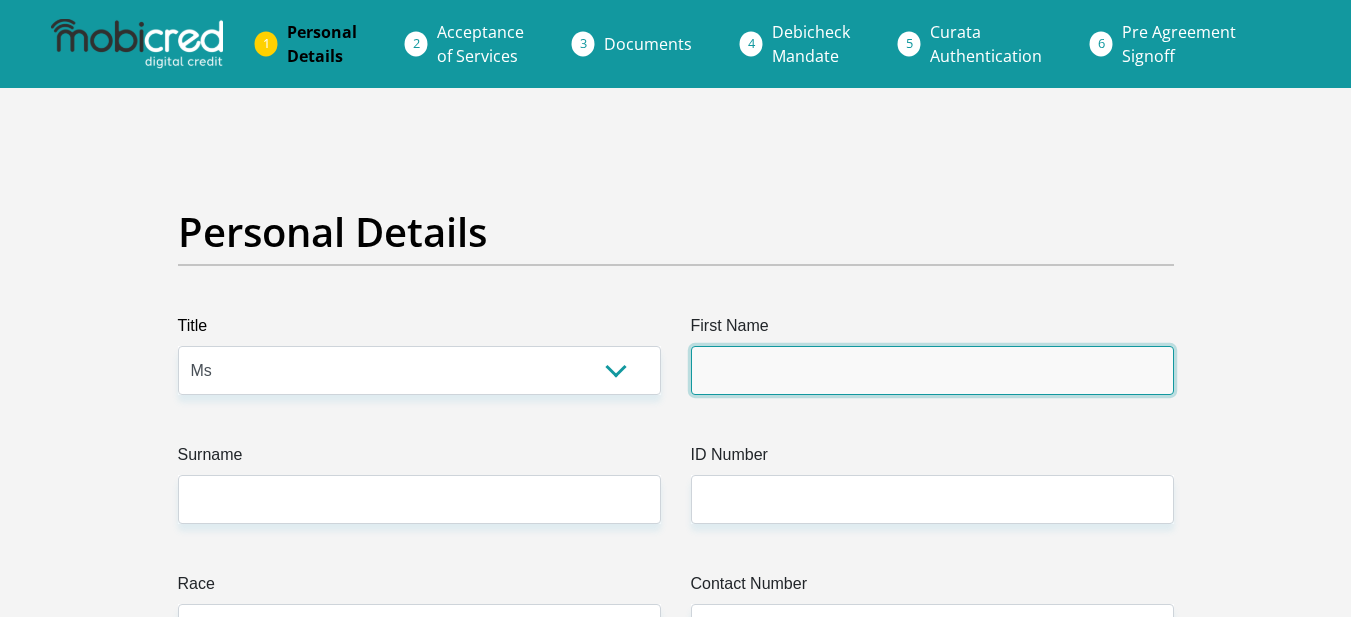 click on "First Name" at bounding box center [932, 370] 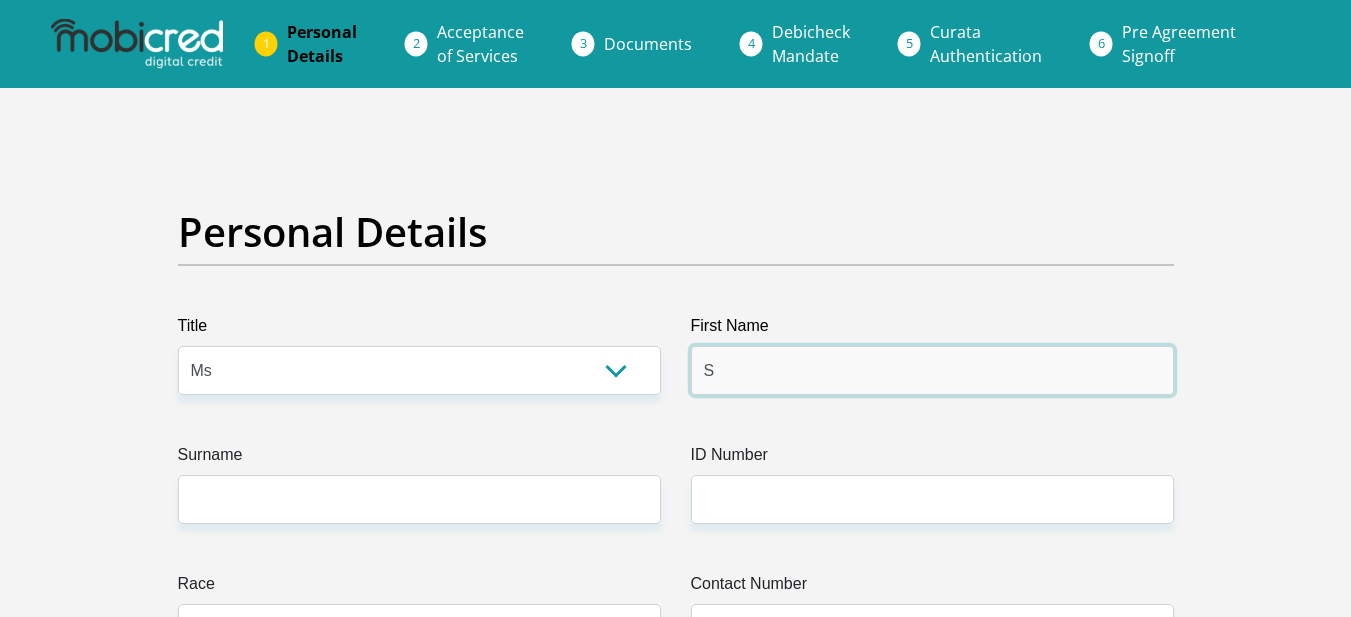 type on "SHALAINETIFFANYANNE" 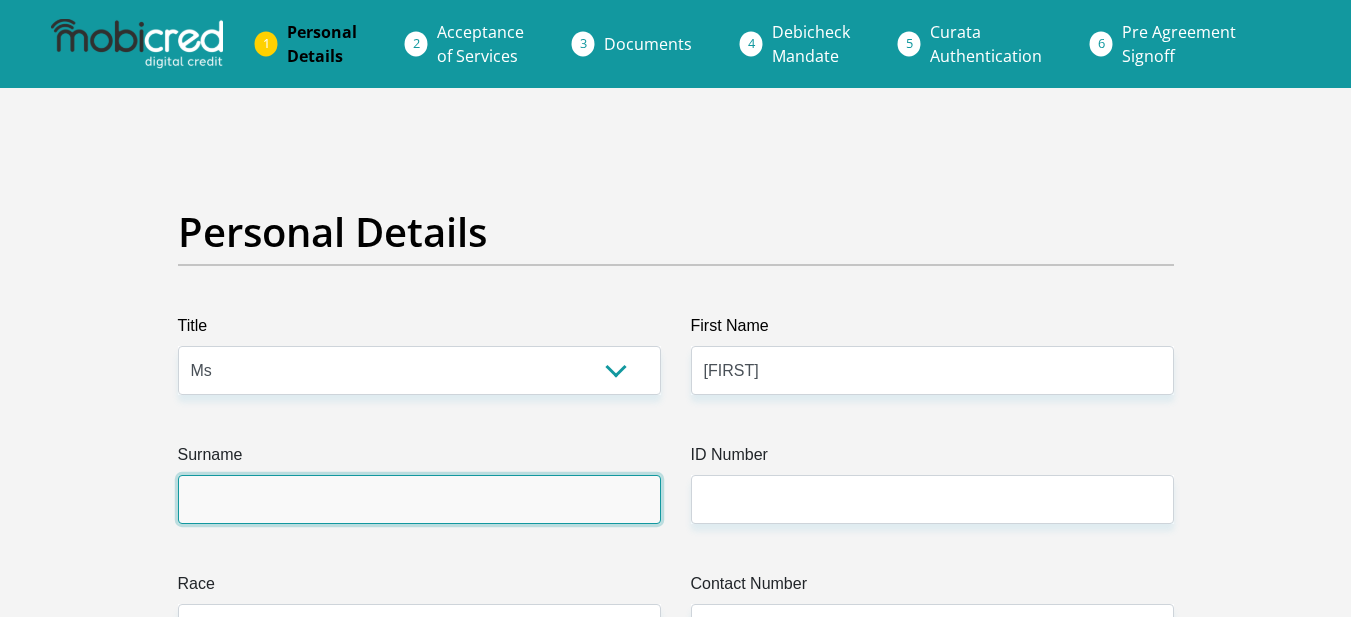 type on "[LAST]" 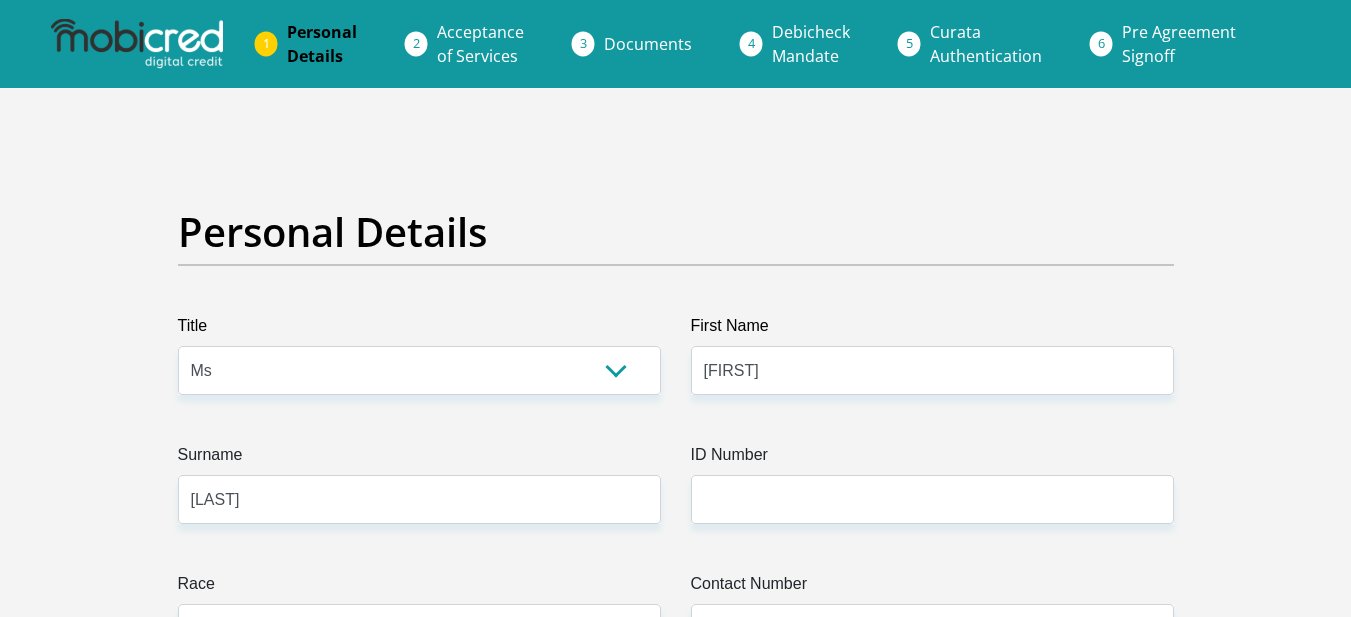 select on "ZAF" 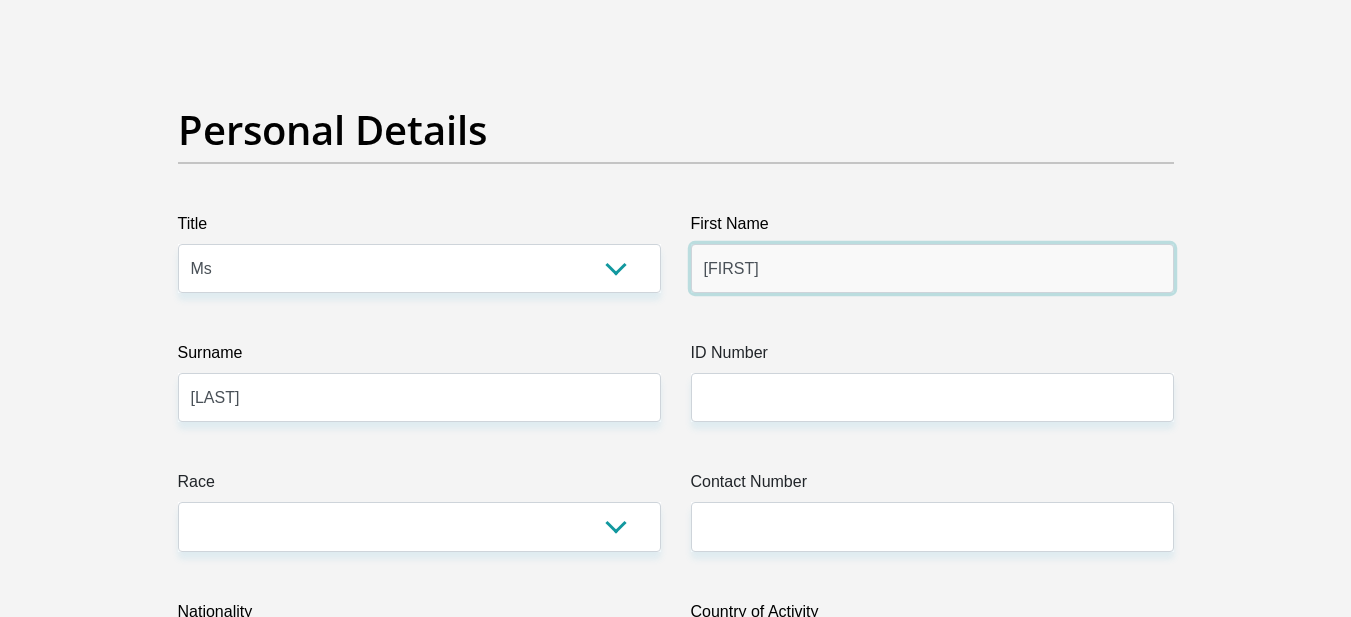 scroll, scrollTop: 200, scrollLeft: 0, axis: vertical 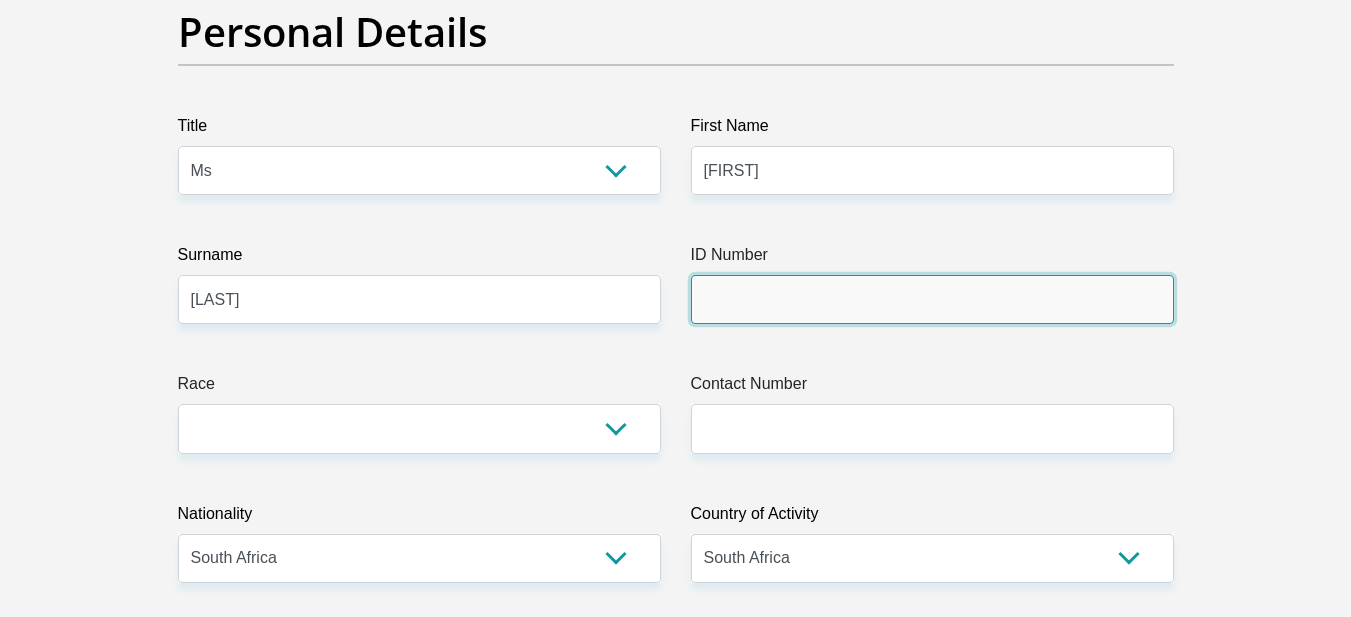 click on "ID Number" at bounding box center (932, 299) 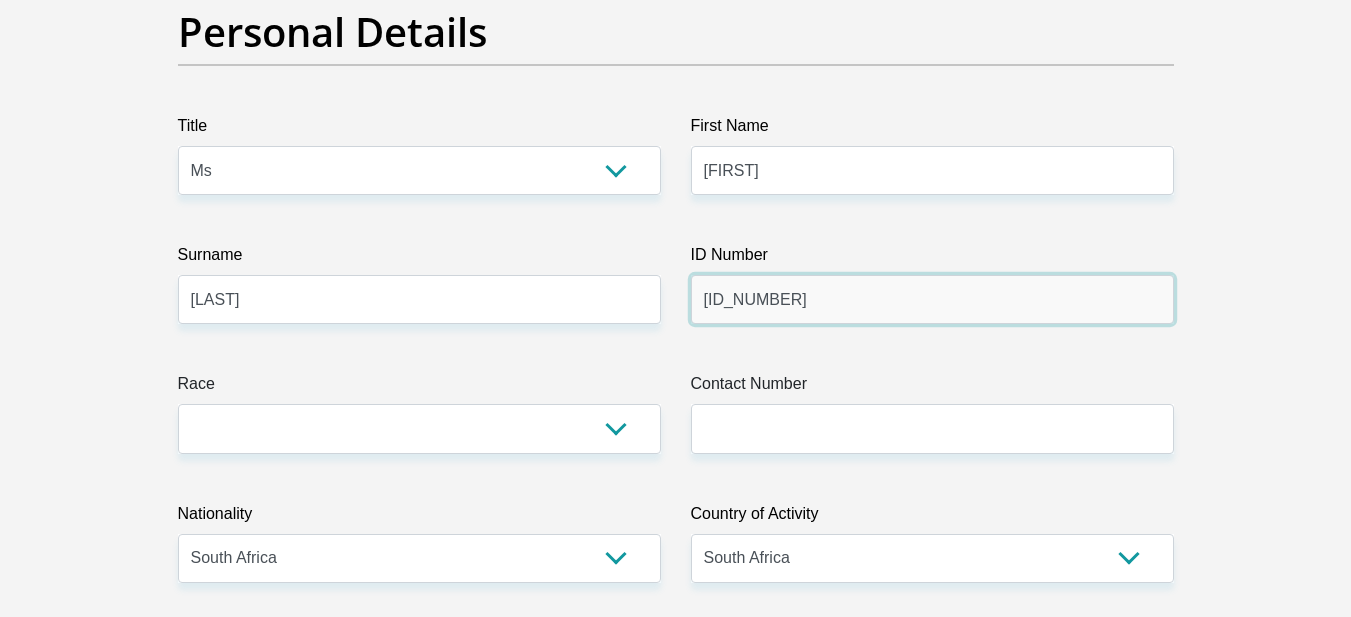 type on "[PHONE]" 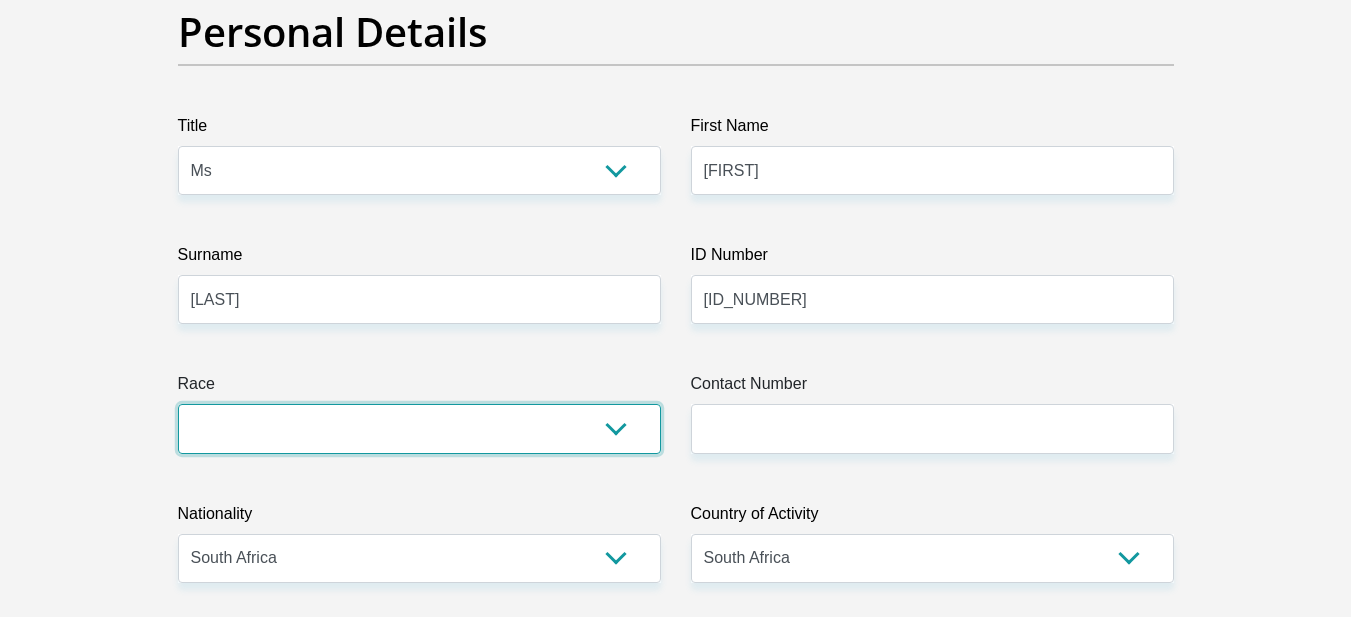 click on "Black
Coloured
Indian
White
Other" at bounding box center [419, 428] 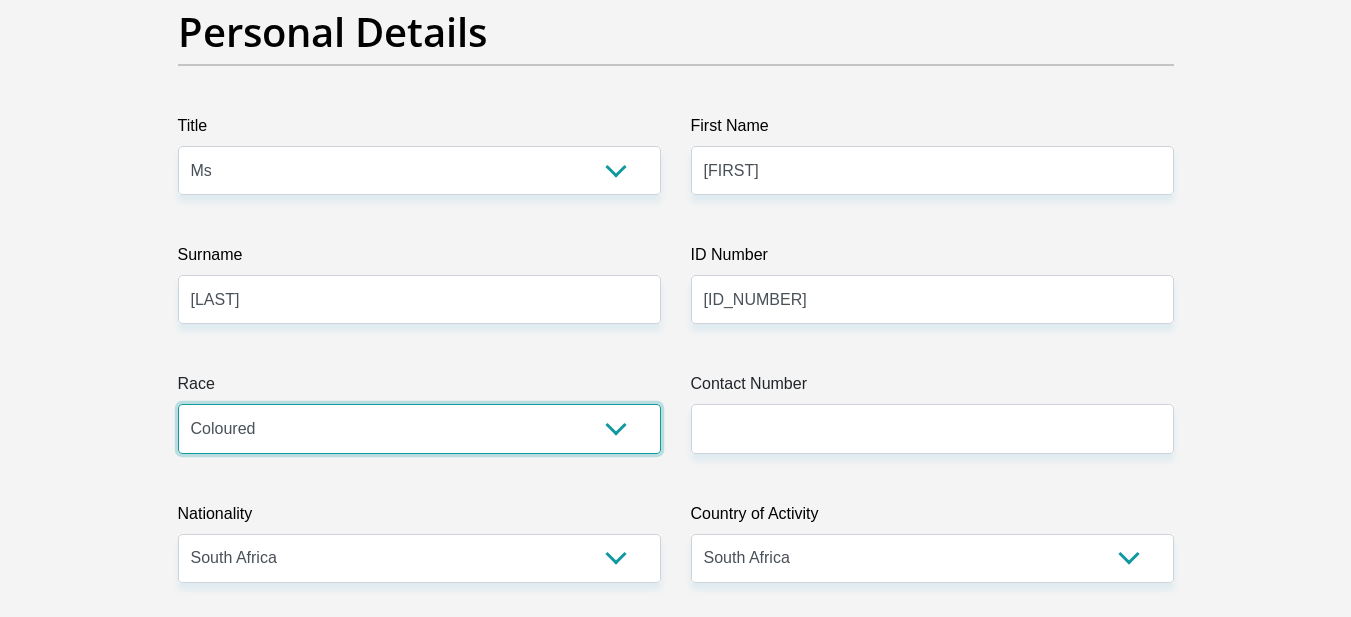 click on "Black
Coloured
Indian
White
Other" at bounding box center (419, 428) 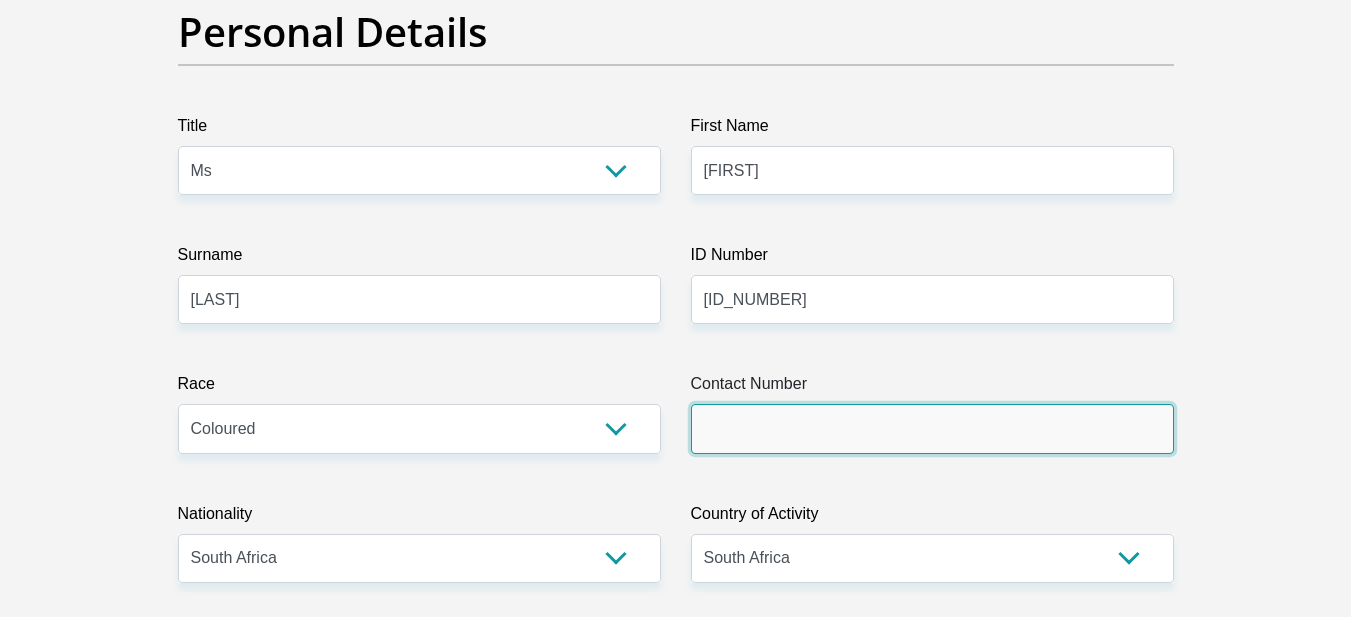 click on "Contact Number" at bounding box center (932, 428) 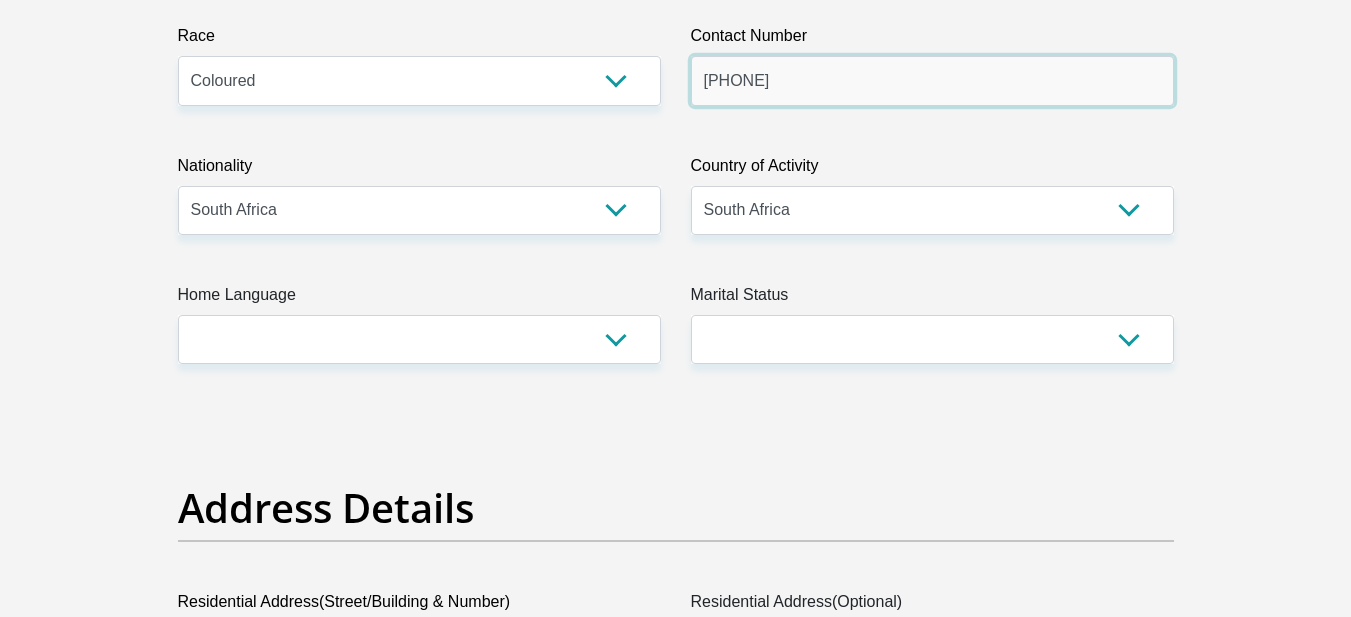 scroll, scrollTop: 600, scrollLeft: 0, axis: vertical 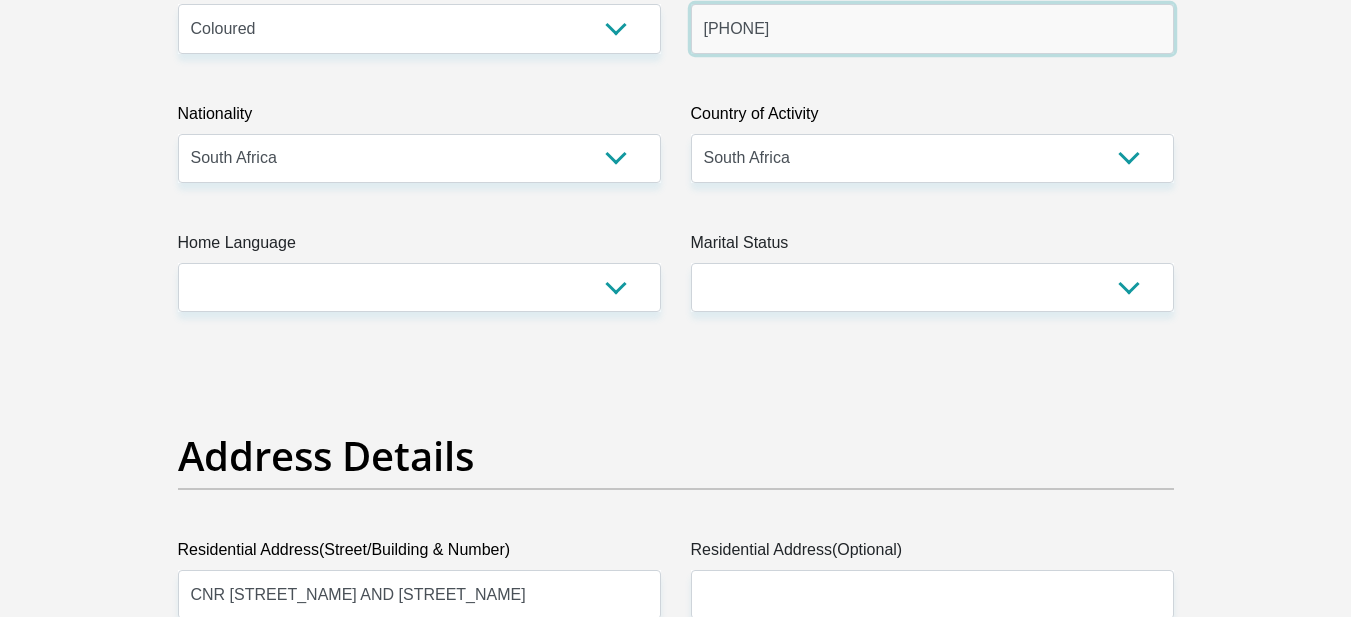 type on "[PHONE]" 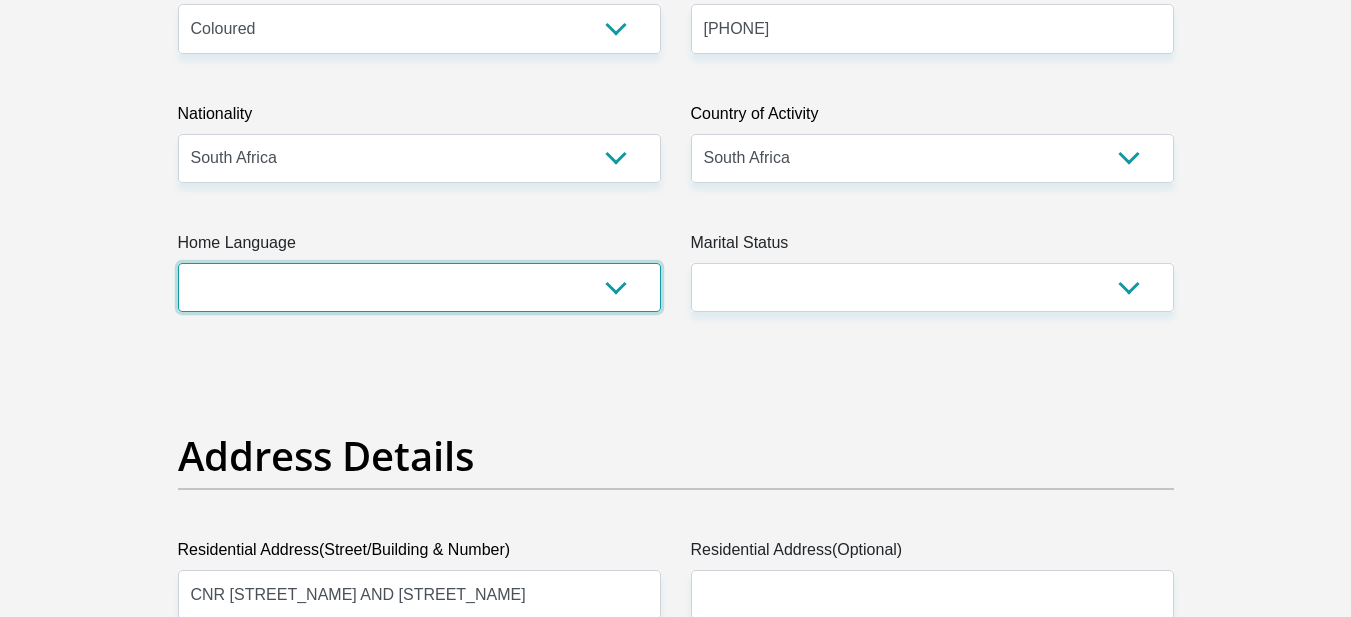 click on "Afrikaans
English
Sepedi
South Ndebele
Southern Sotho
Swati
Tsonga
Tswana
Venda
Xhosa
Zulu
Other" at bounding box center [419, 287] 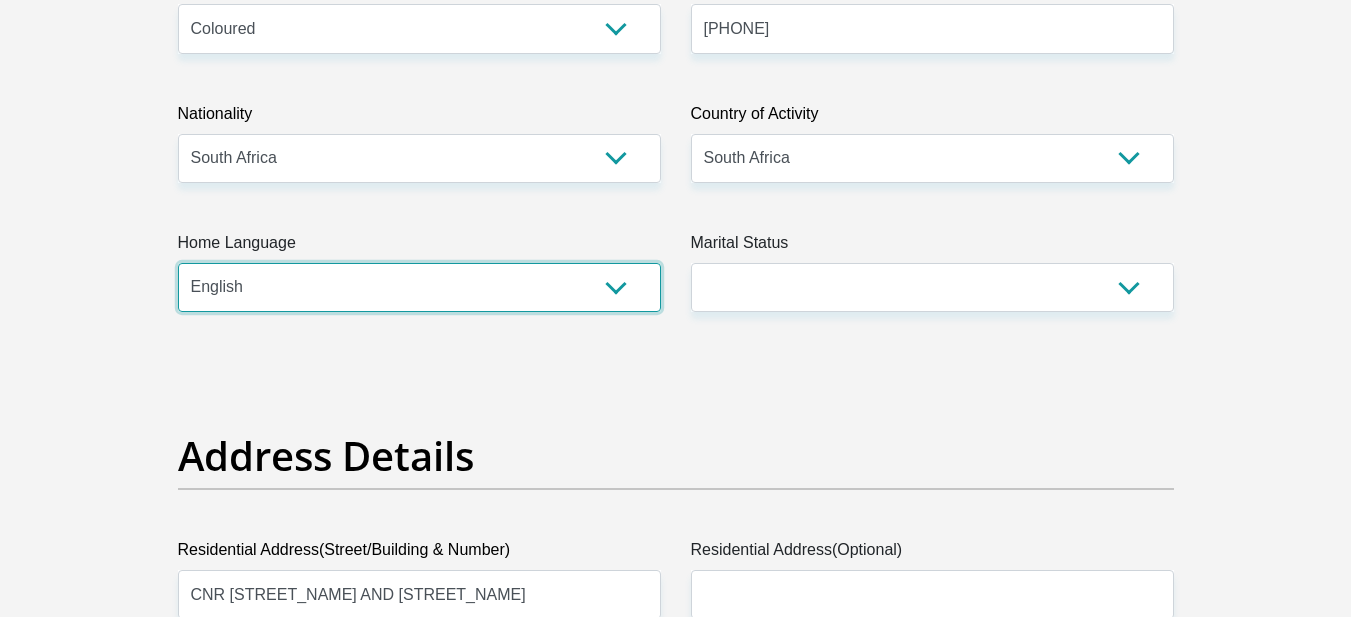 click on "Afrikaans
English
Sepedi
South Ndebele
Southern Sotho
Swati
Tsonga
Tswana
Venda
Xhosa
Zulu
Other" at bounding box center (419, 287) 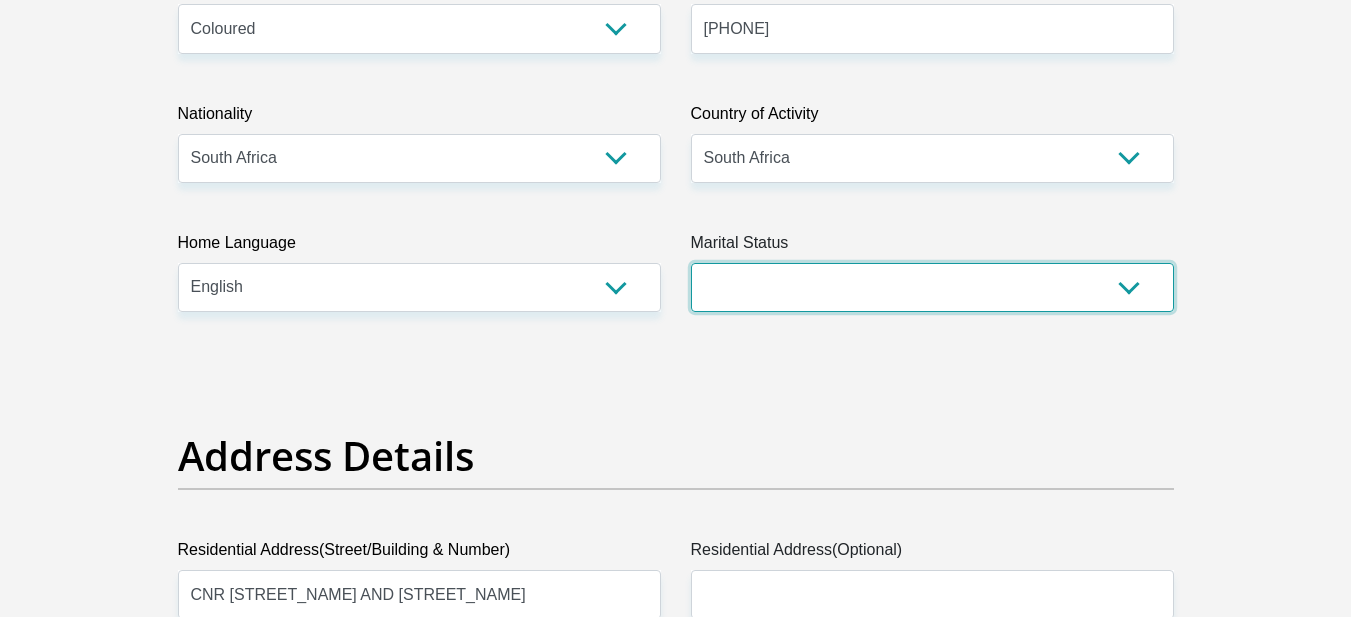 click on "Married ANC
Single
Divorced
Widowed
Married COP or Customary Law" at bounding box center (932, 287) 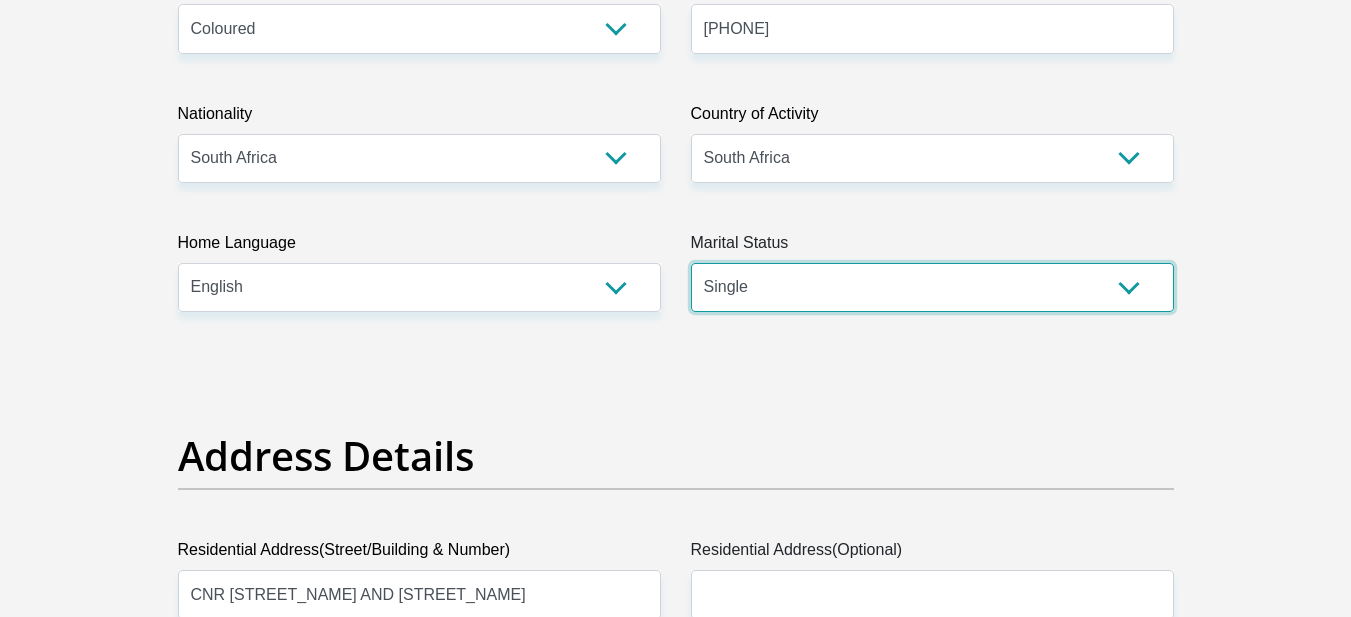 click on "Married ANC
Single
Divorced
Widowed
Married COP or Customary Law" at bounding box center [932, 287] 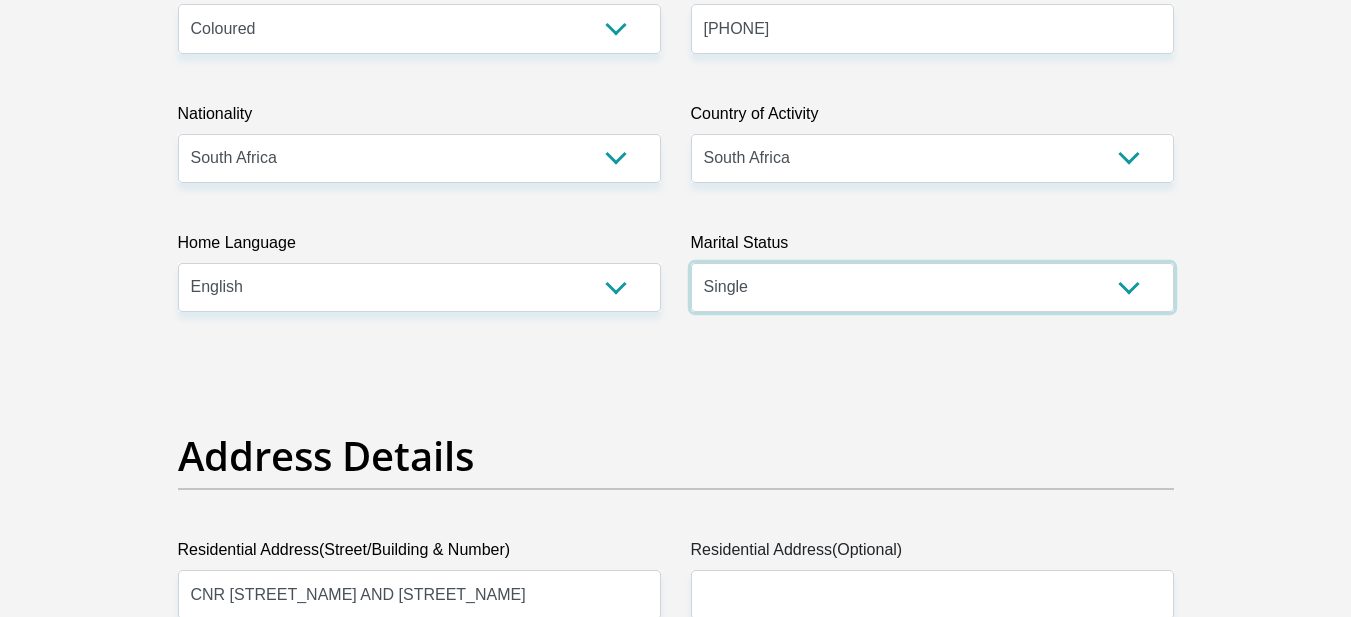 click on "Married ANC
Single
Divorced
Widowed
Married COP or Customary Law" at bounding box center [932, 287] 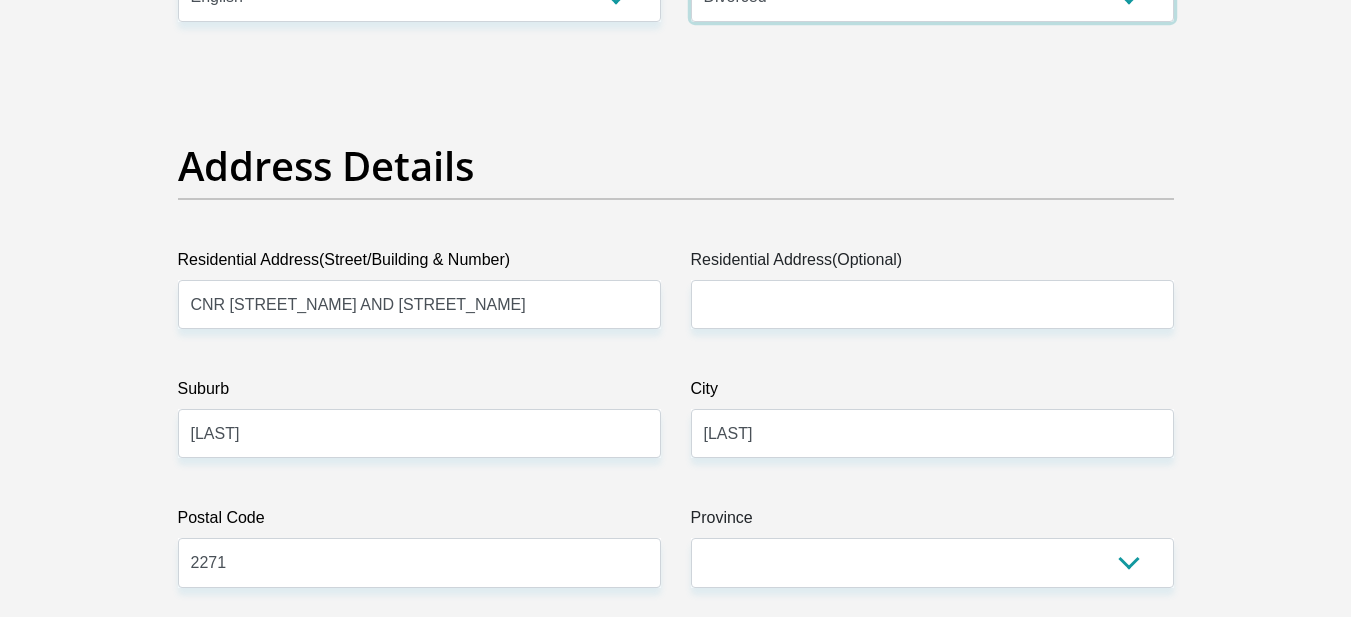 scroll, scrollTop: 900, scrollLeft: 0, axis: vertical 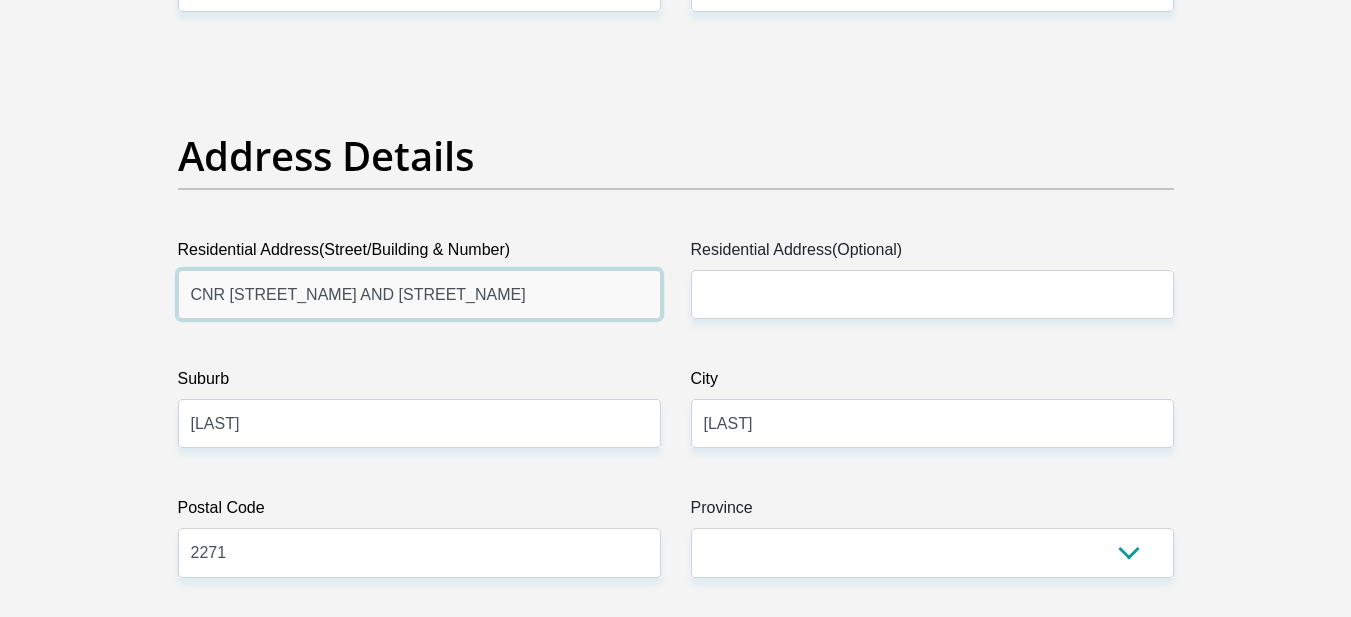 click on "CNR MERLIN AND ARCADE ROADS" at bounding box center [419, 294] 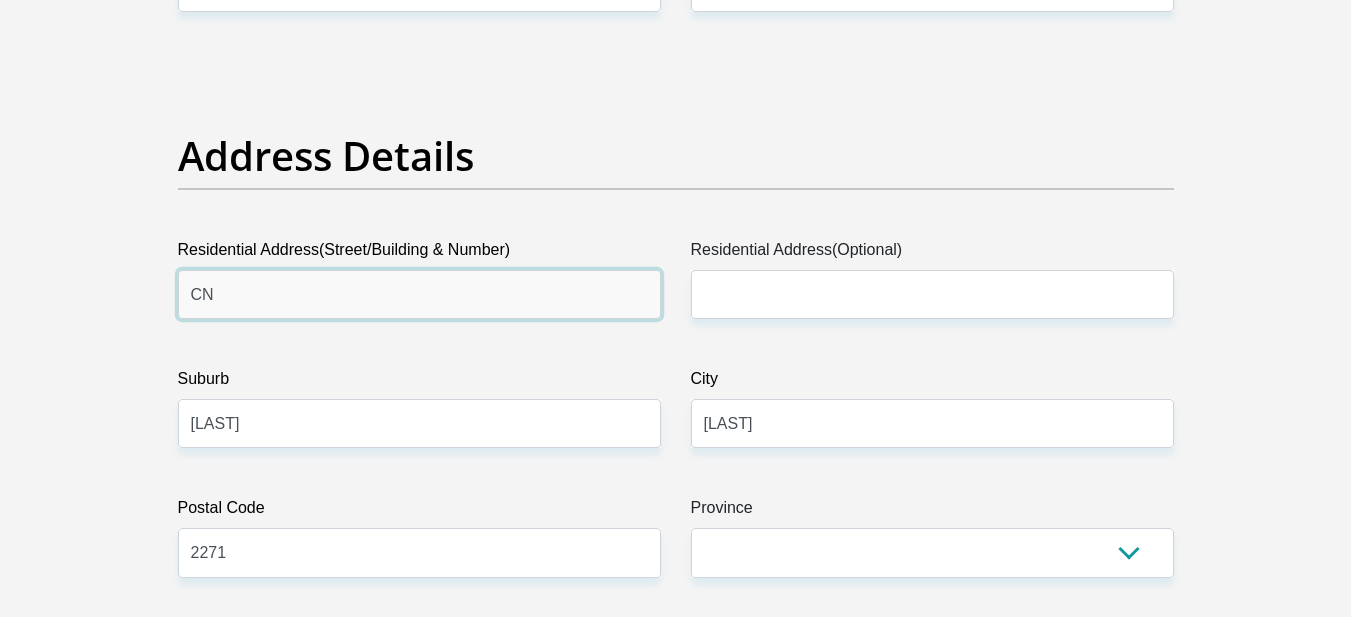 type on "C" 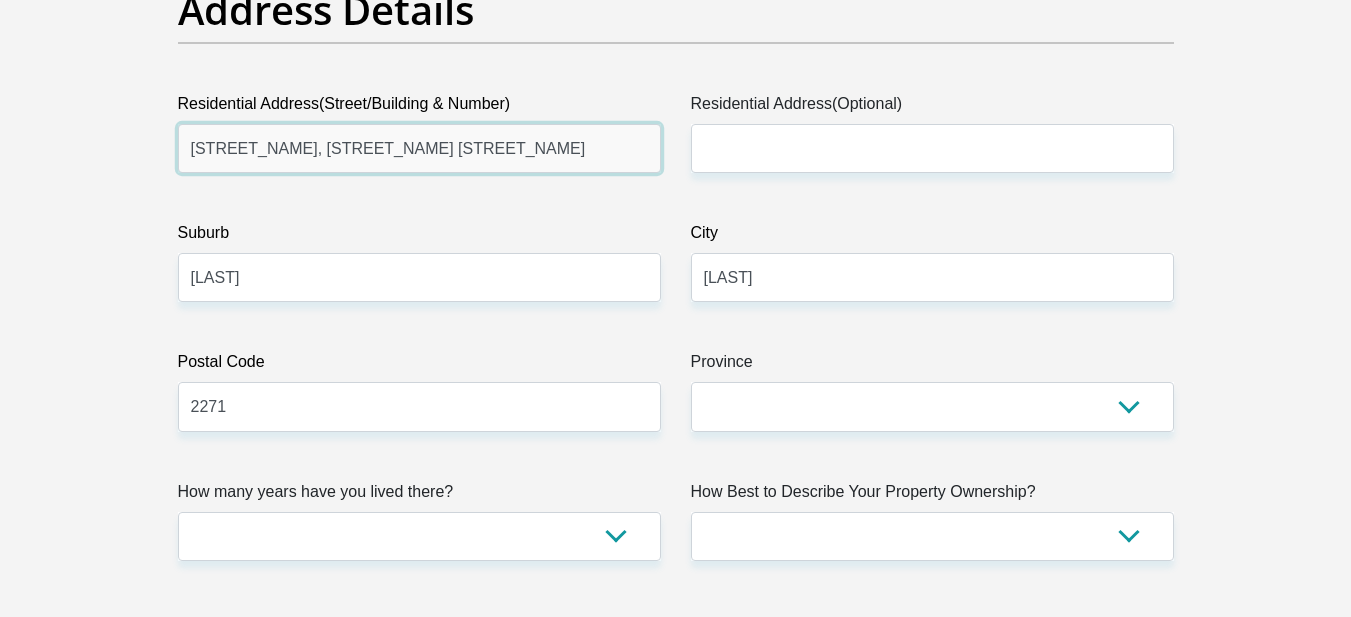 scroll, scrollTop: 1200, scrollLeft: 0, axis: vertical 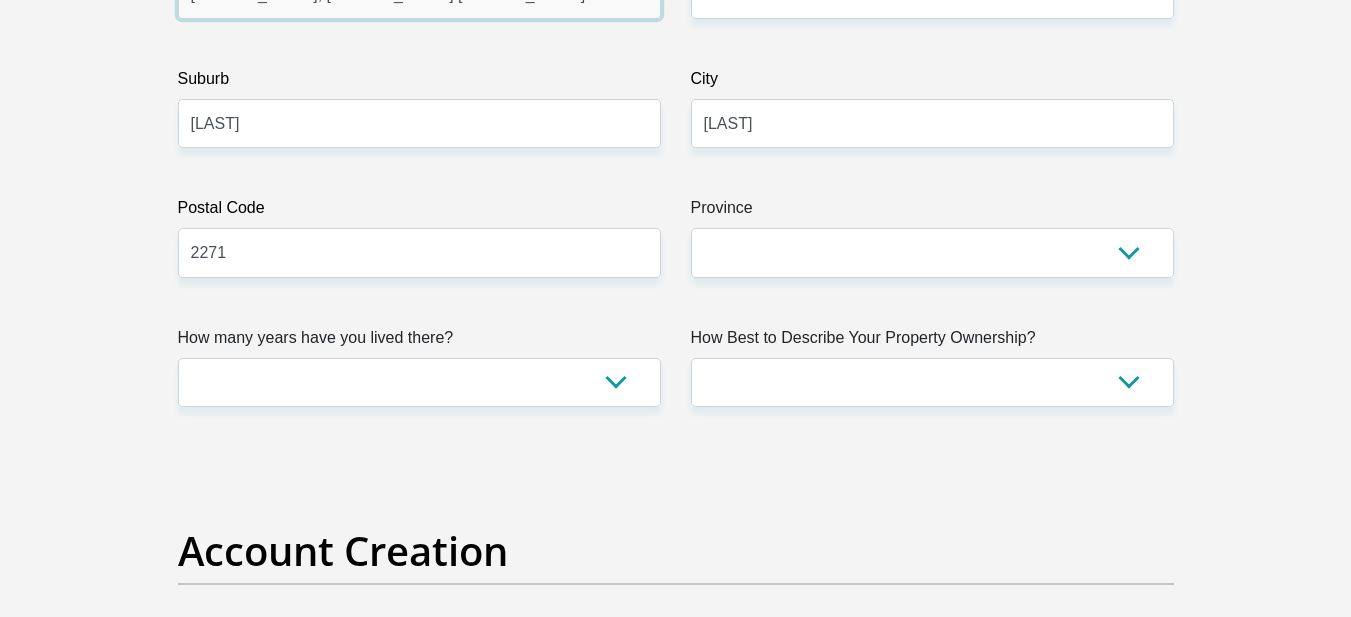 type on "E1 BOKMAKIERIE FLATS, BOKMAKIERIE DRIVE" 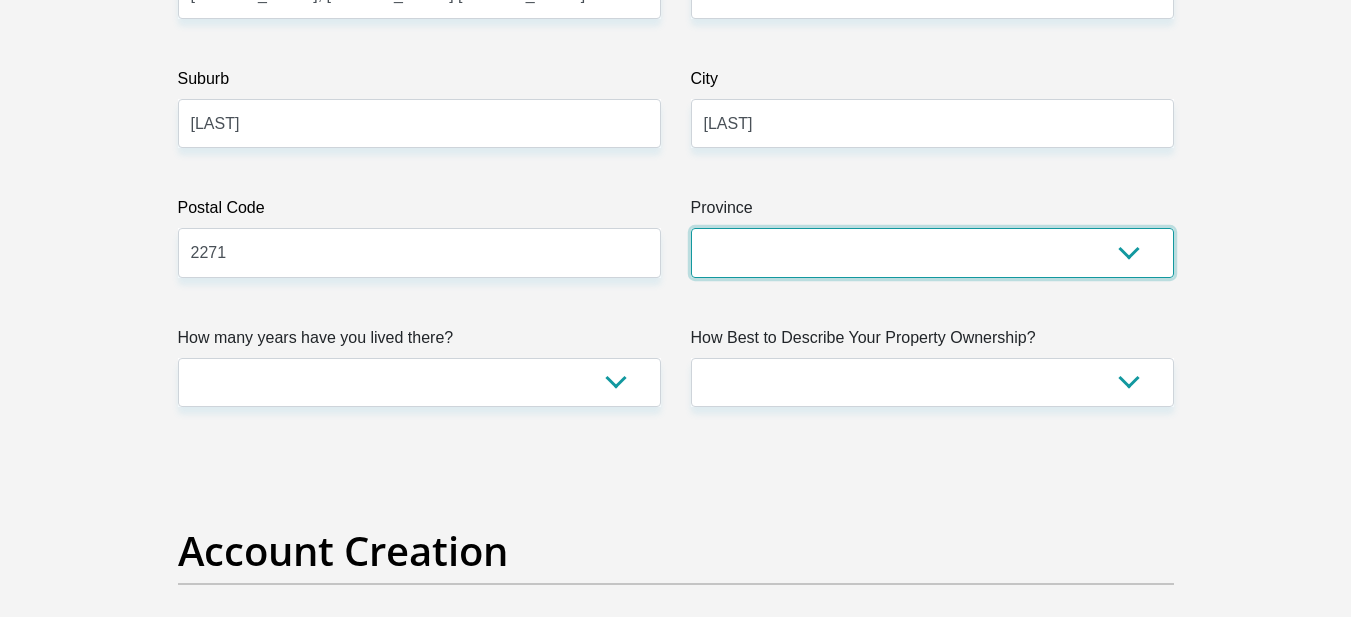click on "Eastern Cape
Free State
Gauteng
KwaZulu-Natal
Limpopo
Mpumalanga
Northern Cape
North West
Western Cape" at bounding box center (932, 252) 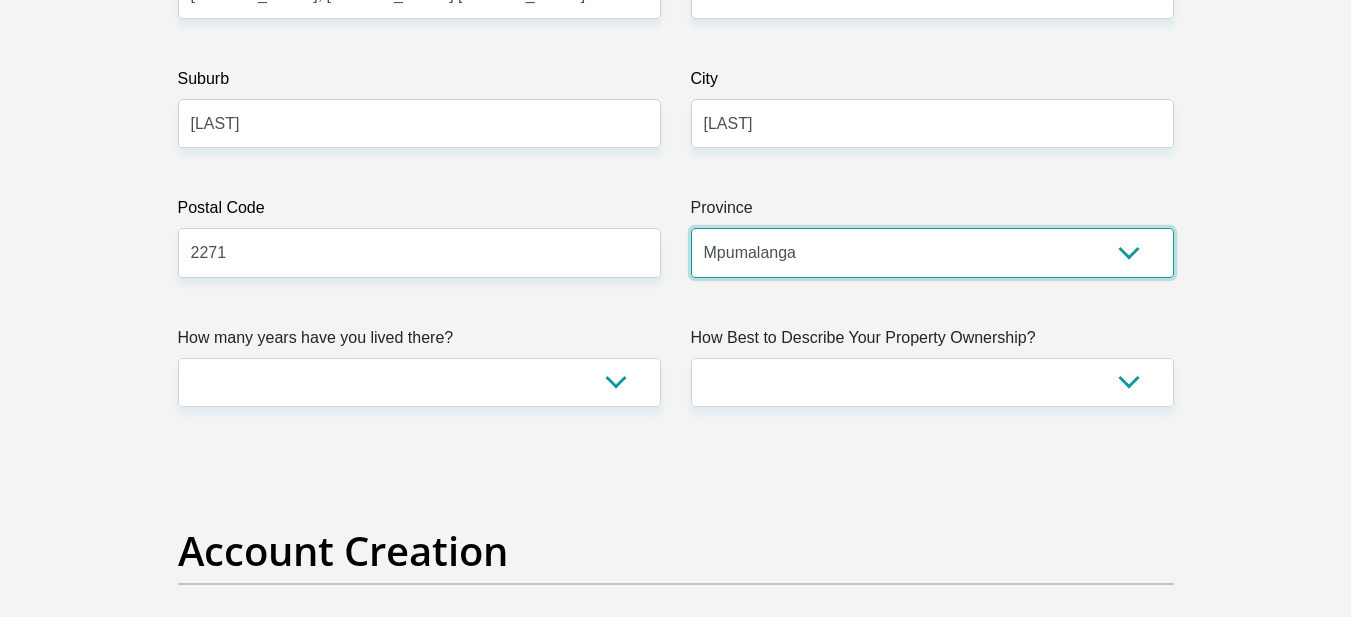 click on "Eastern Cape
Free State
Gauteng
KwaZulu-Natal
Limpopo
Mpumalanga
Northern Cape
North West
Western Cape" at bounding box center [932, 252] 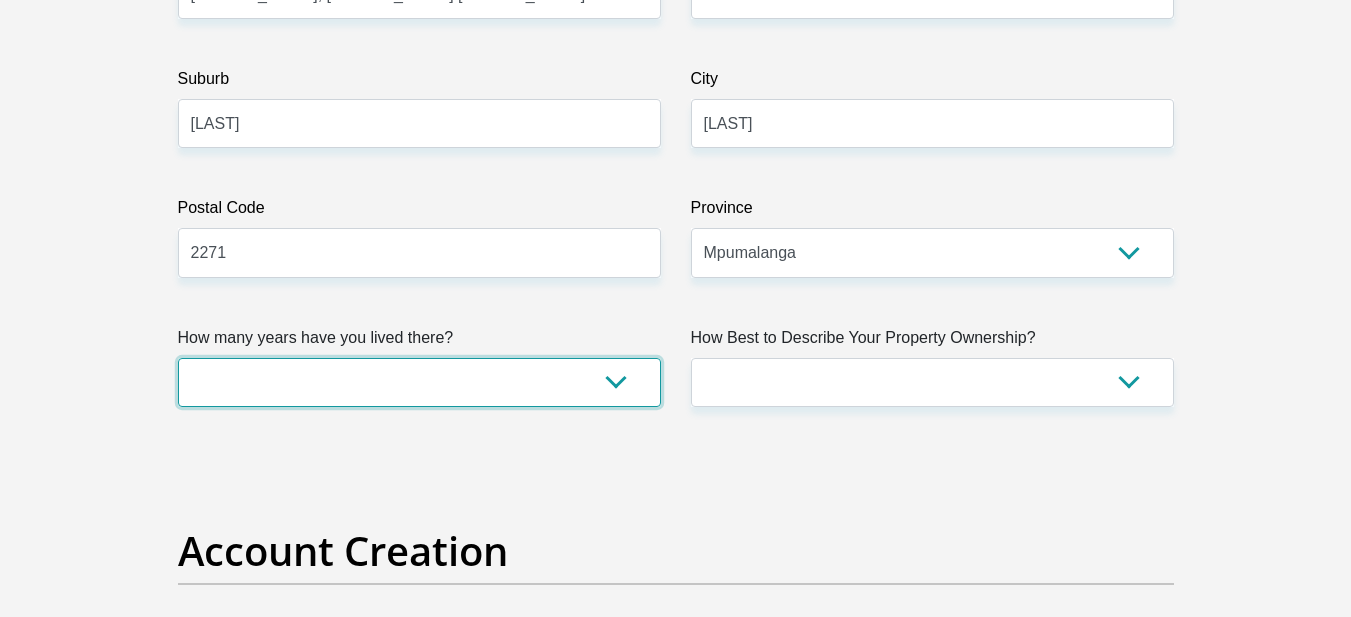 click on "less than 1 year
1-3 years
3-5 years
5+ years" at bounding box center [419, 382] 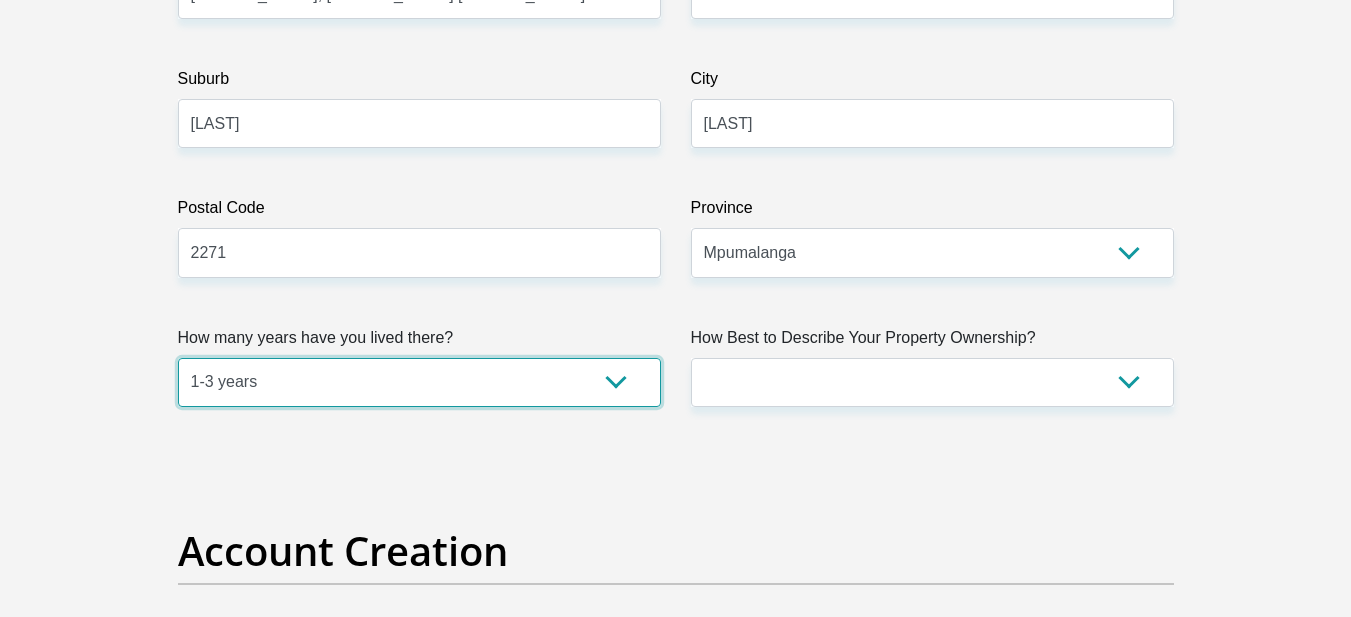 click on "less than 1 year
1-3 years
3-5 years
5+ years" at bounding box center [419, 382] 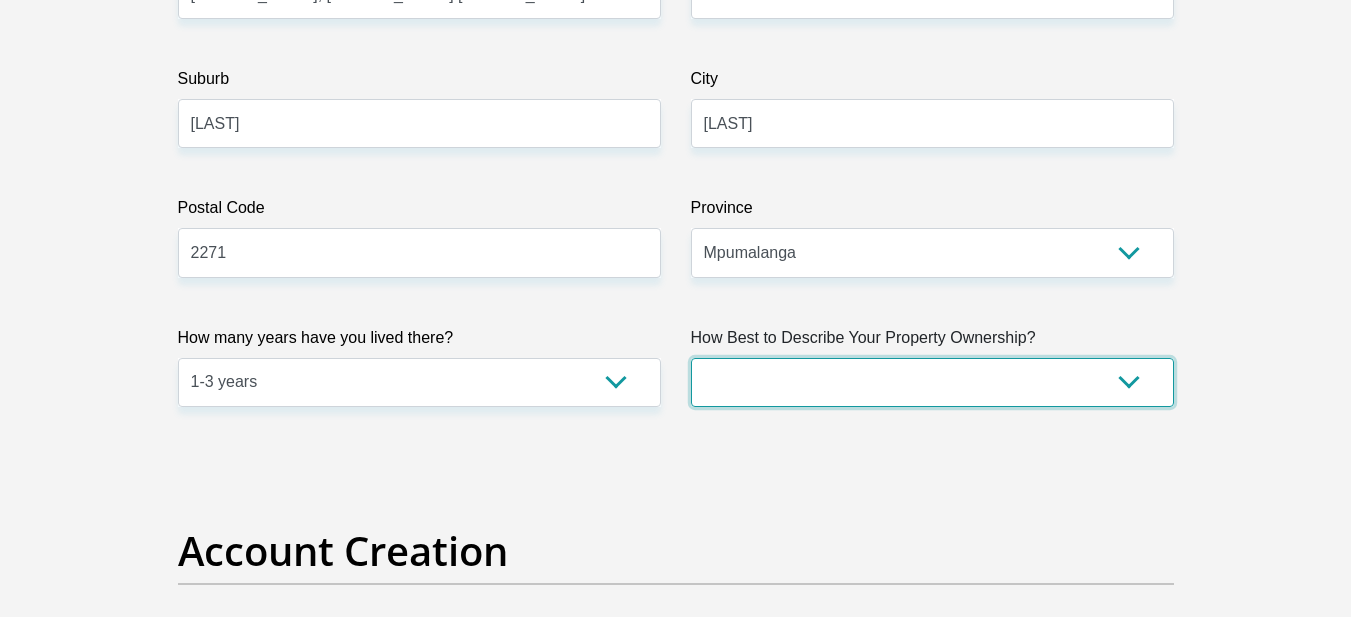 click on "Owned
Rented
Family Owned
Company Dwelling" at bounding box center [932, 382] 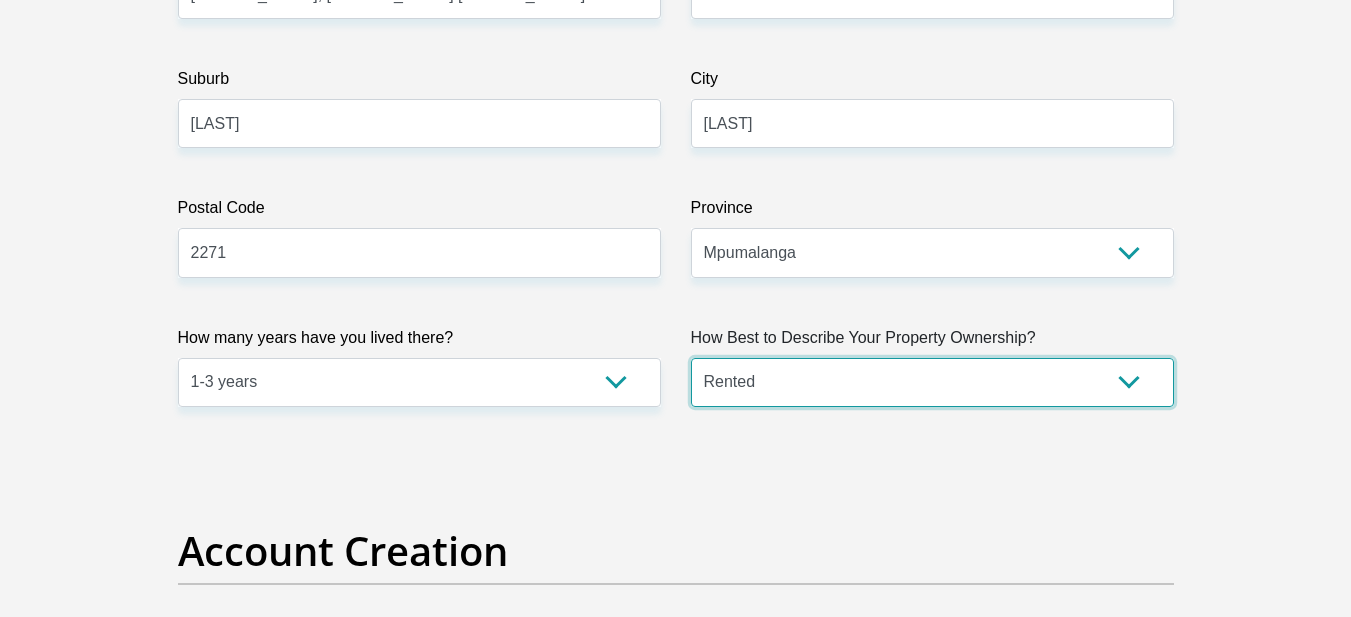 click on "Owned
Rented
Family Owned
Company Dwelling" at bounding box center [932, 382] 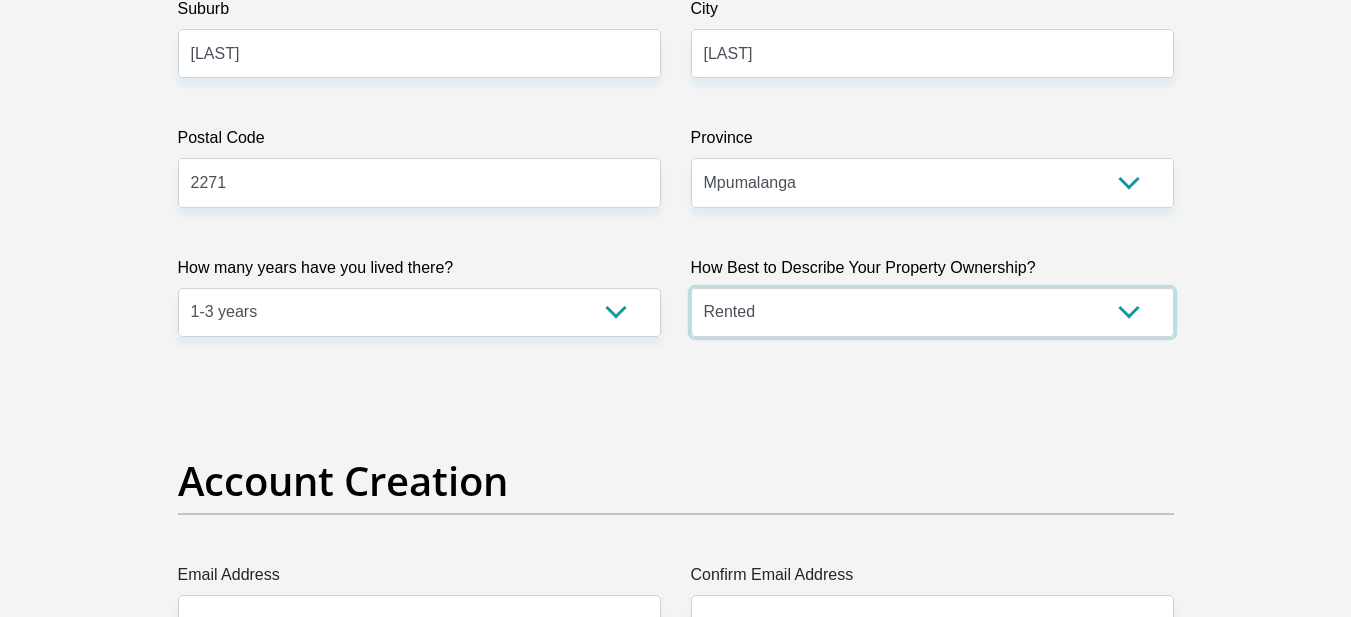 scroll, scrollTop: 1500, scrollLeft: 0, axis: vertical 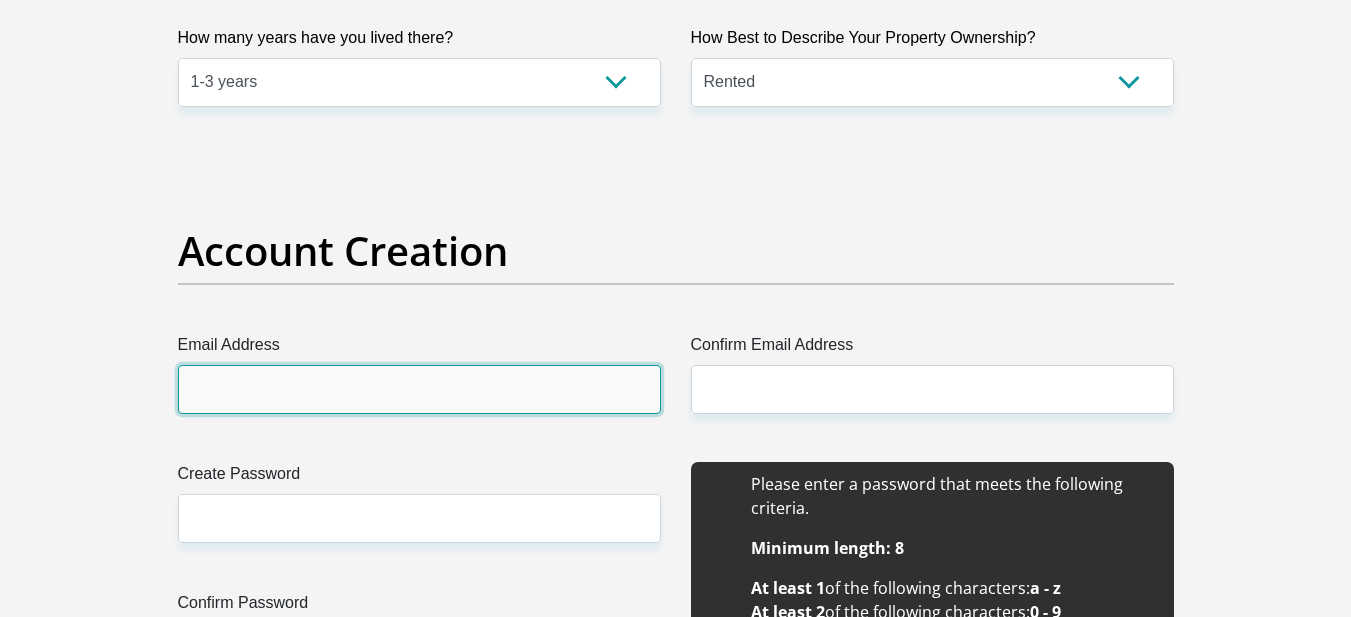 click on "Email Address" at bounding box center [419, 389] 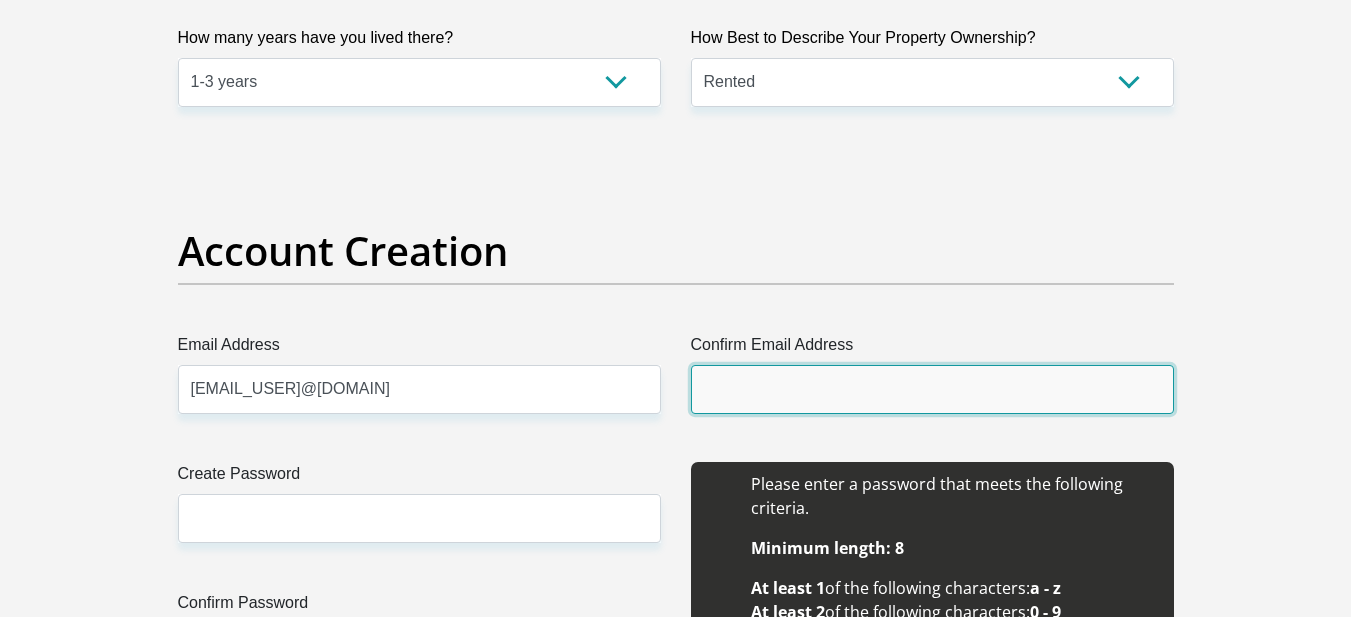 type on "[EMAIL]" 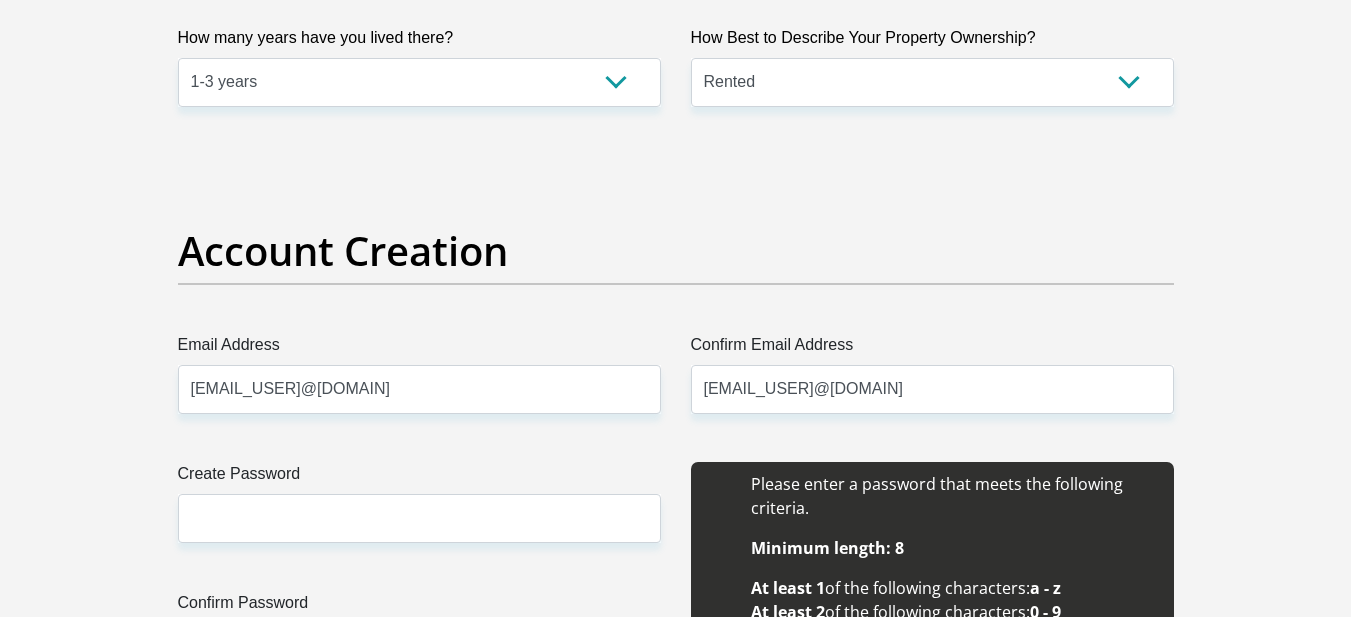 type 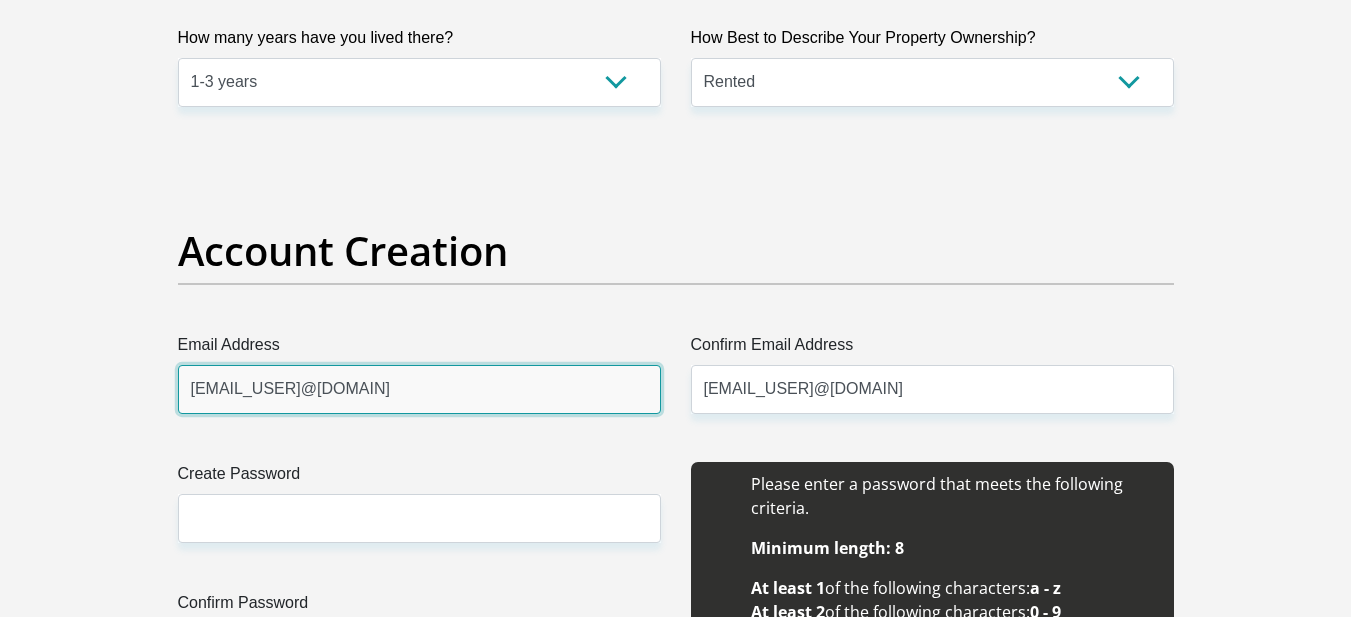type 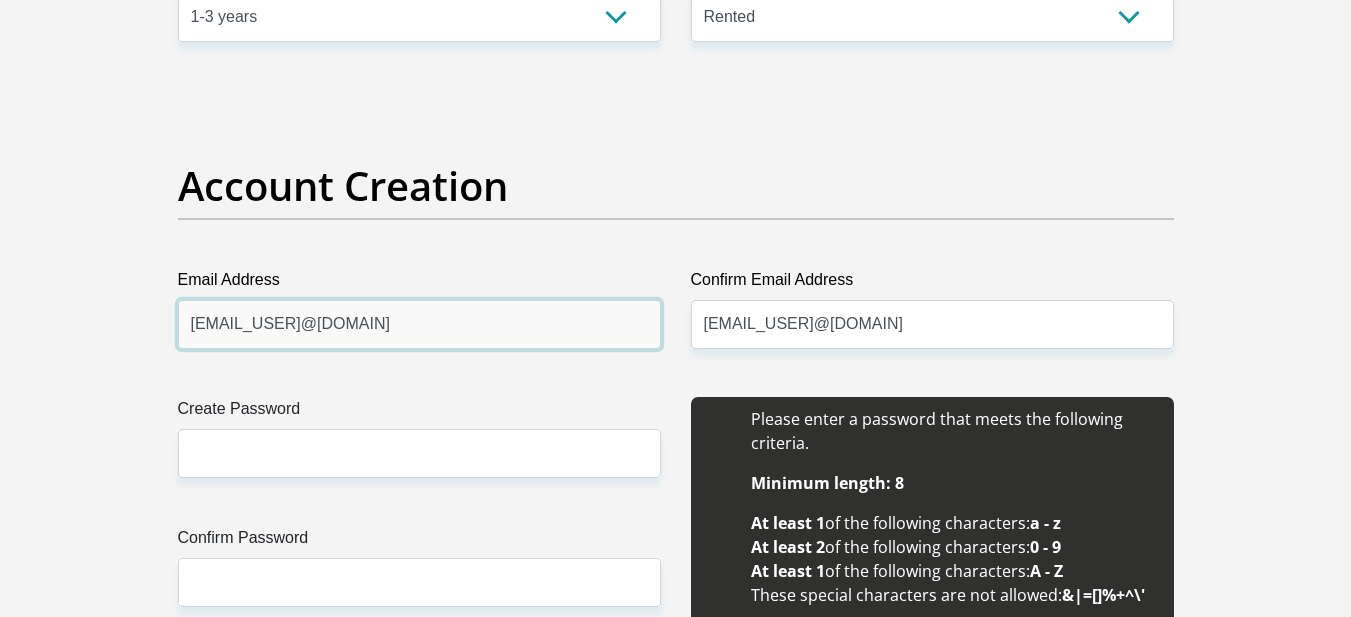 scroll, scrollTop: 1600, scrollLeft: 0, axis: vertical 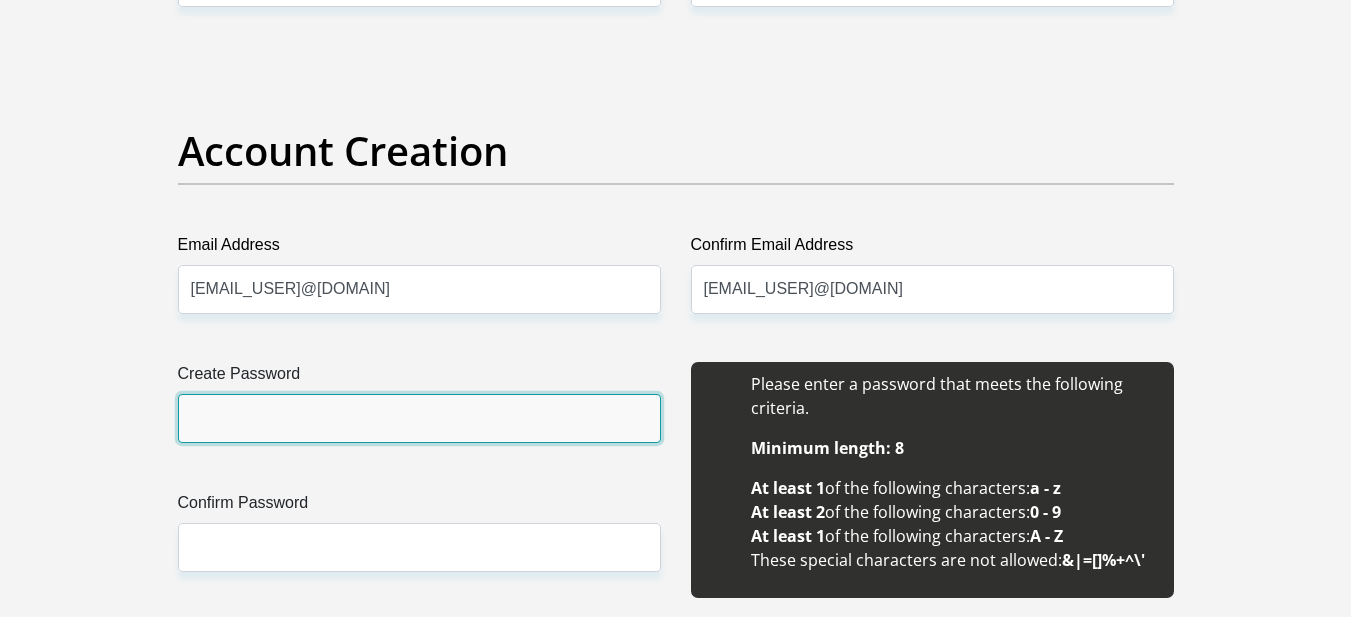 click on "Create Password" at bounding box center (419, 418) 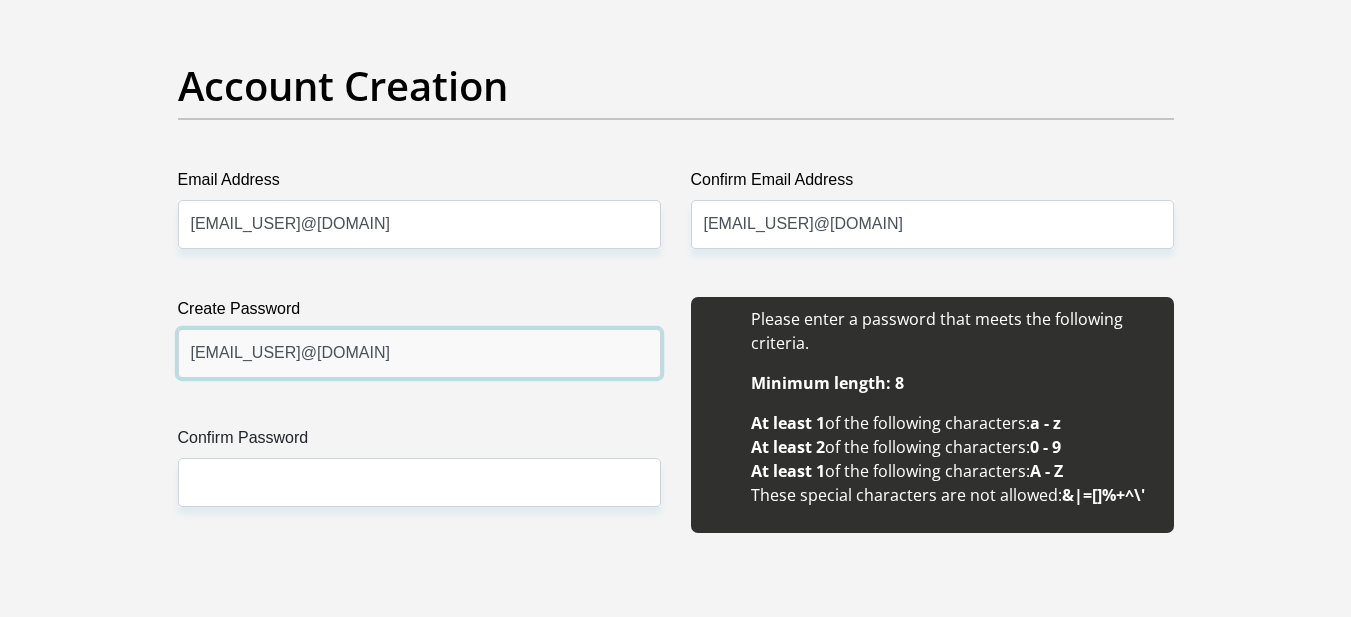 scroll, scrollTop: 1700, scrollLeft: 0, axis: vertical 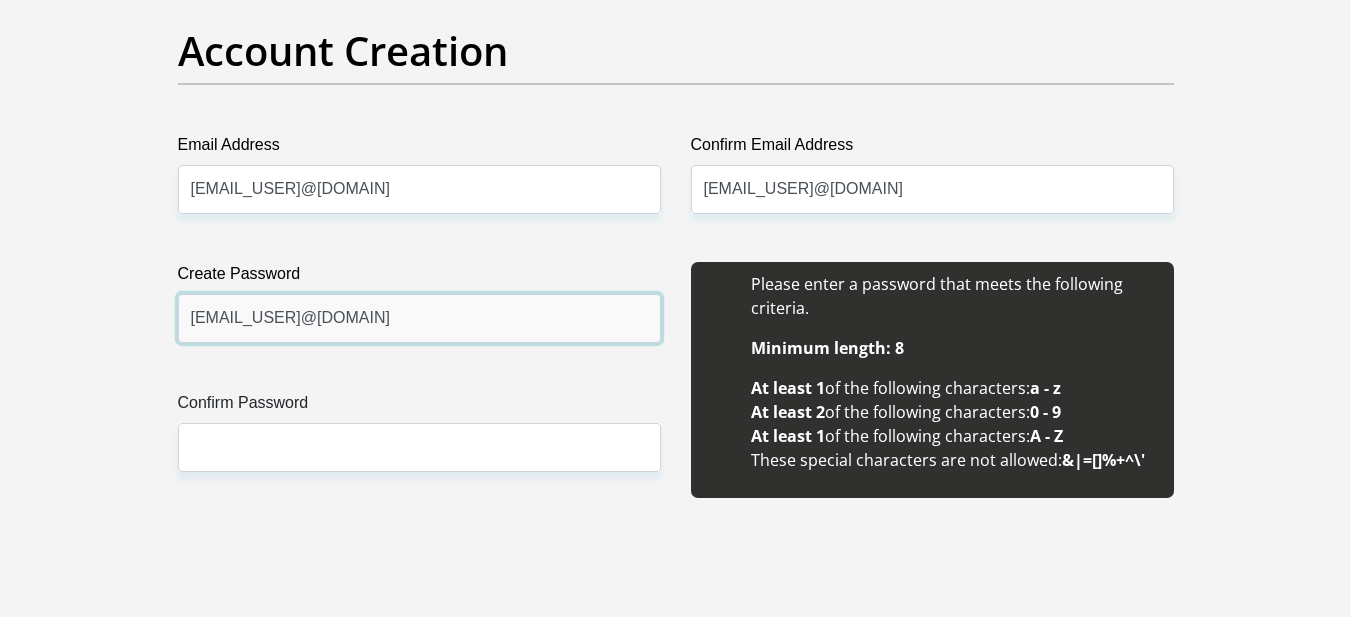 type on "Lainy@1405" 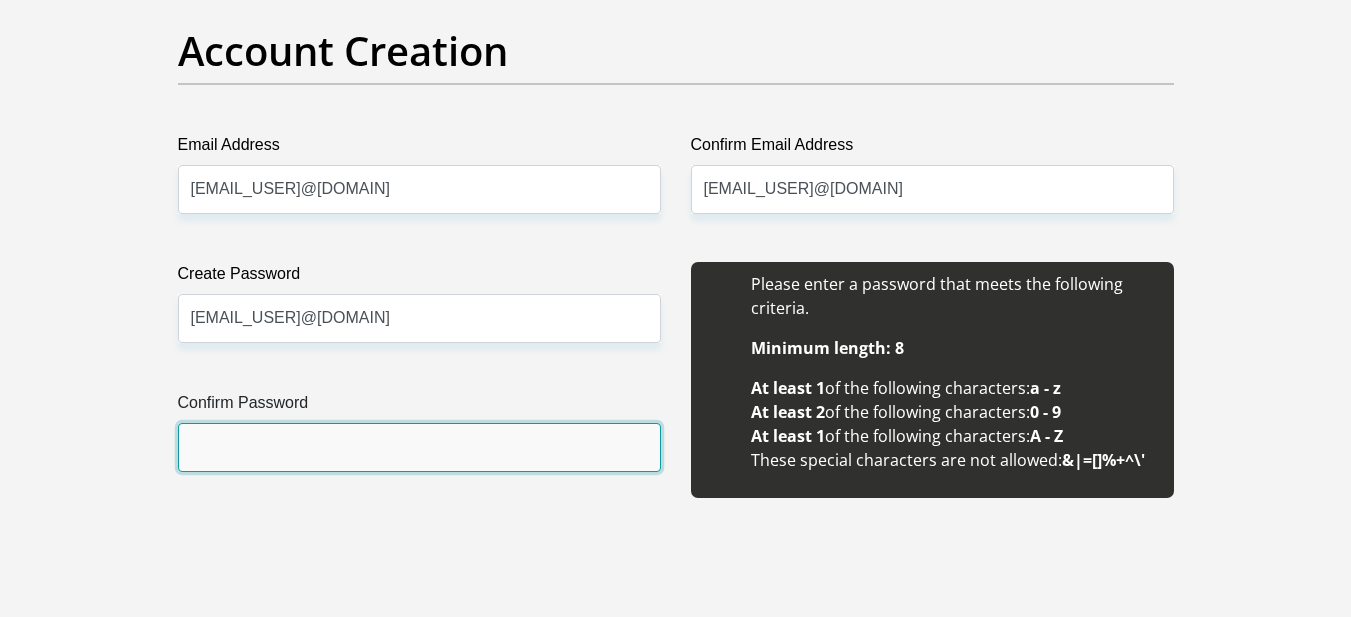 click on "Confirm Password" at bounding box center [419, 447] 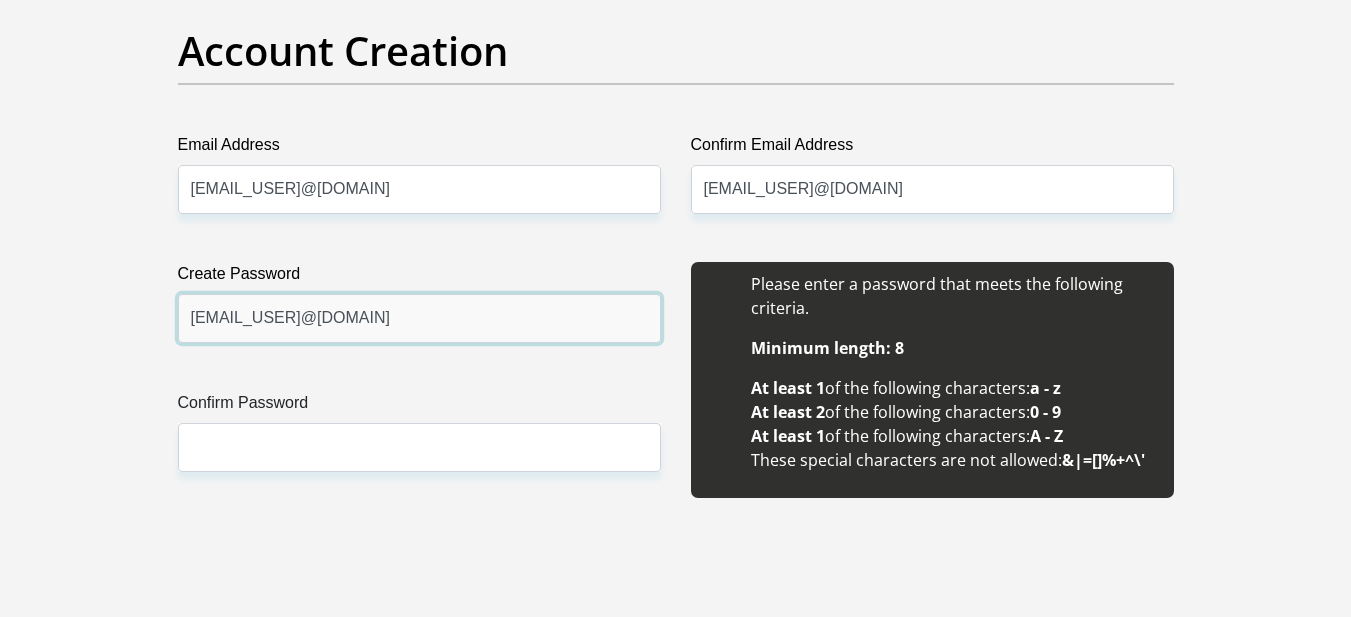 drag, startPoint x: 287, startPoint y: 326, endPoint x: 152, endPoint y: 303, distance: 136.94525 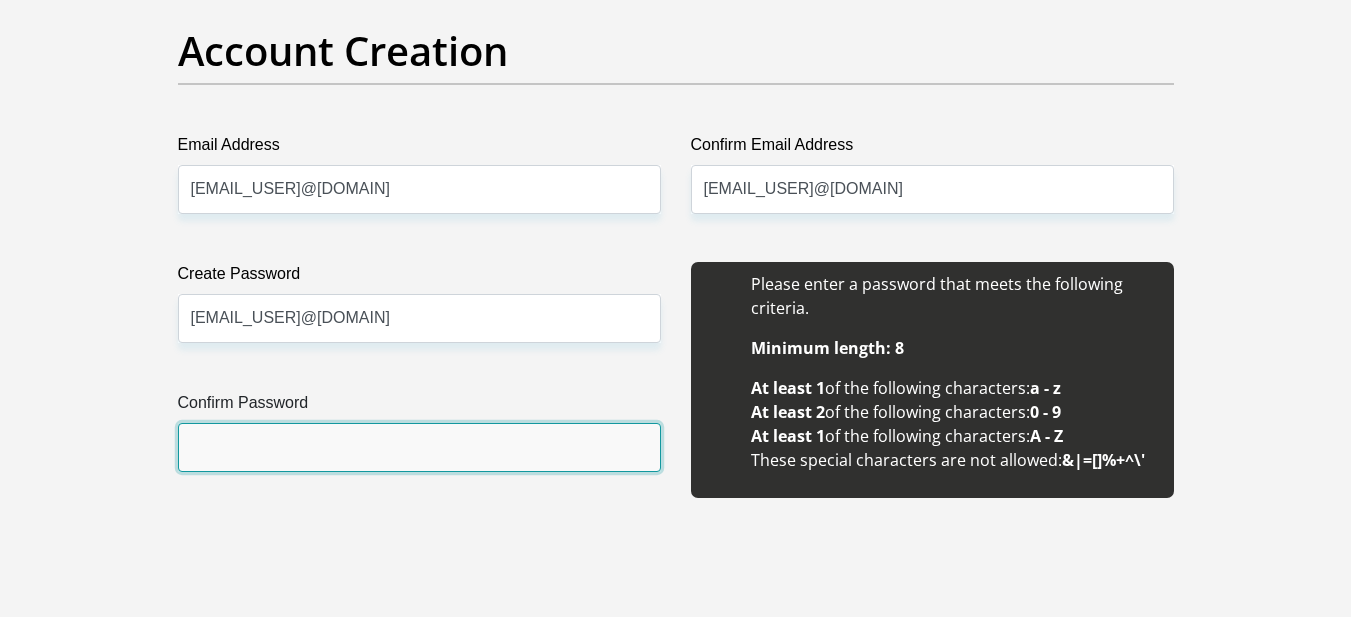 click on "Confirm Password" at bounding box center (419, 447) 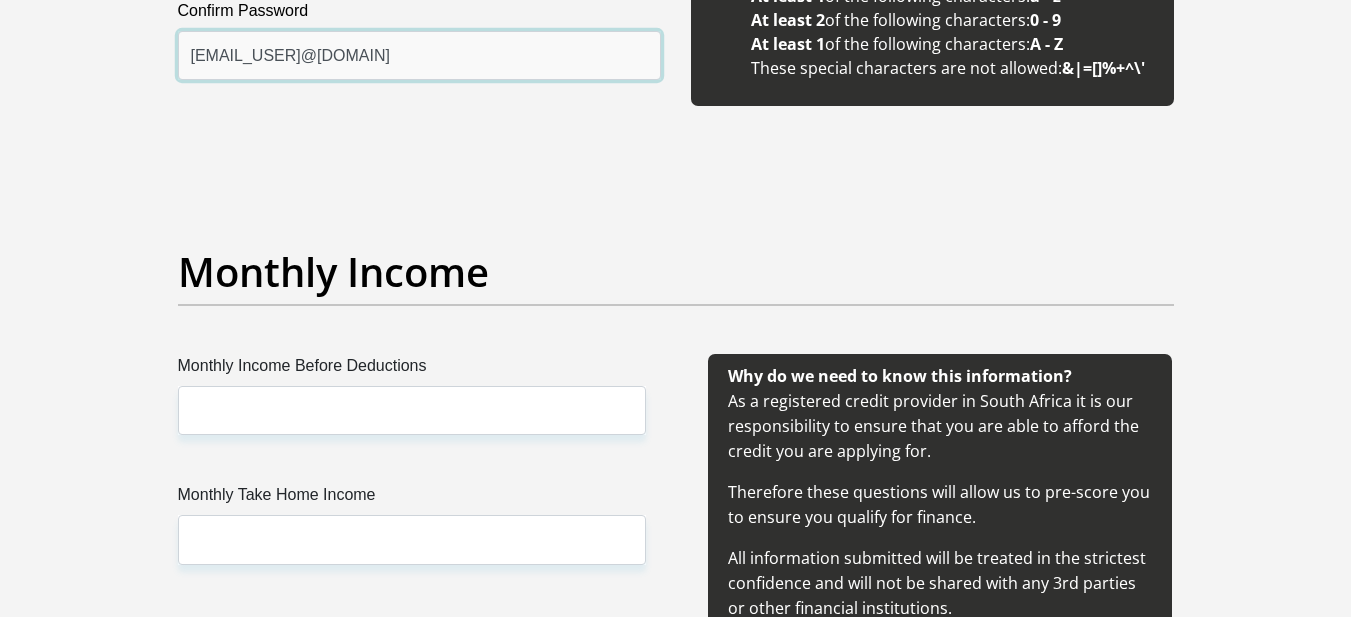 scroll, scrollTop: 2100, scrollLeft: 0, axis: vertical 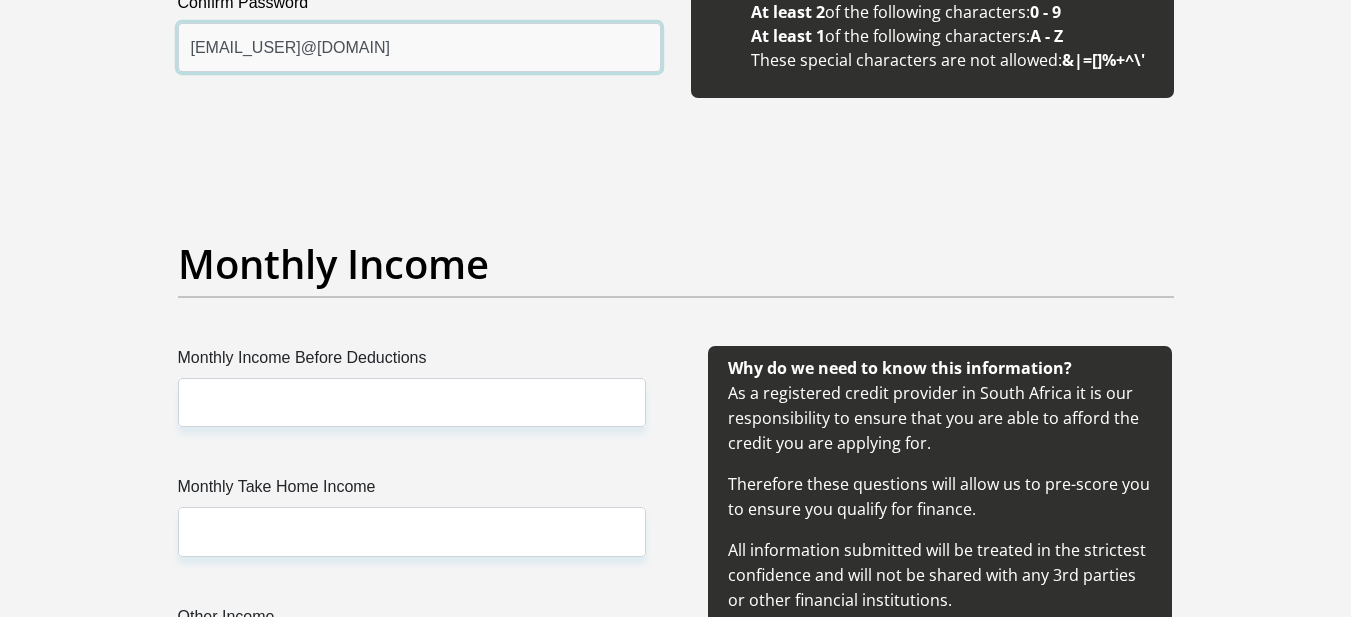 type on "Lainy@1405" 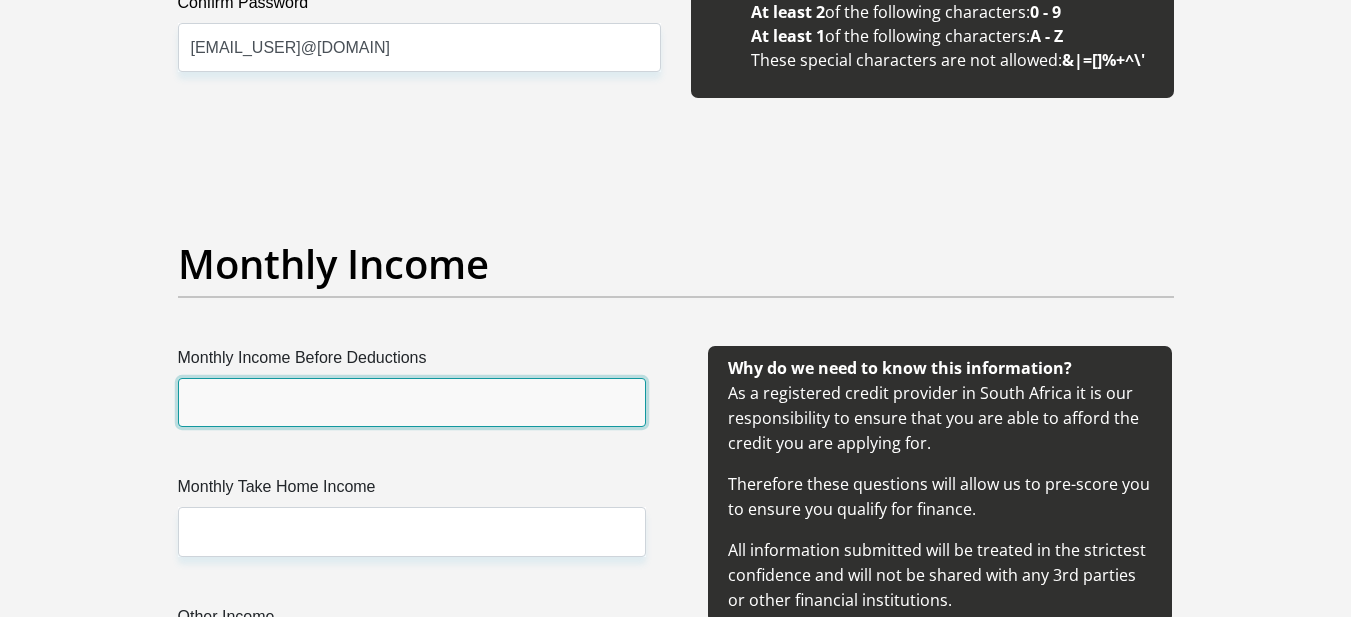 click on "Monthly Income Before Deductions" at bounding box center [412, 402] 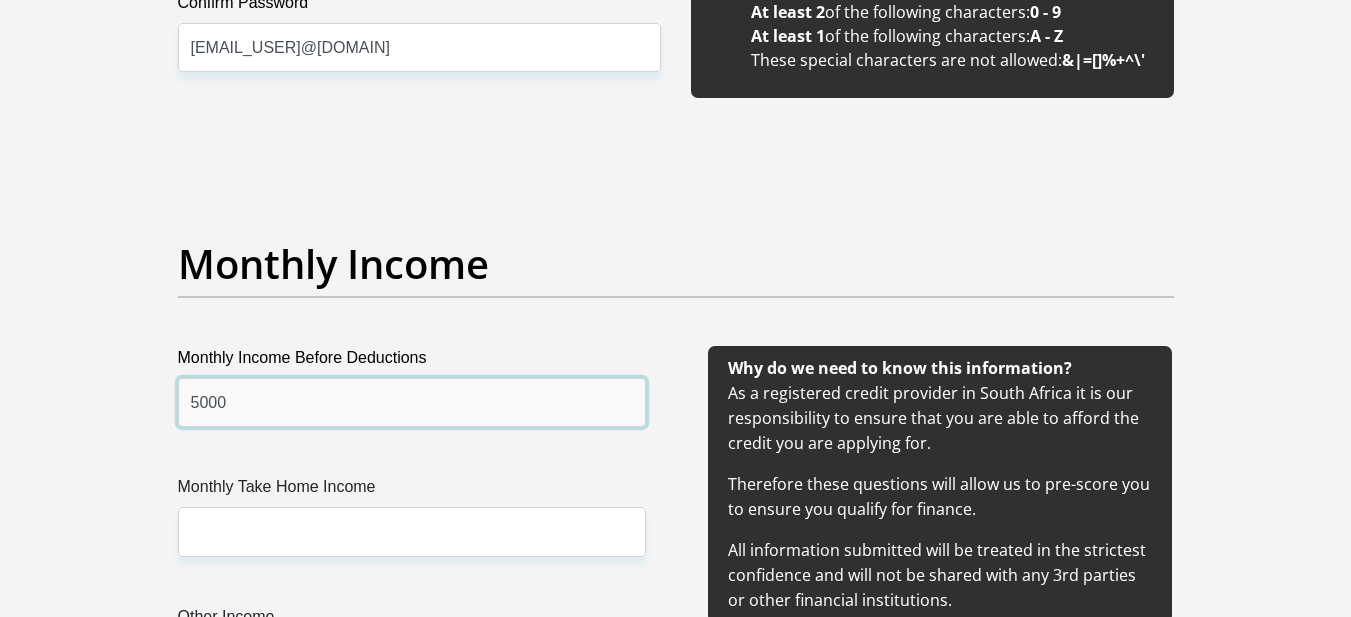 type on "5000" 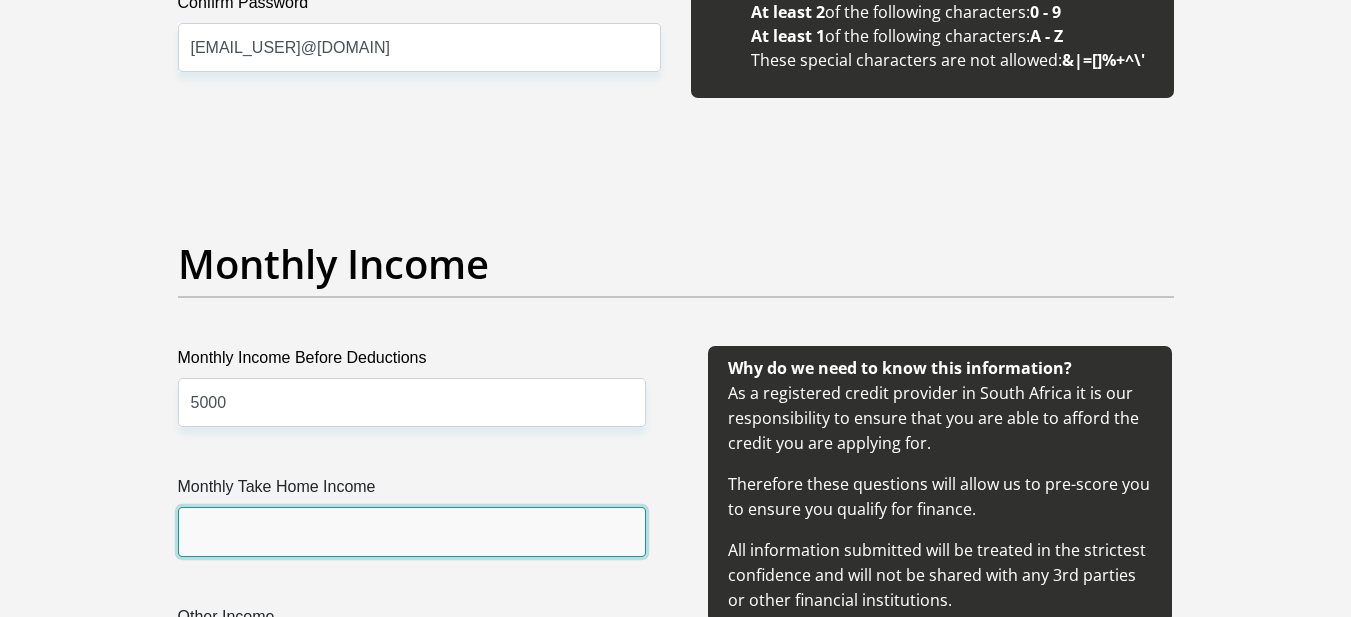 click on "Monthly Take Home Income" at bounding box center (412, 531) 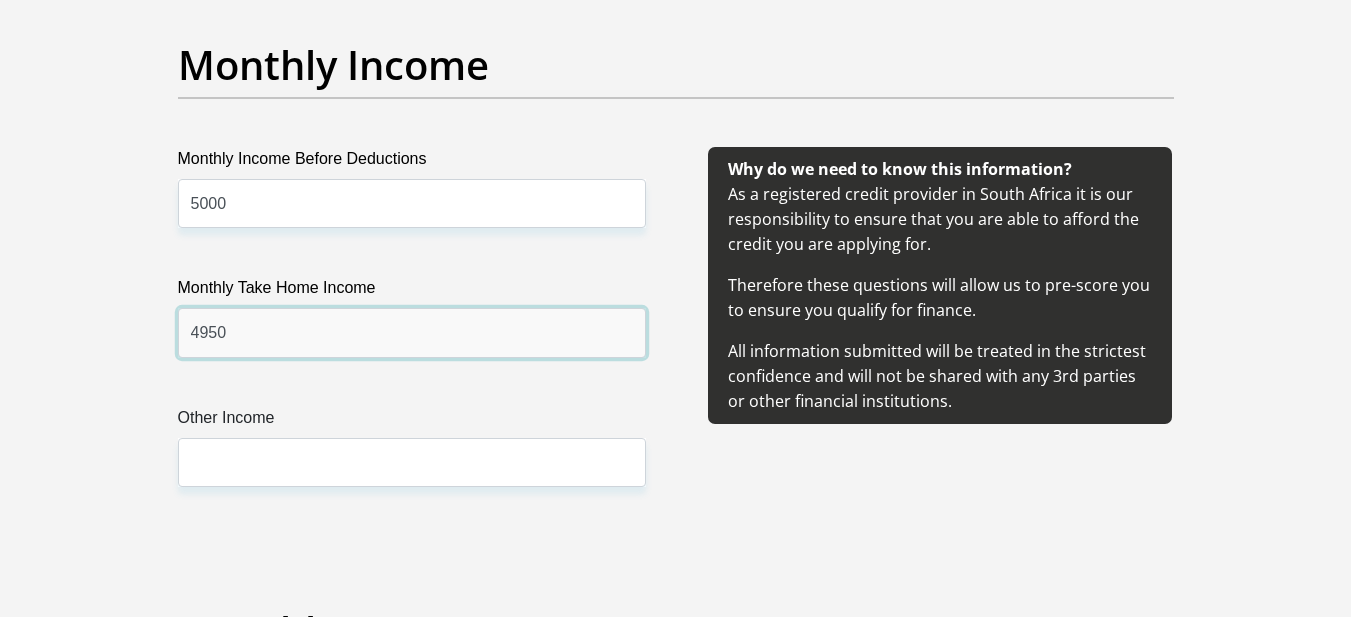 scroll, scrollTop: 2300, scrollLeft: 0, axis: vertical 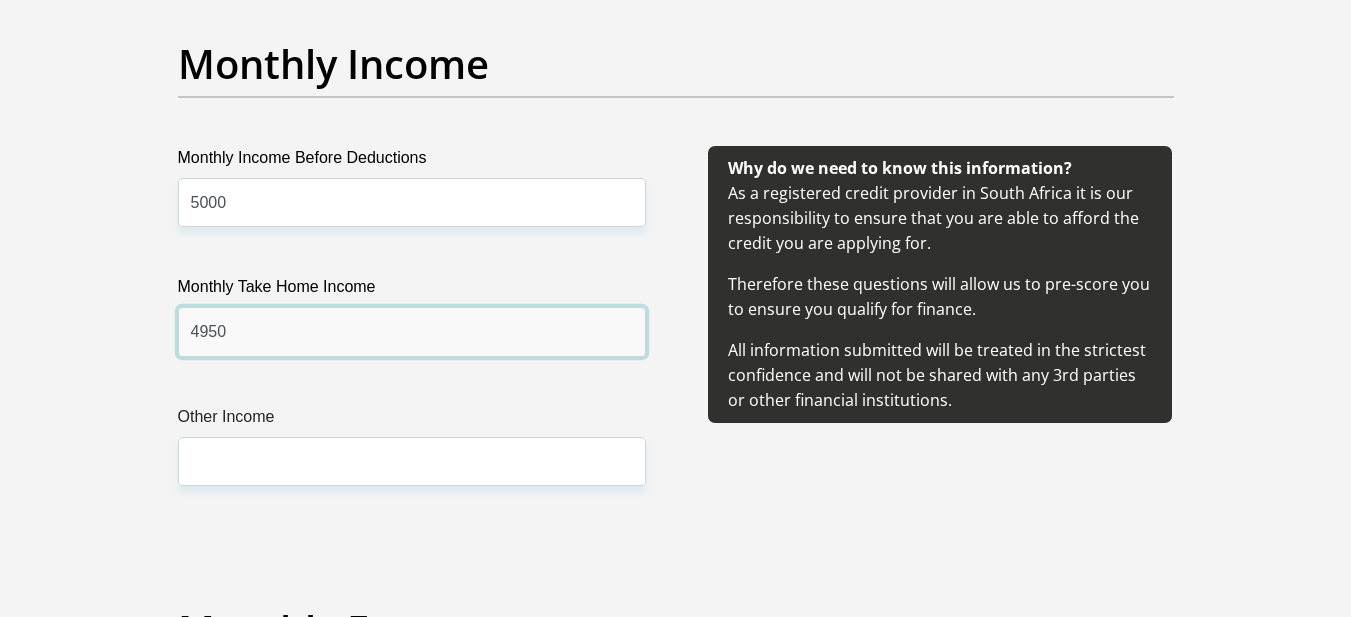 type on "4950" 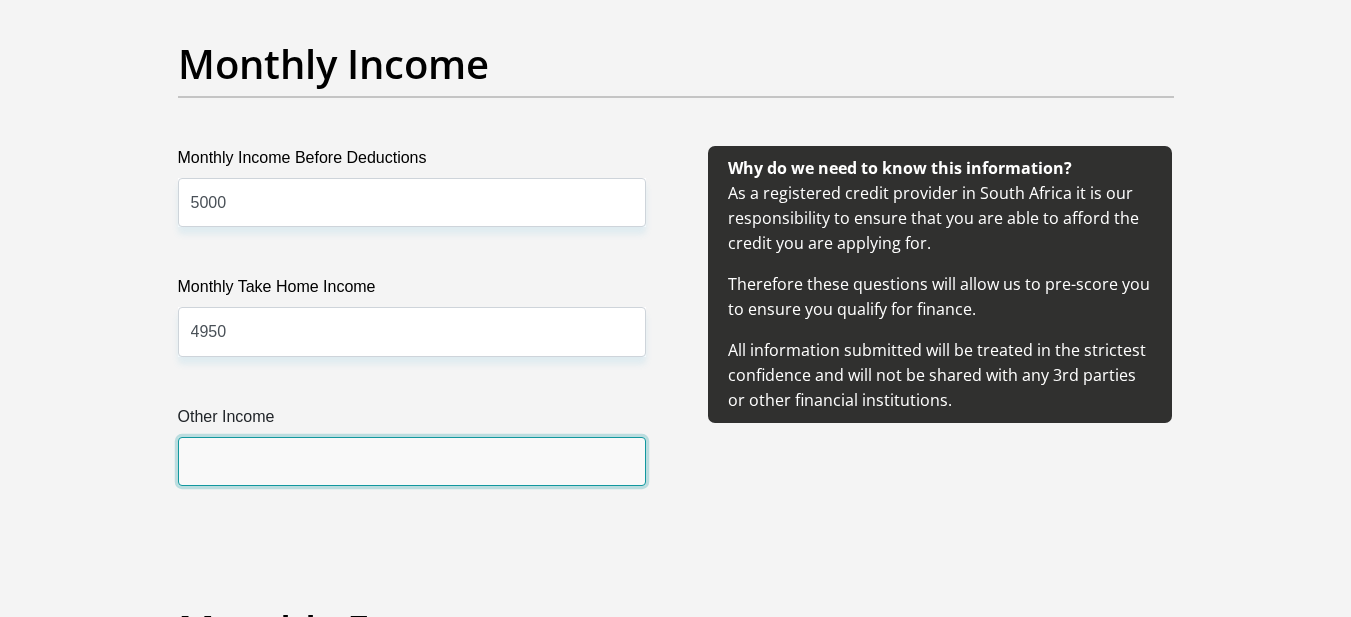 click on "Other Income" at bounding box center [412, 461] 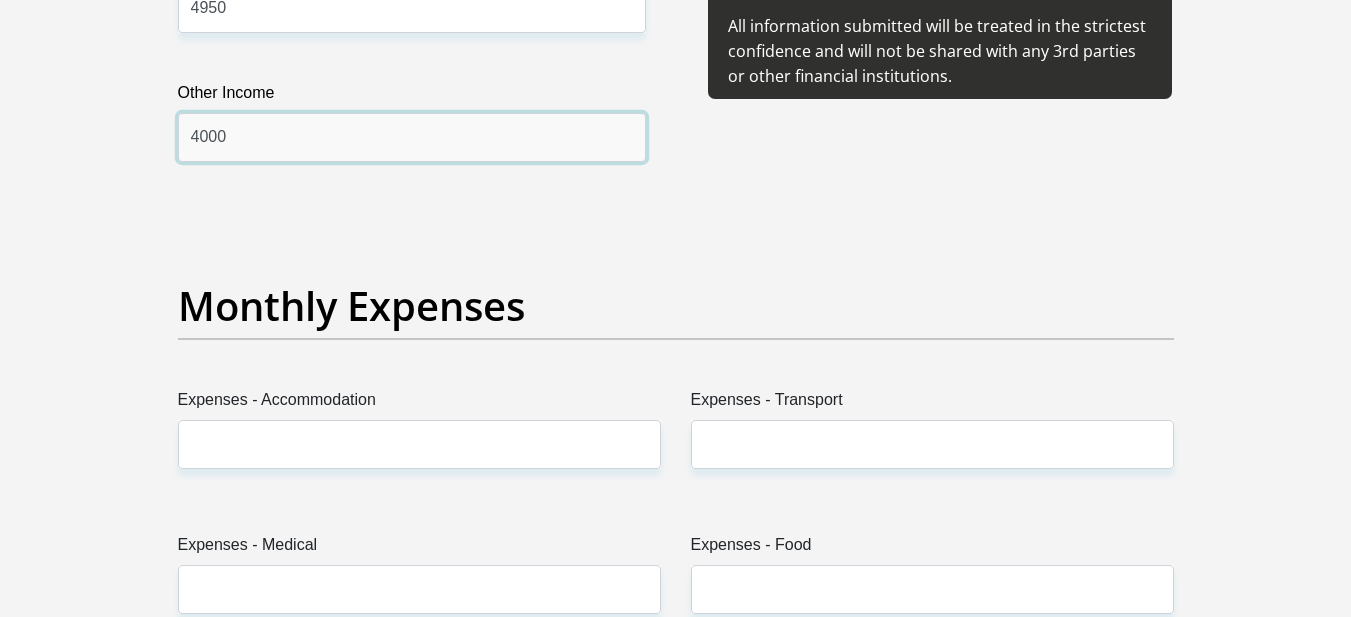 scroll, scrollTop: 2700, scrollLeft: 0, axis: vertical 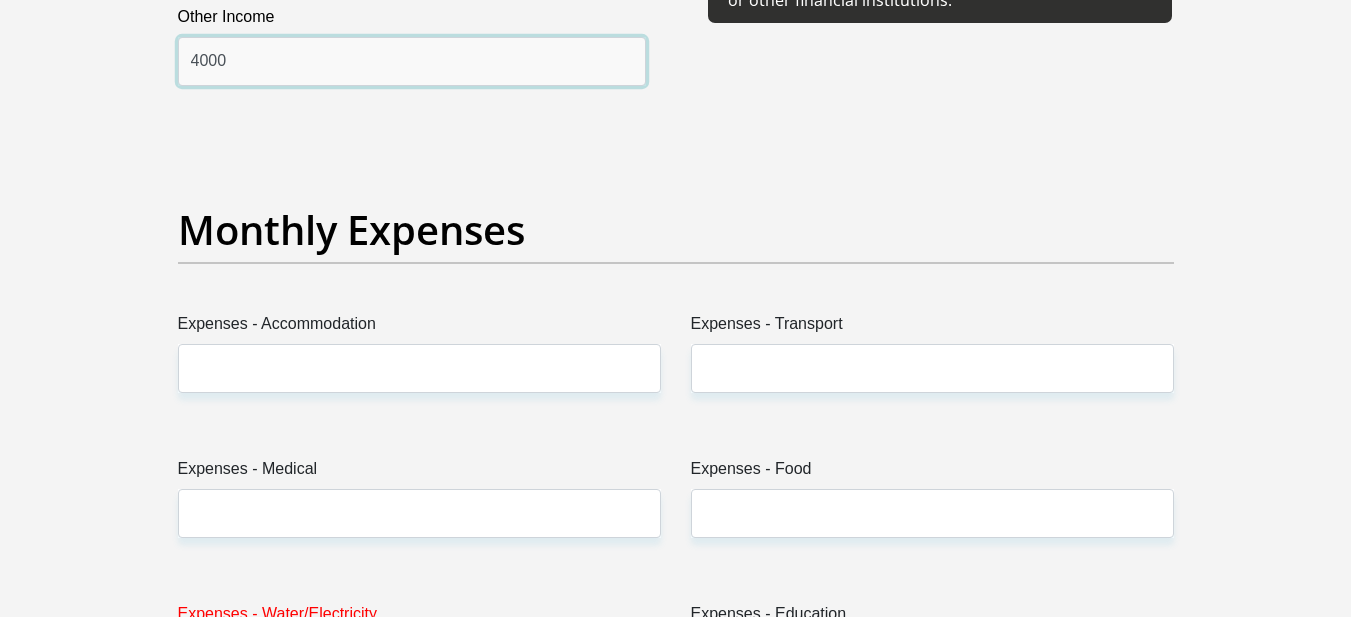 type on "4000" 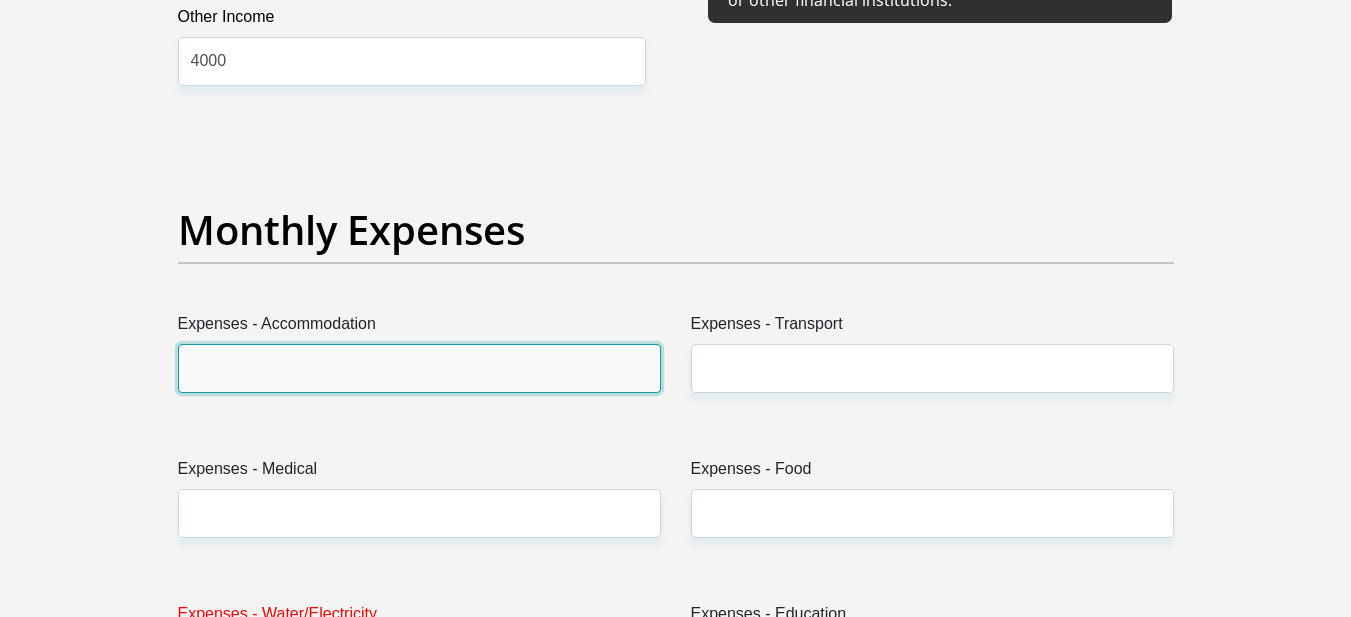 click on "Expenses - Accommodation" at bounding box center [419, 368] 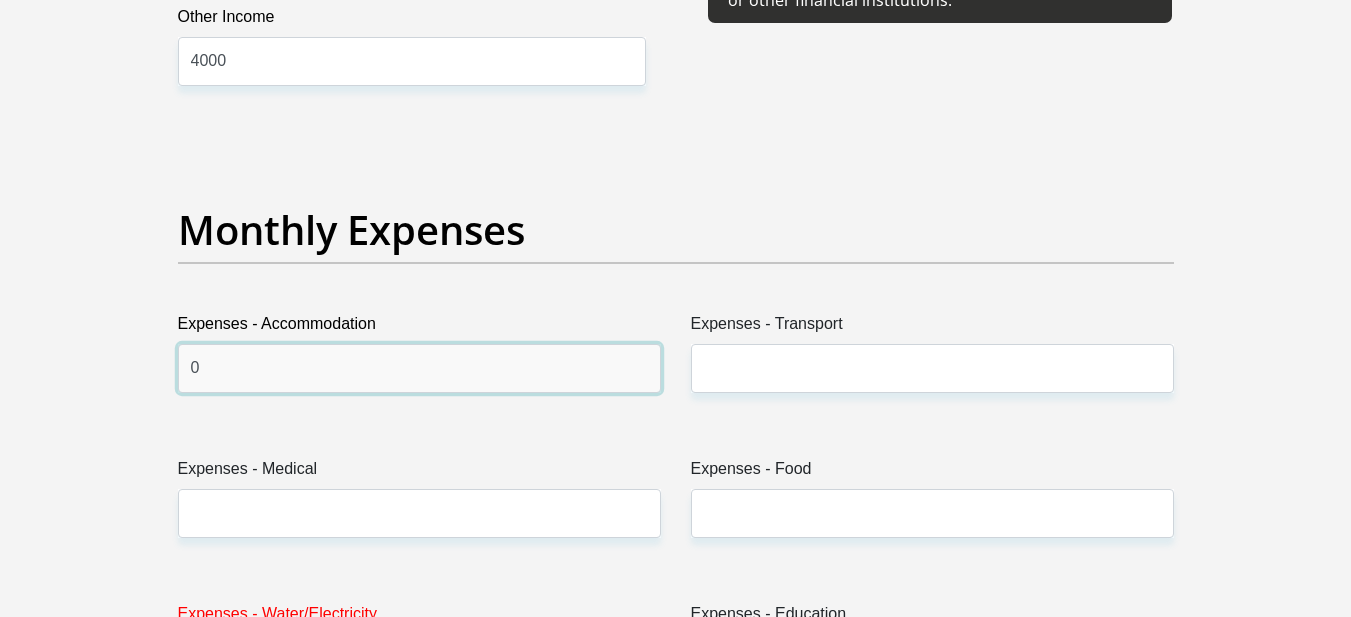 type on "0" 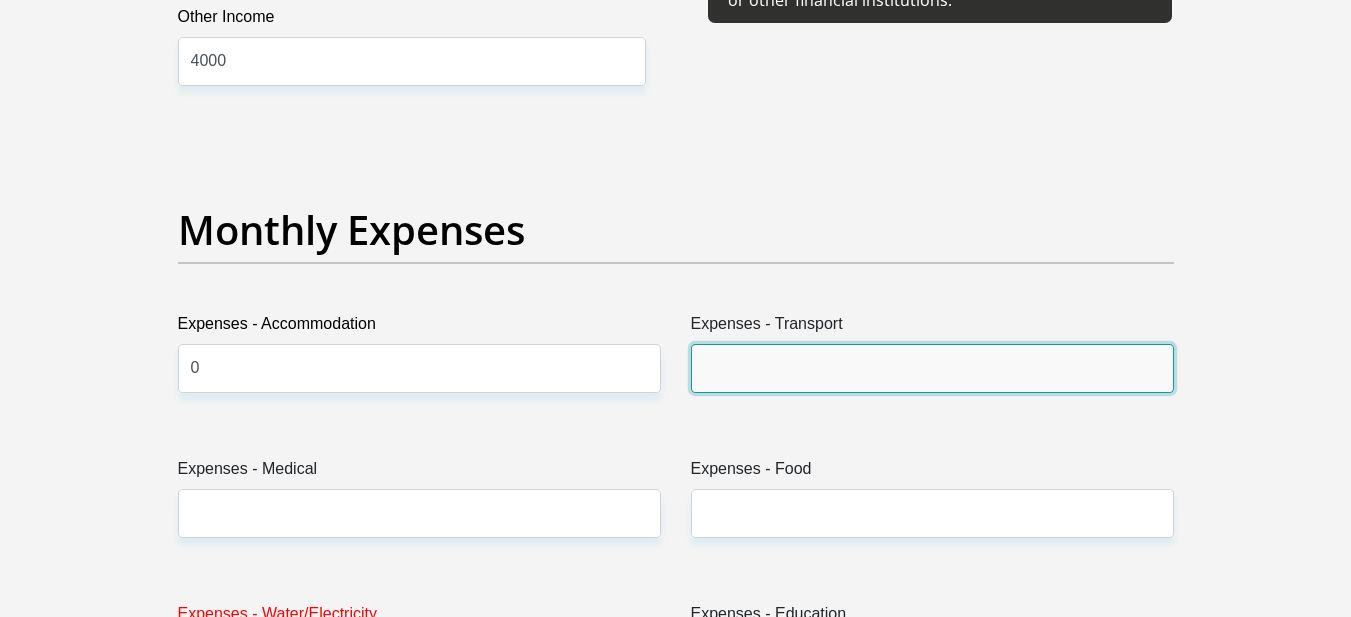 click on "Expenses - Transport" at bounding box center [932, 368] 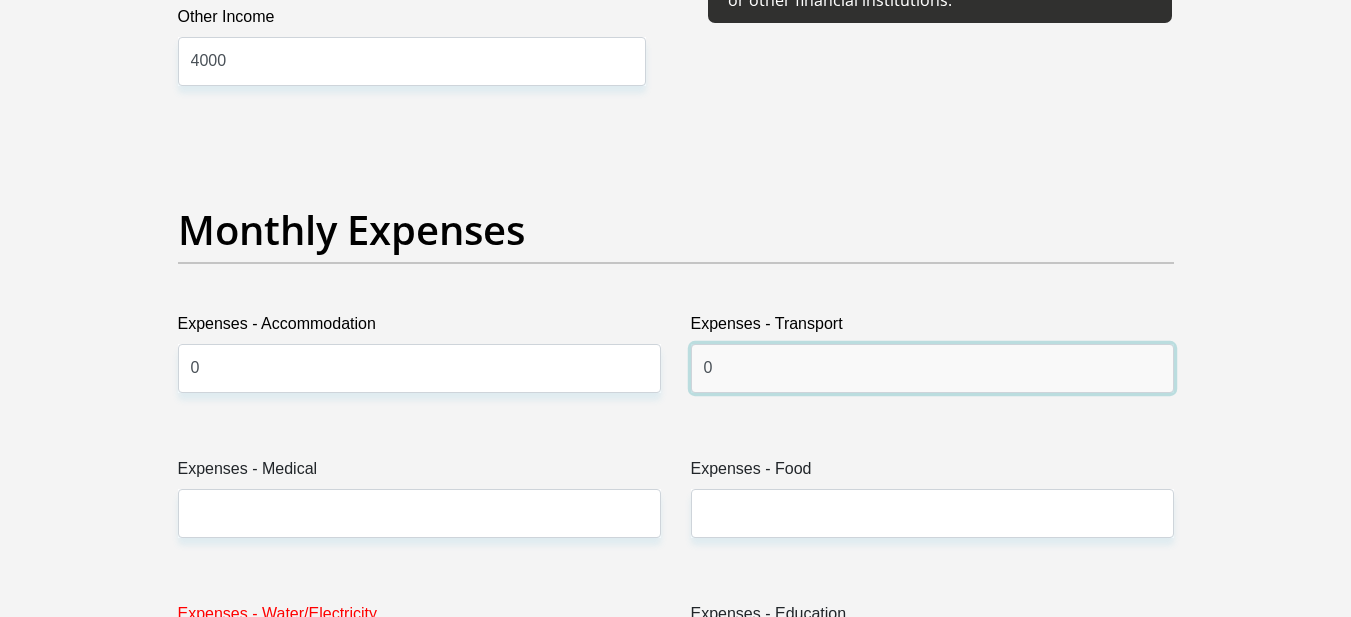 type on "0" 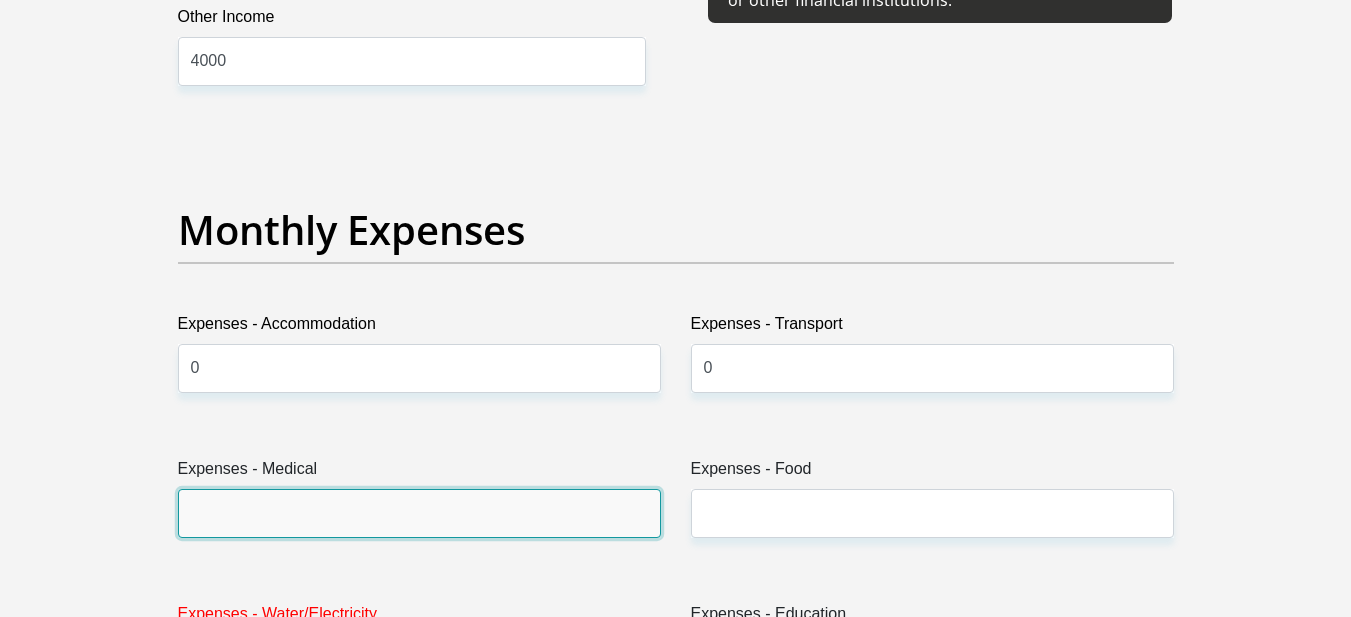 click on "Expenses - Medical" at bounding box center (419, 513) 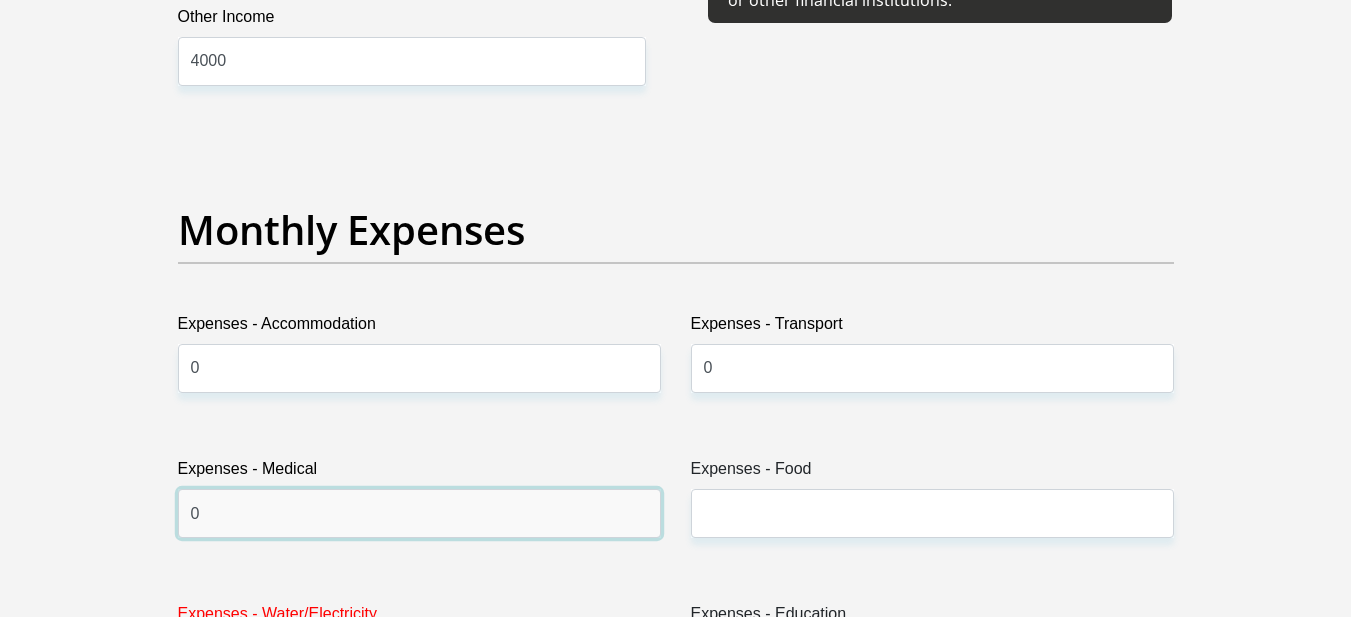 type on "0" 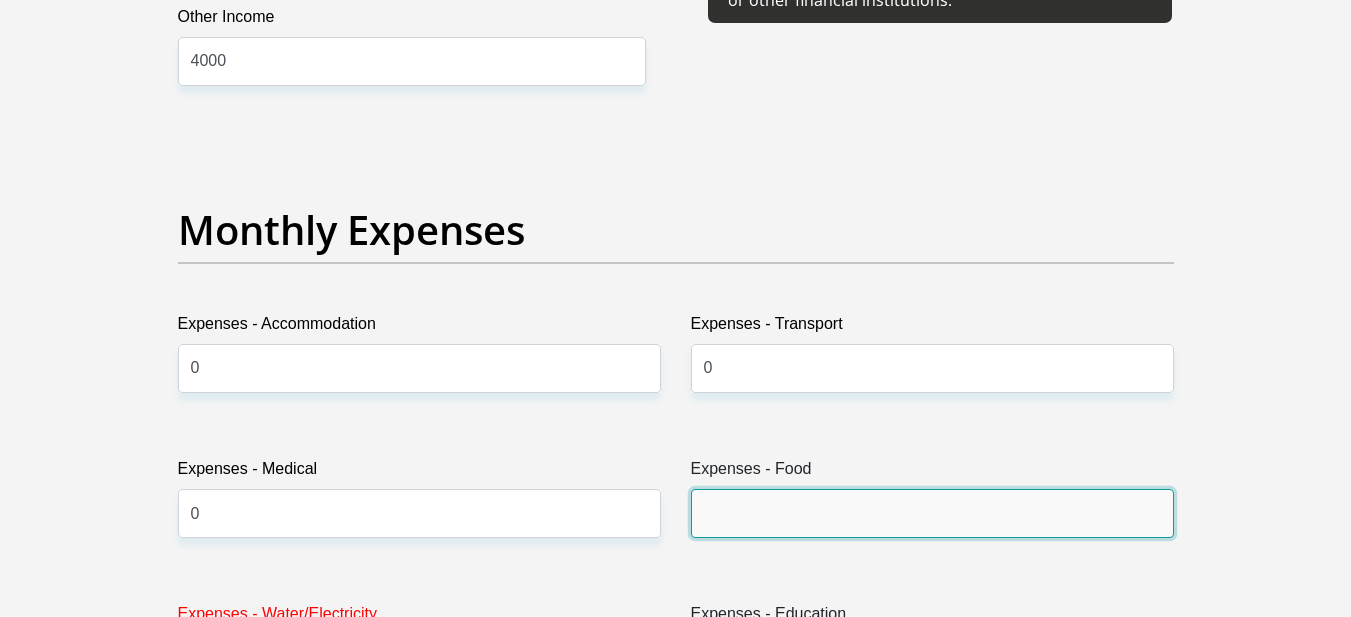 click on "Expenses - Food" at bounding box center [932, 513] 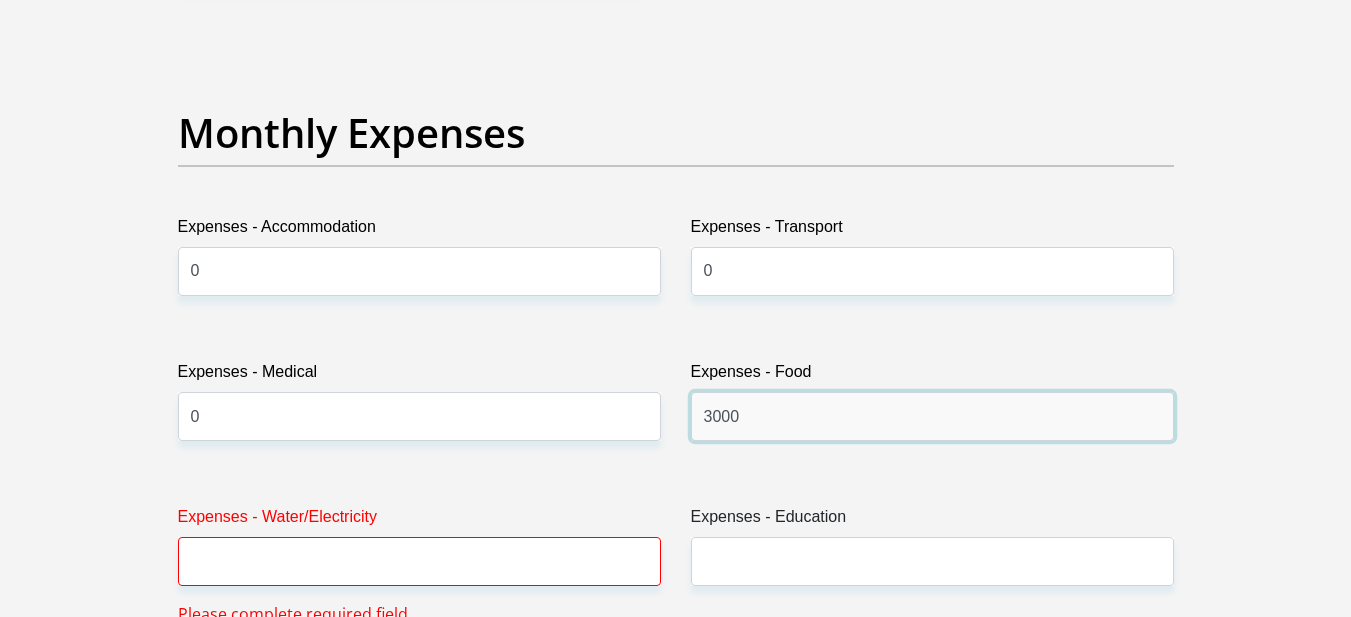 scroll, scrollTop: 3100, scrollLeft: 0, axis: vertical 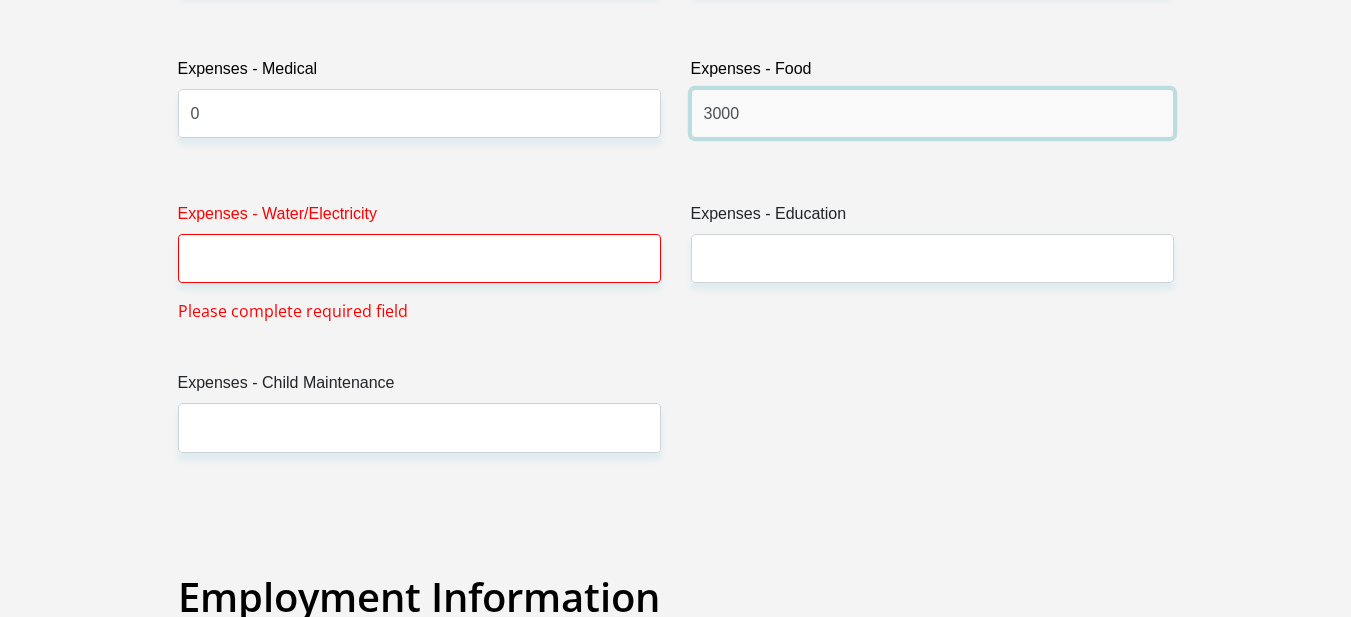 type on "3000" 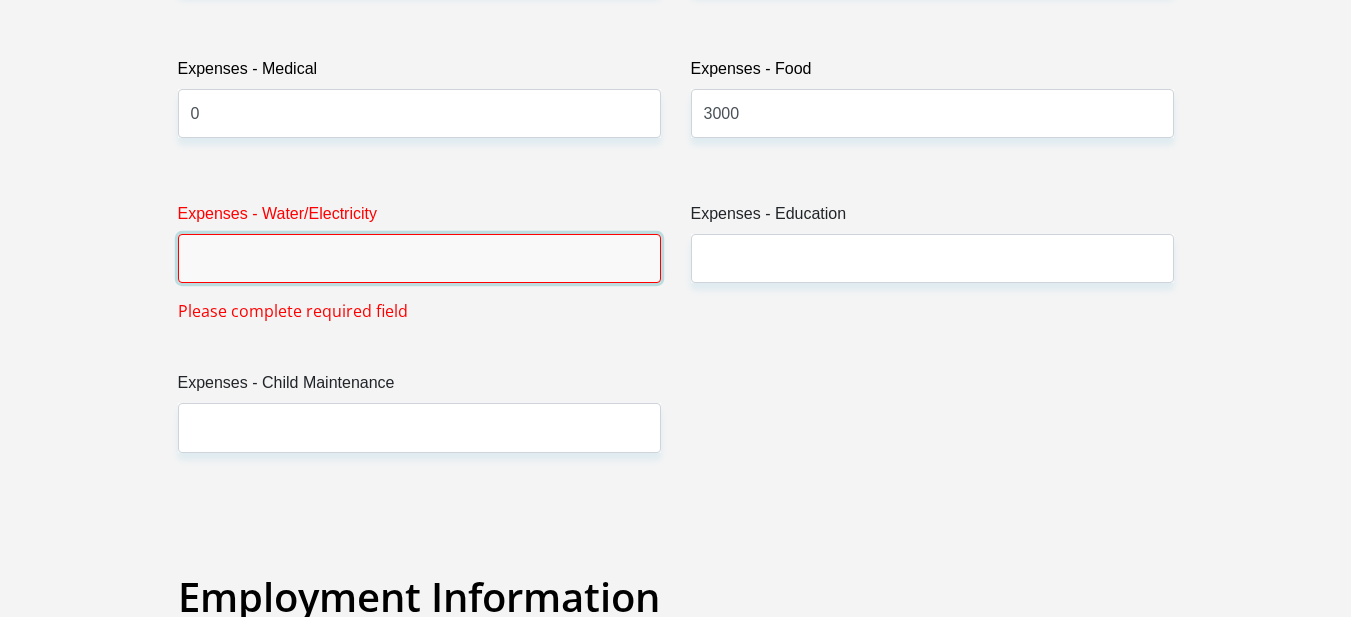 click on "Expenses - Water/Electricity" at bounding box center (419, 258) 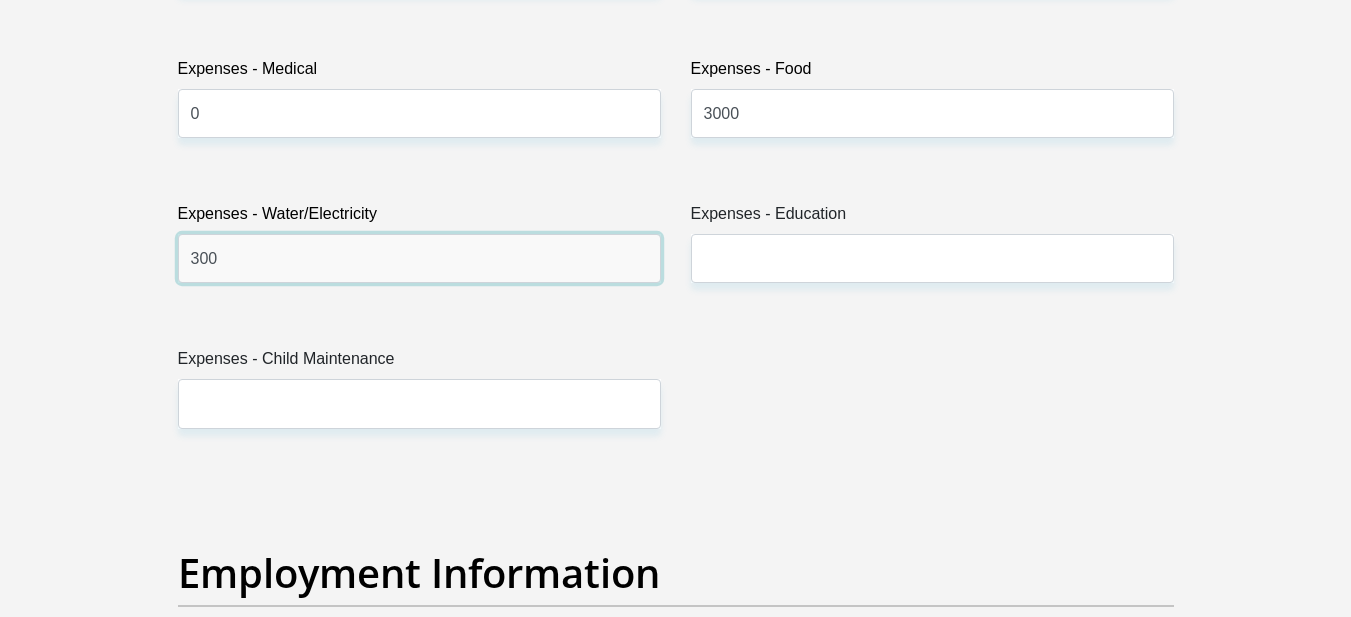 type on "300" 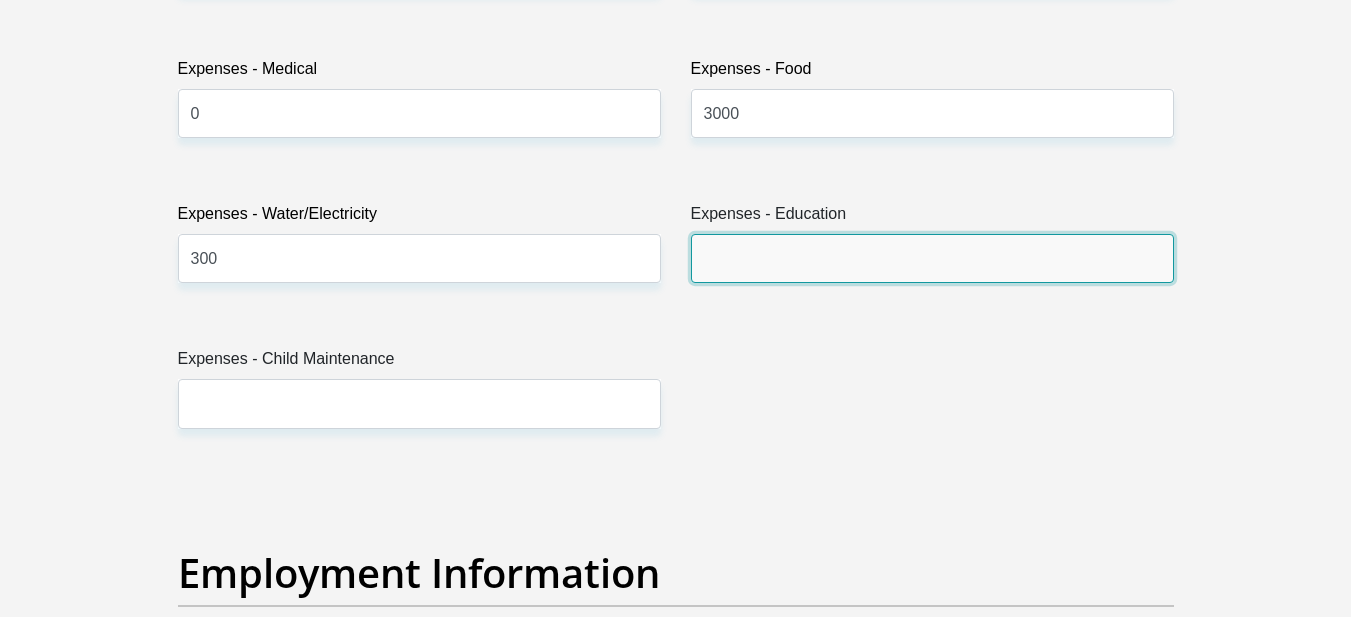 click on "Expenses - Education" at bounding box center (932, 258) 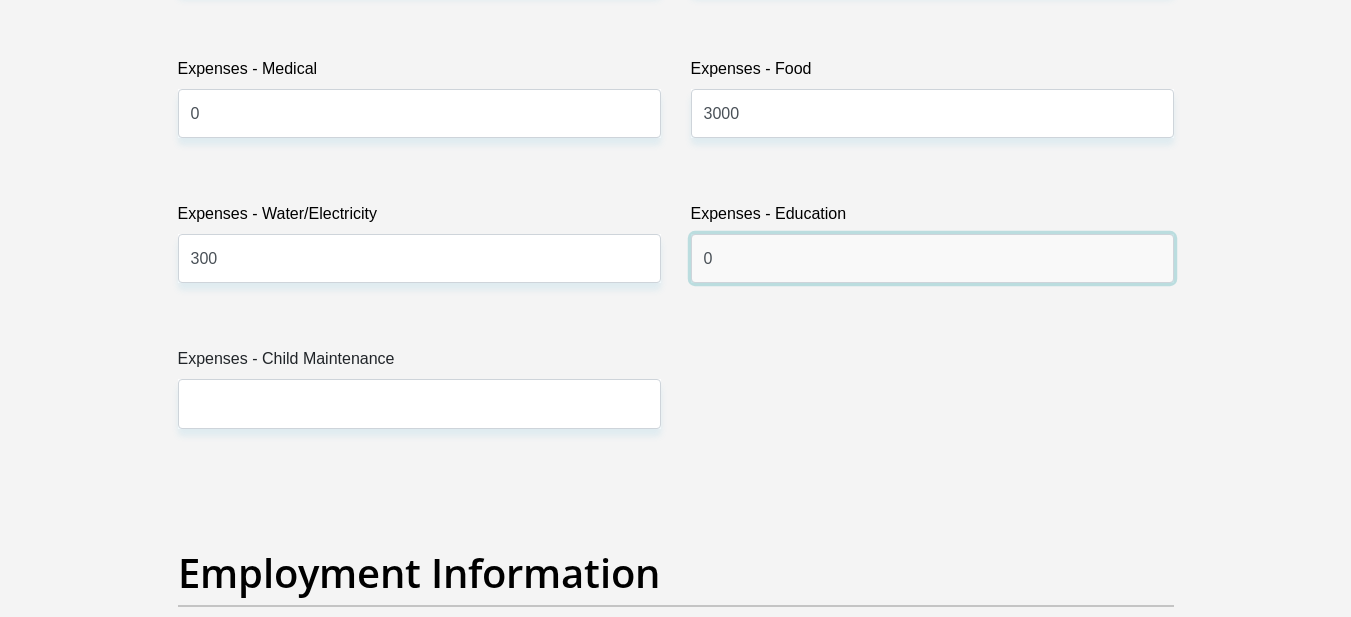 type on "0" 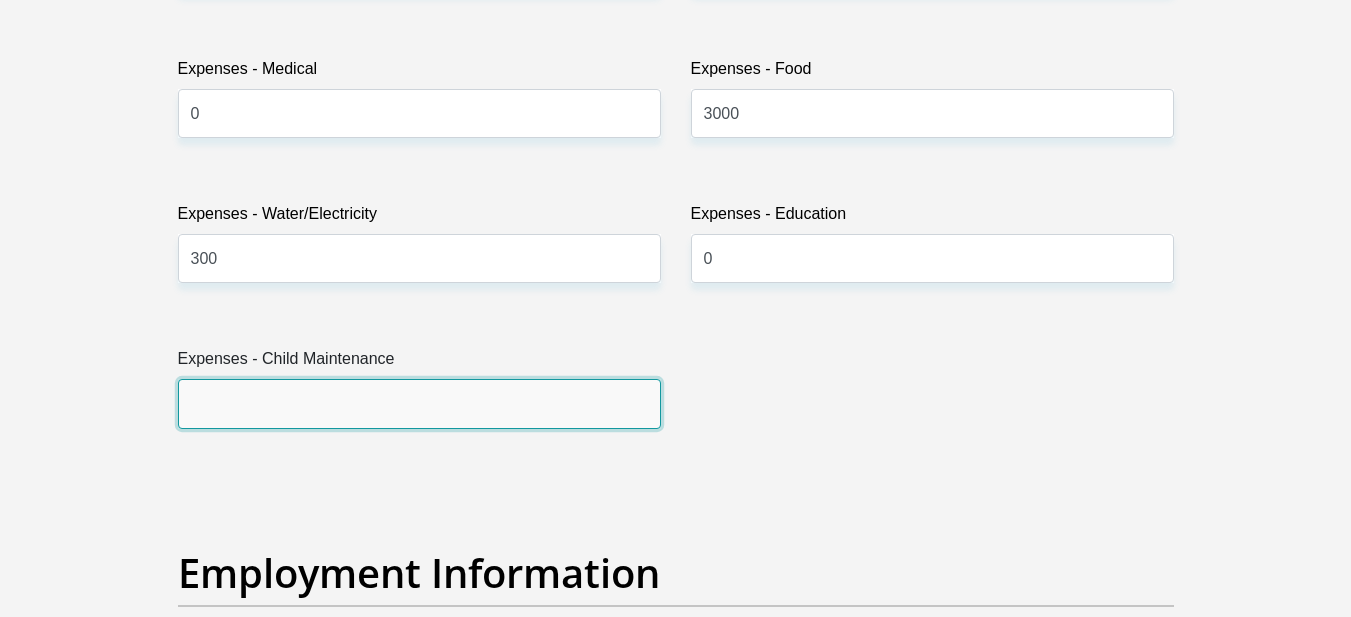 click on "Expenses - Child Maintenance" at bounding box center (419, 403) 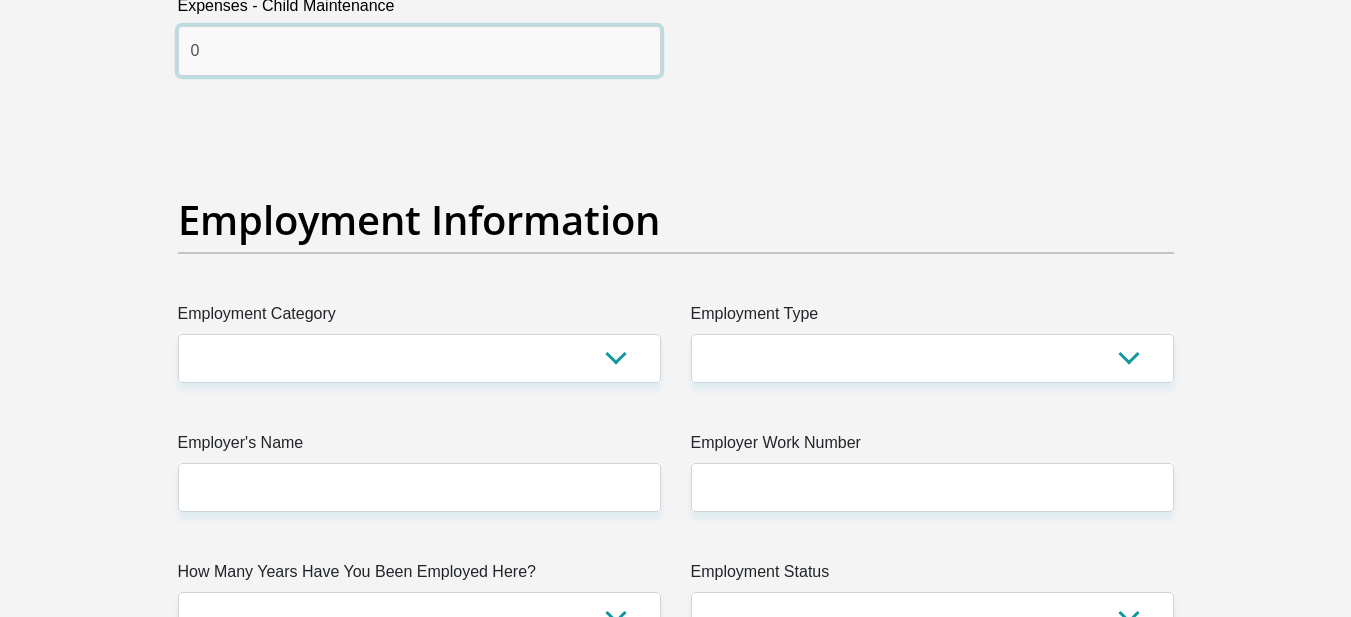 scroll, scrollTop: 3500, scrollLeft: 0, axis: vertical 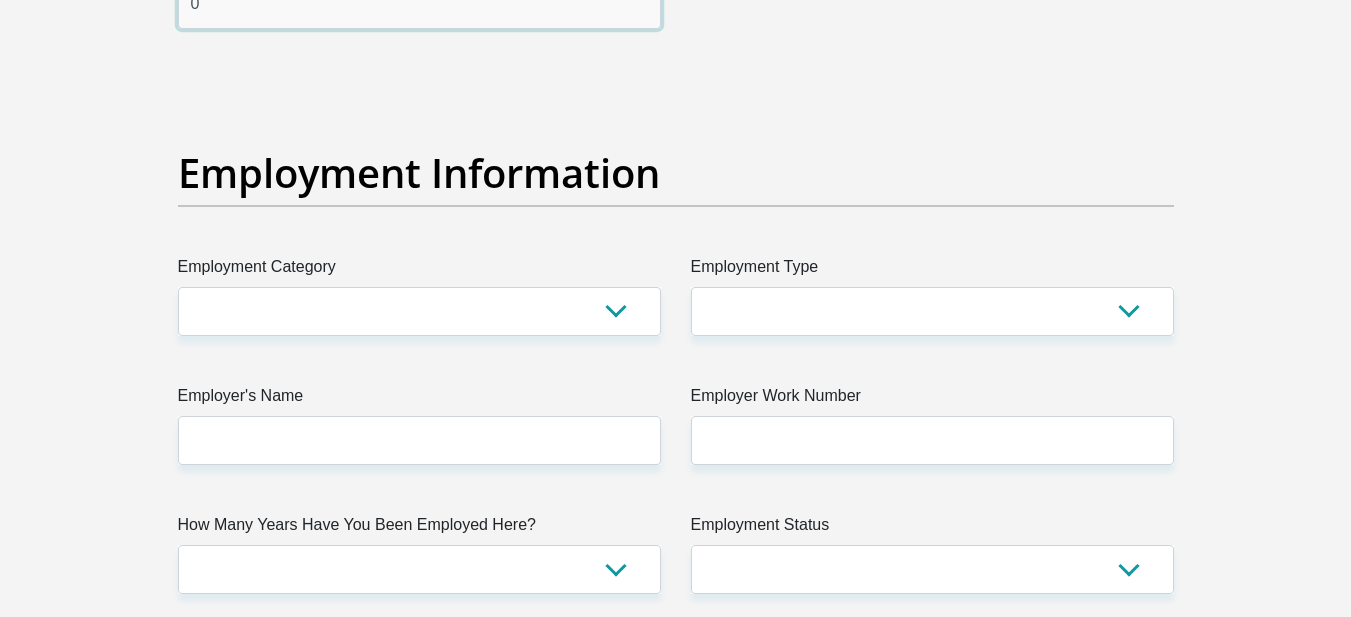 type on "0" 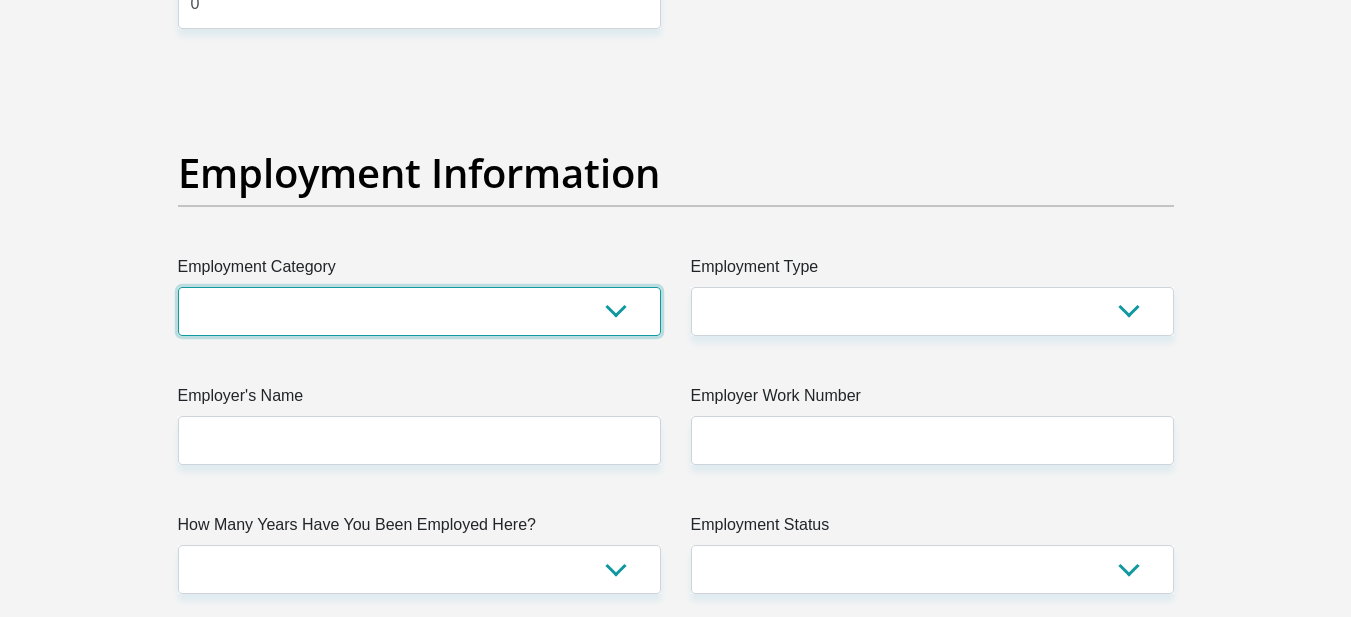 click on "AGRICULTURE
ALCOHOL & TOBACCO
CONSTRUCTION MATERIALS
METALLURGY
EQUIPMENT FOR RENEWABLE ENERGY
SPECIALIZED CONTRACTORS
CAR
GAMING (INCL. INTERNET
OTHER WHOLESALE
UNLICENSED PHARMACEUTICALS
CURRENCY EXCHANGE HOUSES
OTHER FINANCIAL INSTITUTIONS & INSURANCE
REAL ESTATE AGENTS
OIL & GAS
OTHER MATERIALS (E.G. IRON ORE)
PRECIOUS STONES & PRECIOUS METALS
POLITICAL ORGANIZATIONS
RELIGIOUS ORGANIZATIONS(NOT SECTS)
ACTI. HAVING BUSINESS DEAL WITH PUBLIC ADMINISTRATION
LAUNDROMATS" at bounding box center (419, 311) 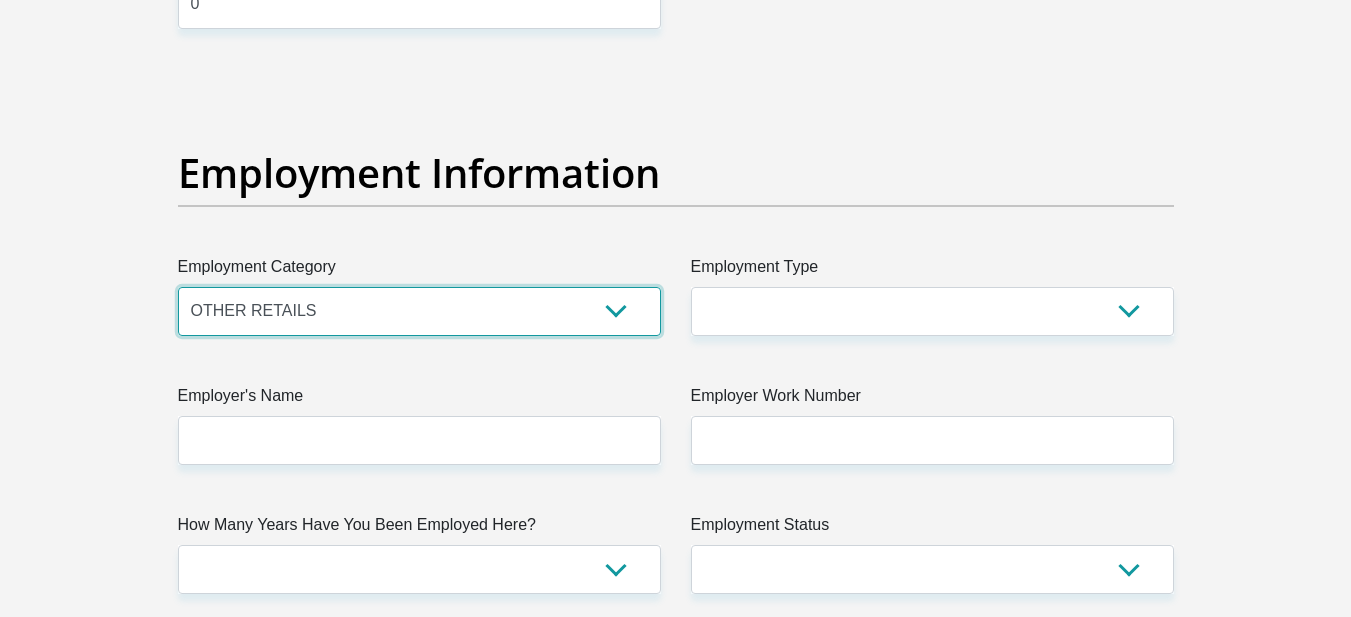 click on "AGRICULTURE
ALCOHOL & TOBACCO
CONSTRUCTION MATERIALS
METALLURGY
EQUIPMENT FOR RENEWABLE ENERGY
SPECIALIZED CONTRACTORS
CAR
GAMING (INCL. INTERNET
OTHER WHOLESALE
UNLICENSED PHARMACEUTICALS
CURRENCY EXCHANGE HOUSES
OTHER FINANCIAL INSTITUTIONS & INSURANCE
REAL ESTATE AGENTS
OIL & GAS
OTHER MATERIALS (E.G. IRON ORE)
PRECIOUS STONES & PRECIOUS METALS
POLITICAL ORGANIZATIONS
RELIGIOUS ORGANIZATIONS(NOT SECTS)
ACTI. HAVING BUSINESS DEAL WITH PUBLIC ADMINISTRATION
LAUNDROMATS" at bounding box center (419, 311) 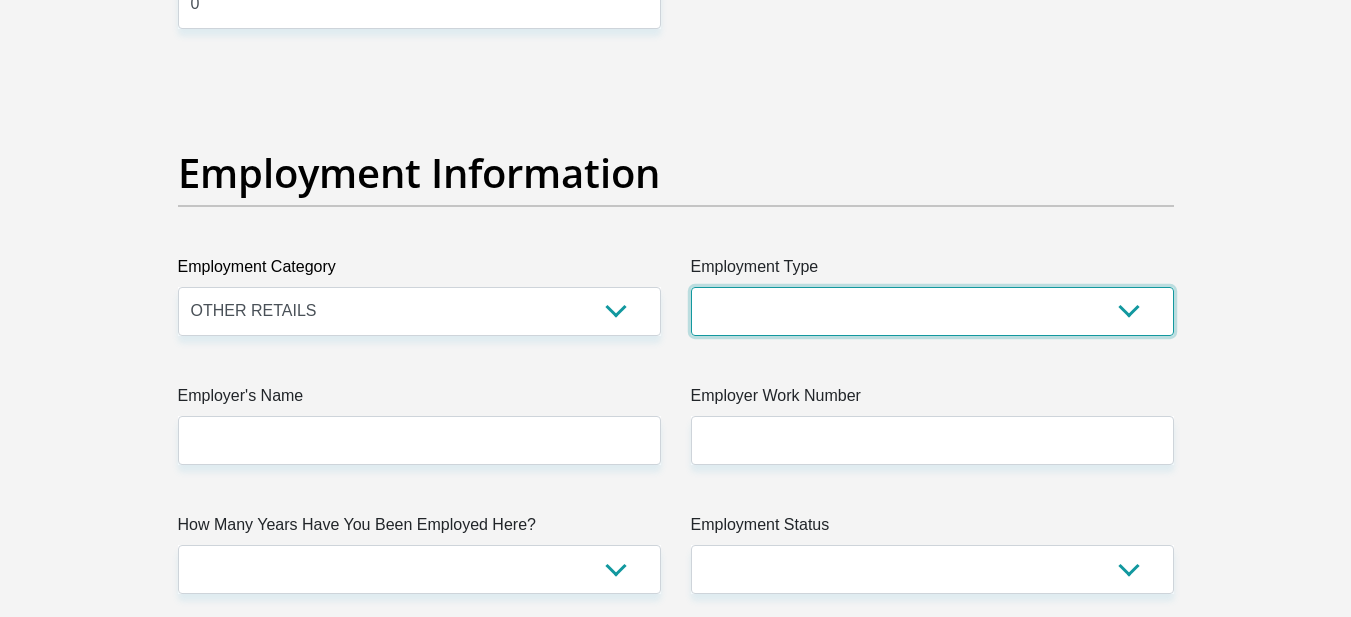 click on "College/Lecturer
Craft Seller
Creative
Driver
Executive
Farmer
Forces - Non Commissioned
Forces - Officer
Hawker
Housewife
Labourer
Licenced Professional
Manager
Miner
Non Licenced Professional
Office Staff/Clerk
Outside Worker
Pensioner
Permanent Teacher
Production/Manufacturing
Sales
Self-Employed
Semi-Professional Worker
Service Industry  Social Worker  Student" at bounding box center (932, 311) 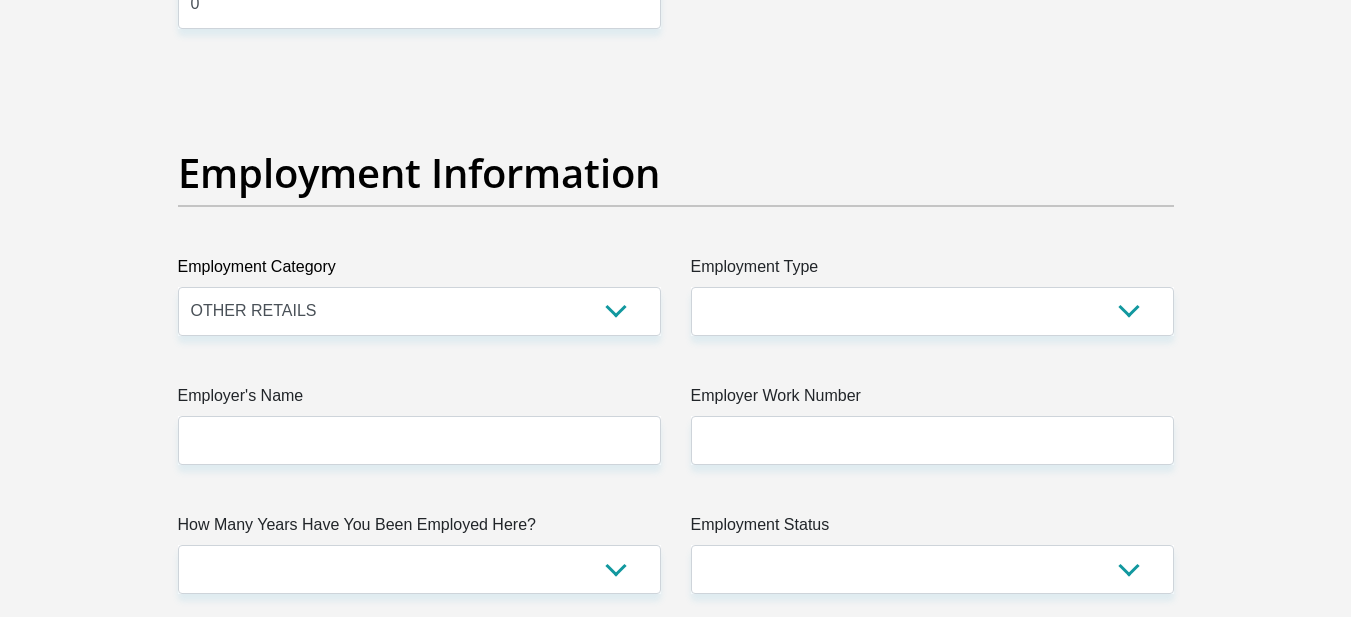 click on "Title
Mr
Ms
Mrs
Dr
Other
First Name
SHALAINETIFFANYANNE
Surname
CHETTY
ID Number
8905140114085
Please input valid ID number
Race
Black
Coloured
Indian
White
Other
Contact Number
0764717493
Please input valid contact number
Nationality
South Africa
Afghanistan
Aland Islands  Angola" at bounding box center (676, 67) 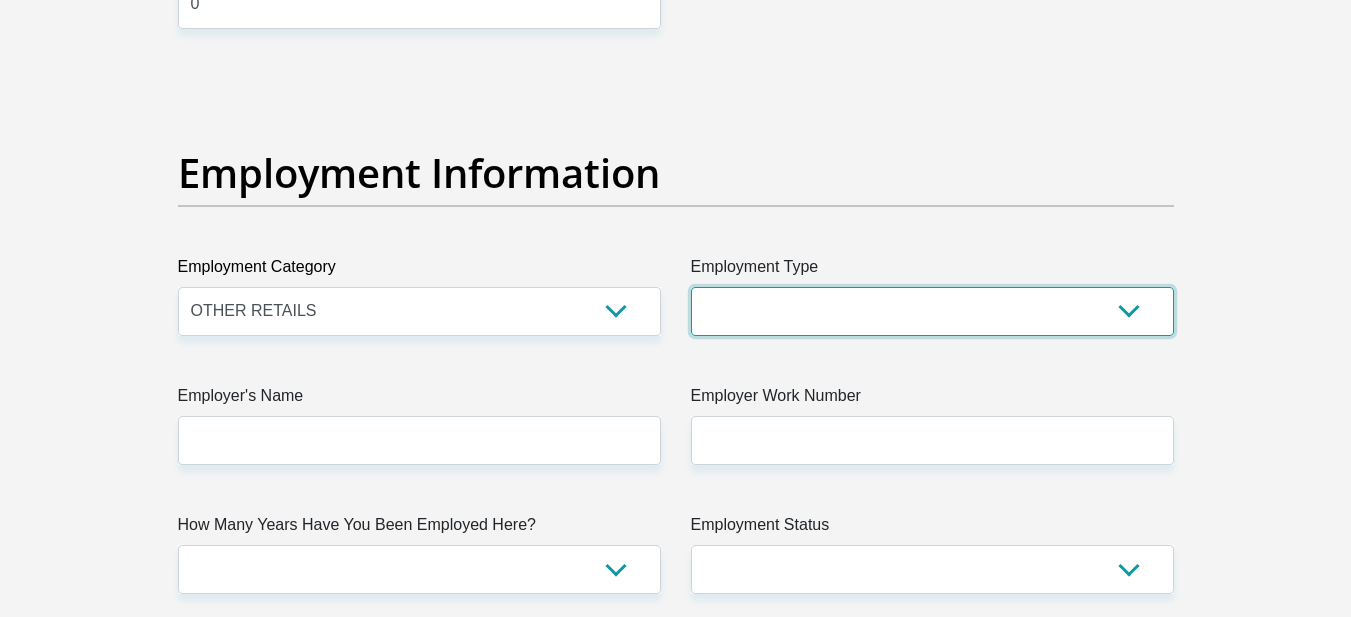 click on "College/Lecturer
Craft Seller
Creative
Driver
Executive
Farmer
Forces - Non Commissioned
Forces - Officer
Hawker
Housewife
Labourer
Licenced Professional
Manager
Miner
Non Licenced Professional
Office Staff/Clerk
Outside Worker
Pensioner
Permanent Teacher
Production/Manufacturing
Sales
Self-Employed
Semi-Professional Worker
Service Industry  Social Worker  Student" at bounding box center (932, 311) 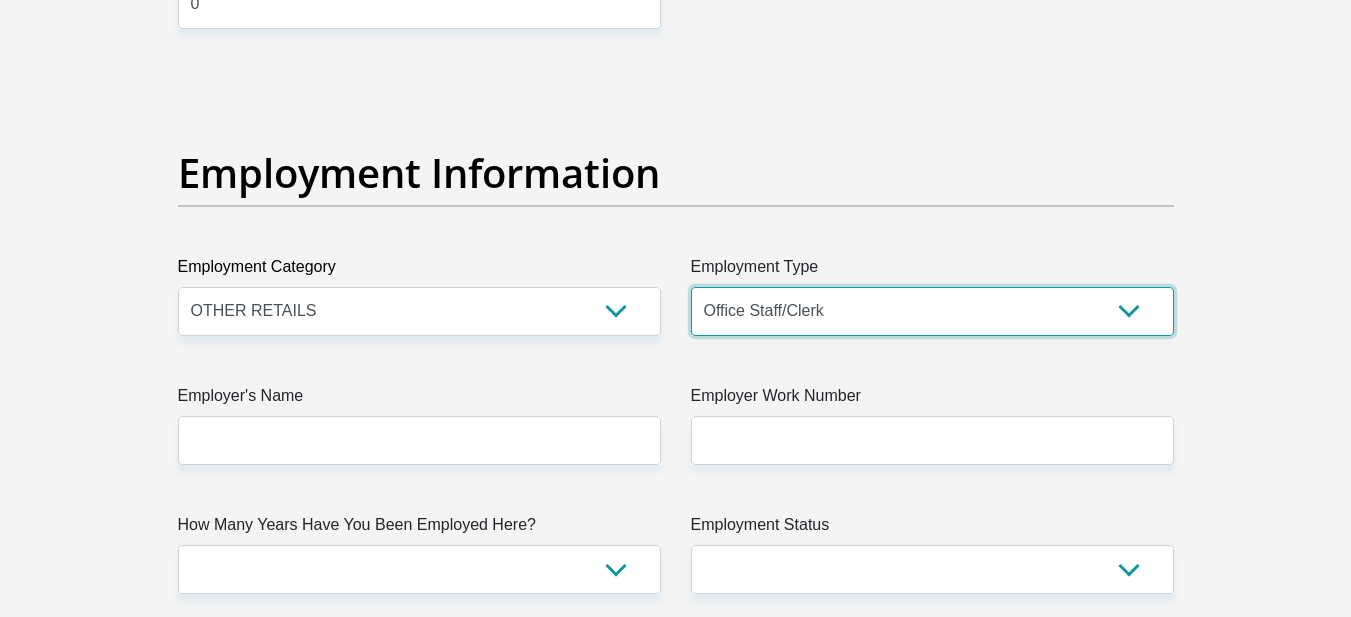 click on "College/Lecturer
Craft Seller
Creative
Driver
Executive
Farmer
Forces - Non Commissioned
Forces - Officer
Hawker
Housewife
Labourer
Licenced Professional
Manager
Miner
Non Licenced Professional
Office Staff/Clerk
Outside Worker
Pensioner
Permanent Teacher
Production/Manufacturing
Sales
Self-Employed
Semi-Professional Worker
Service Industry  Social Worker  Student" at bounding box center (932, 311) 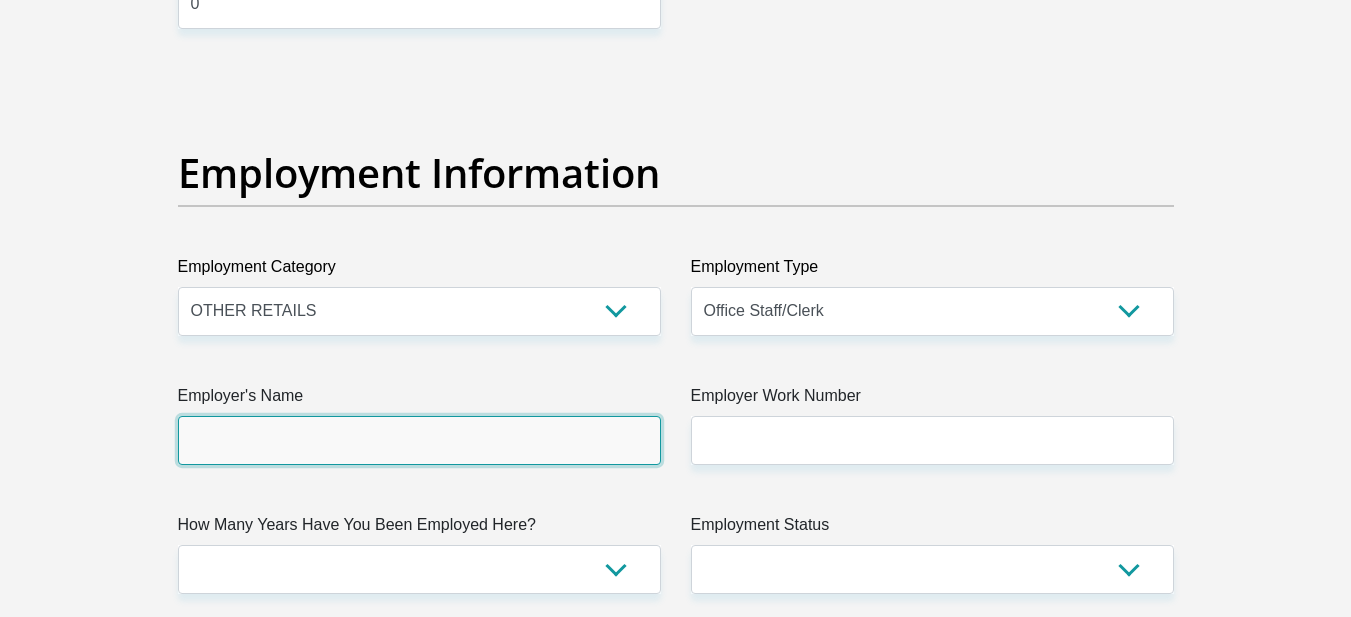 click on "Employer's Name" at bounding box center (419, 440) 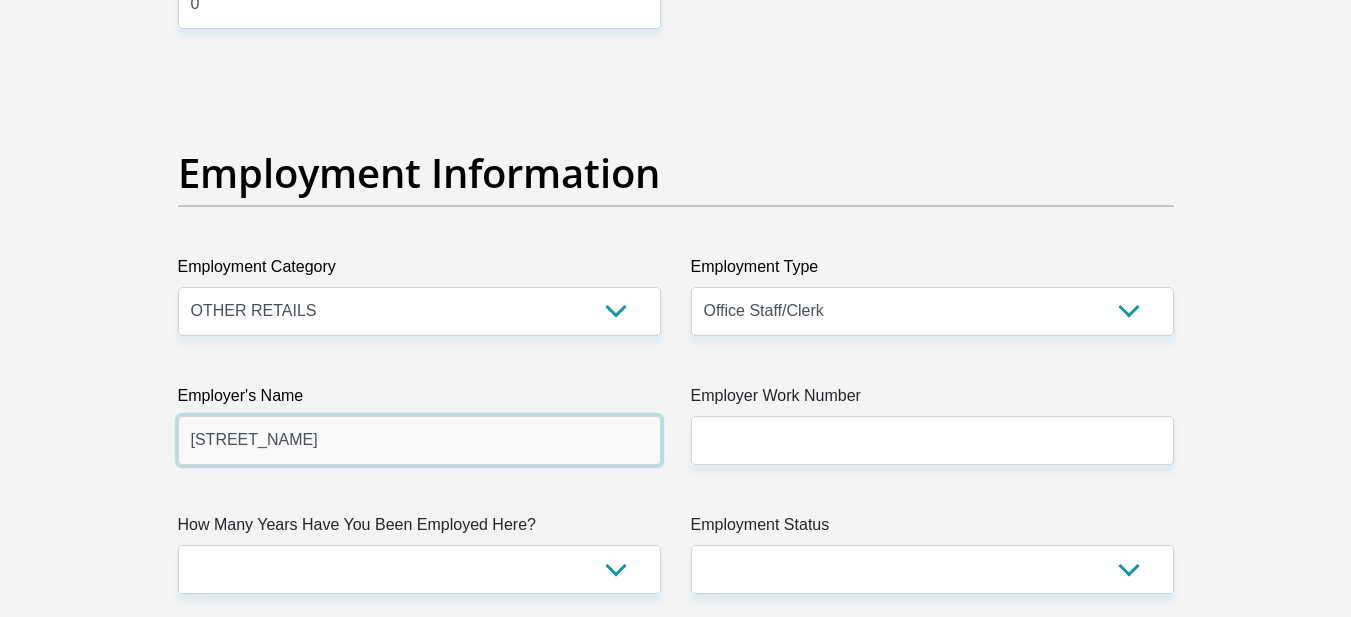 click on "postnetkriel" at bounding box center (419, 440) 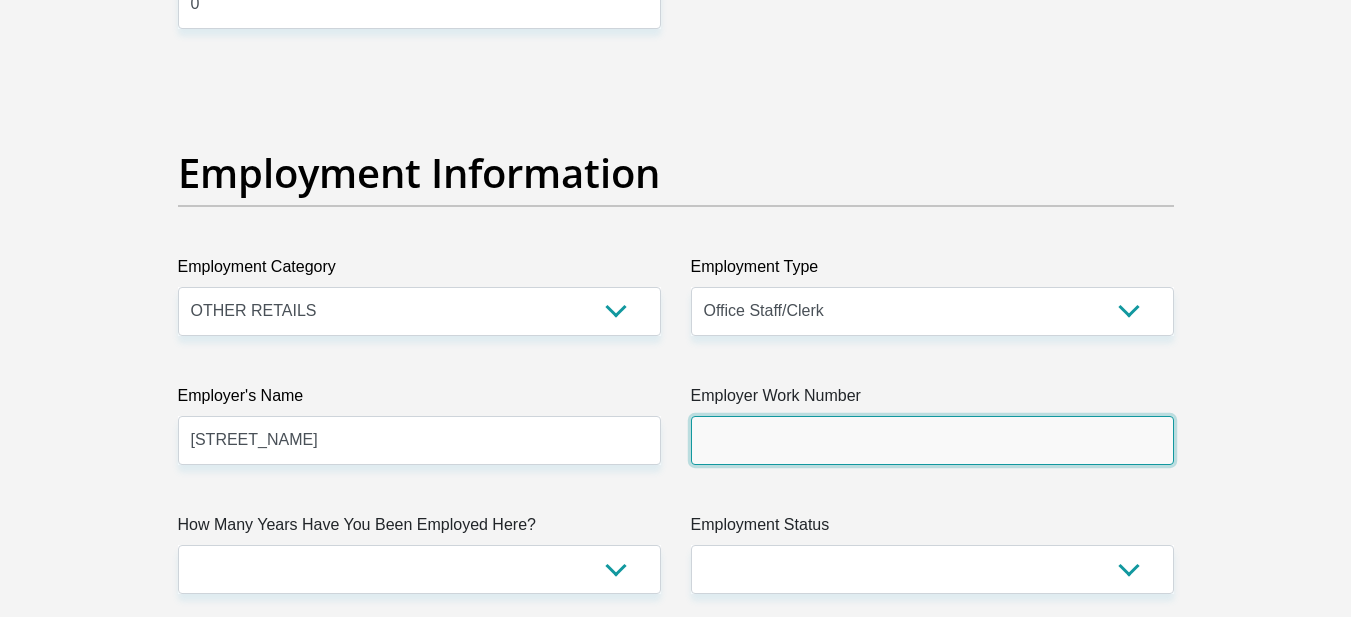 click on "Employer Work Number" at bounding box center (932, 440) 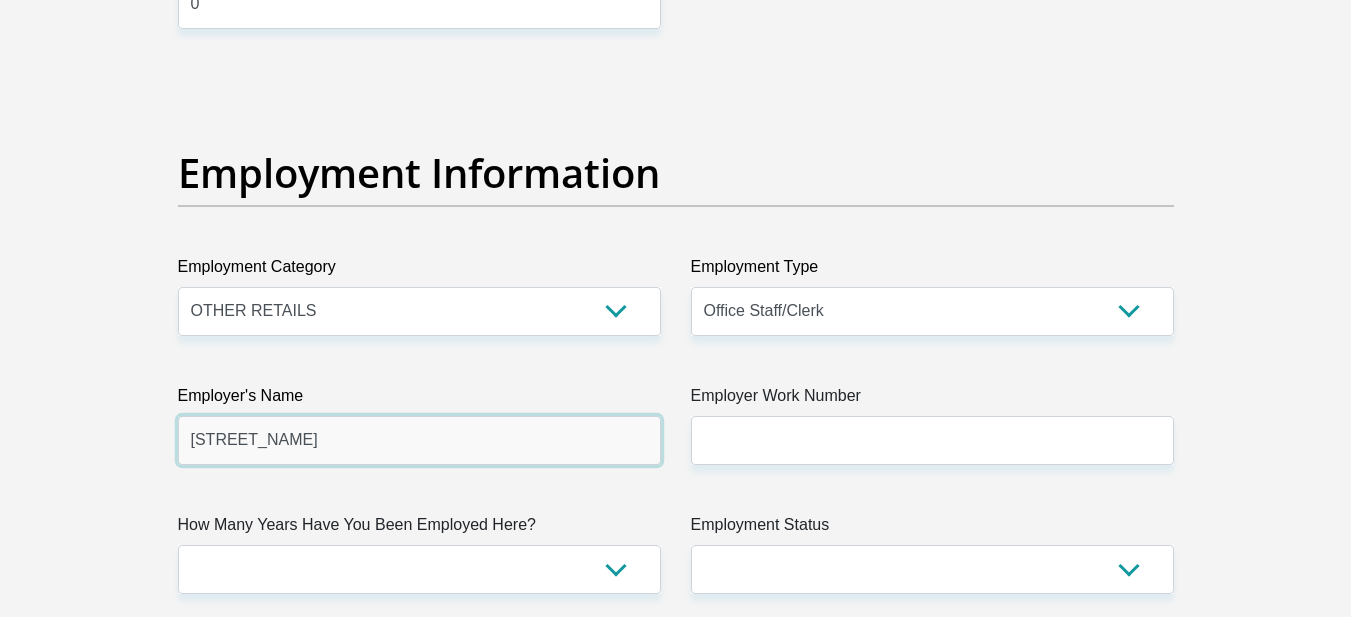 click on "postnetkriel" at bounding box center [419, 440] 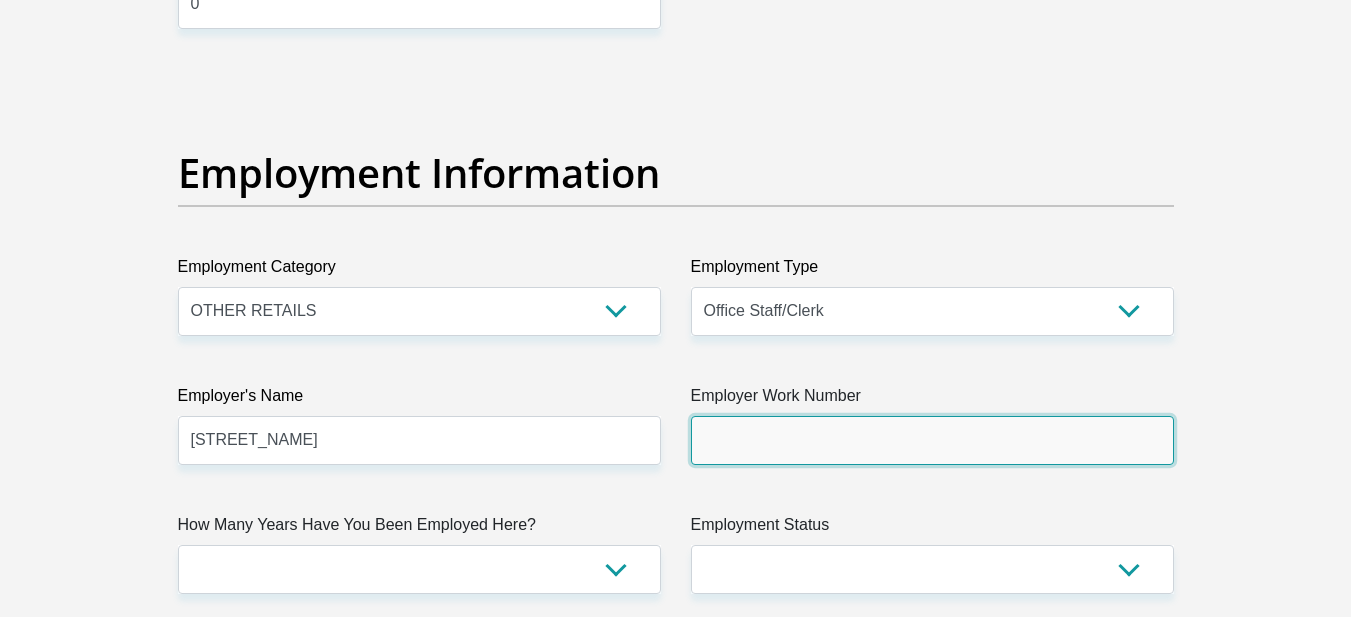 click on "Employer Work Number" at bounding box center (932, 440) 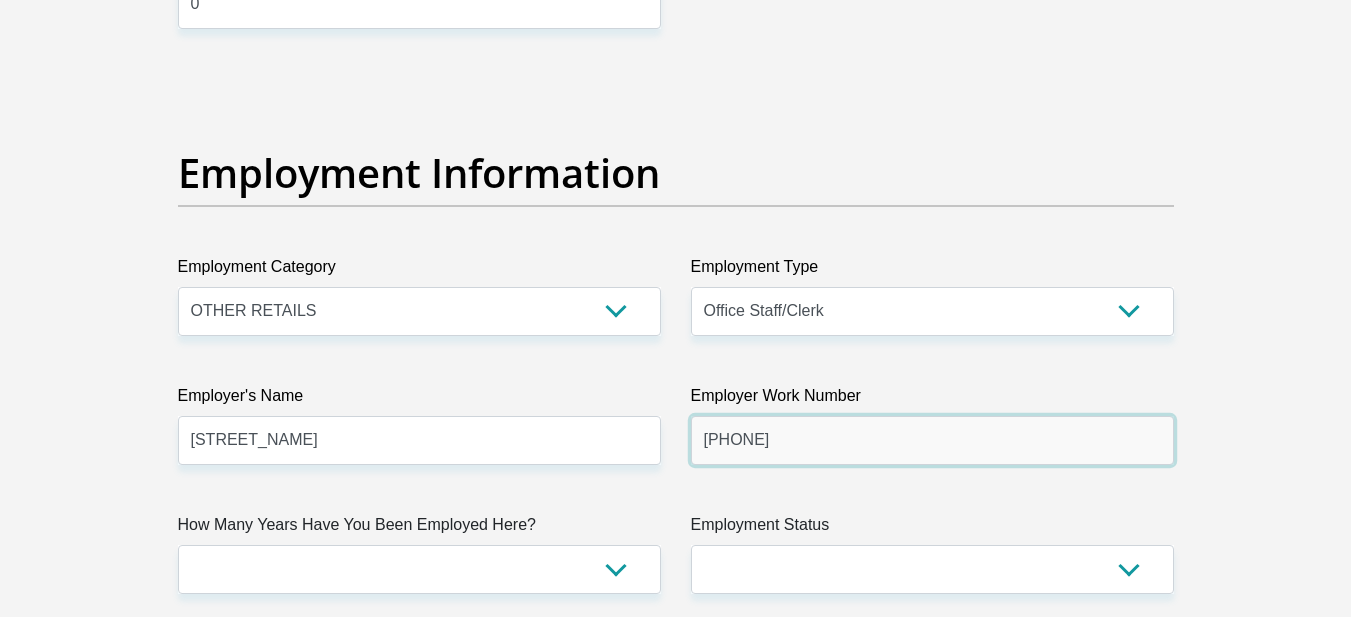 type on "0176483954" 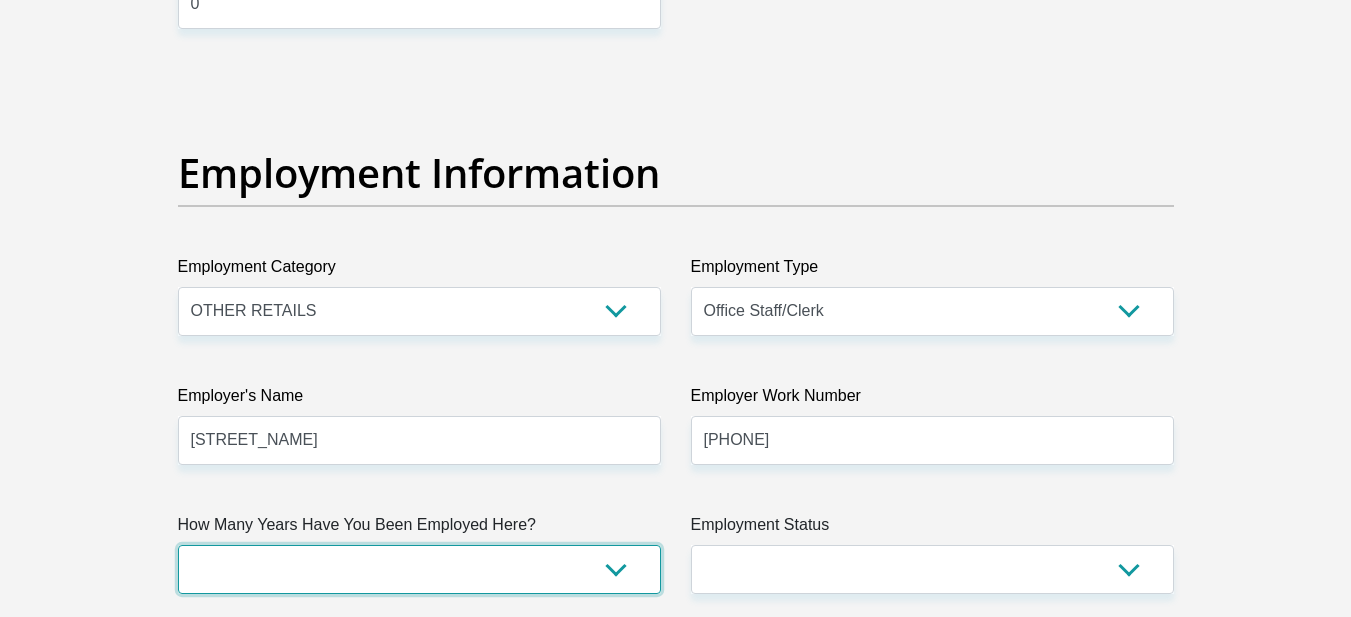 click on "less than 1 year
1-3 years
3-5 years
5+ years" at bounding box center [419, 569] 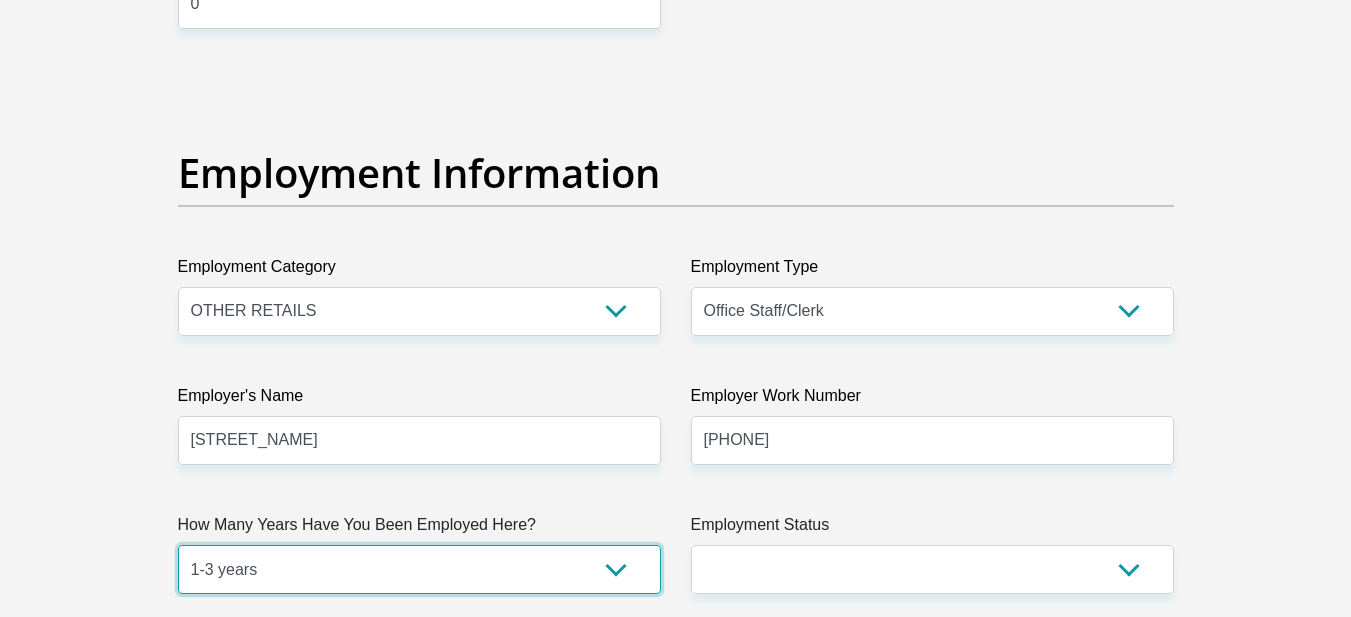 click on "less than 1 year
1-3 years
3-5 years
5+ years" at bounding box center [419, 569] 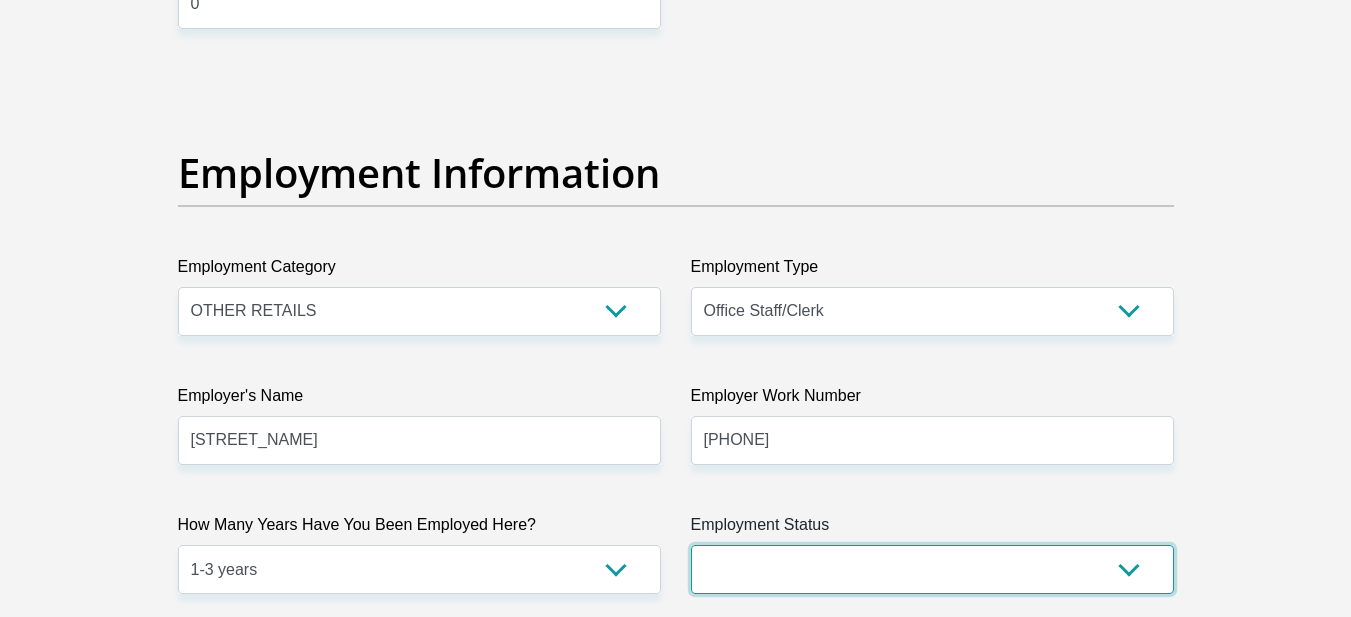 click on "Permanent/Full-time
Part-time/Casual
Contract Worker
Self-Employed
Housewife
Retired
Student
Medically Boarded
Disability
Unemployed" at bounding box center (932, 569) 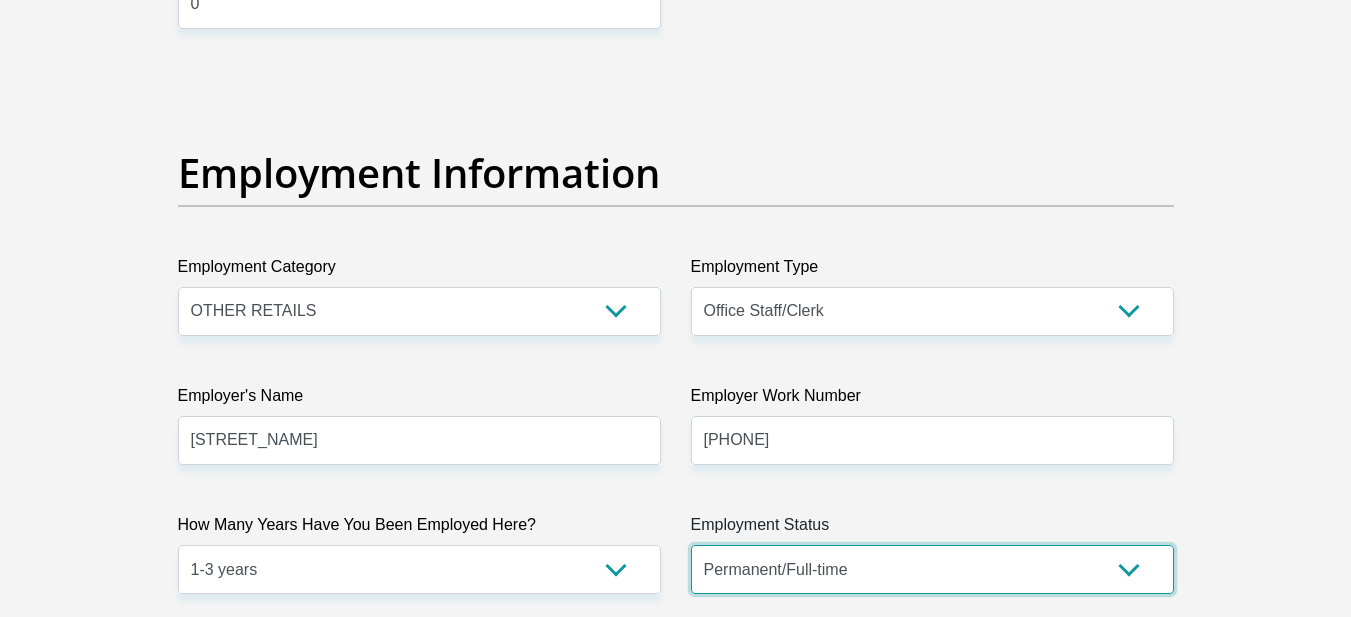 click on "Permanent/Full-time
Part-time/Casual
Contract Worker
Self-Employed
Housewife
Retired
Student
Medically Boarded
Disability
Unemployed" at bounding box center (932, 569) 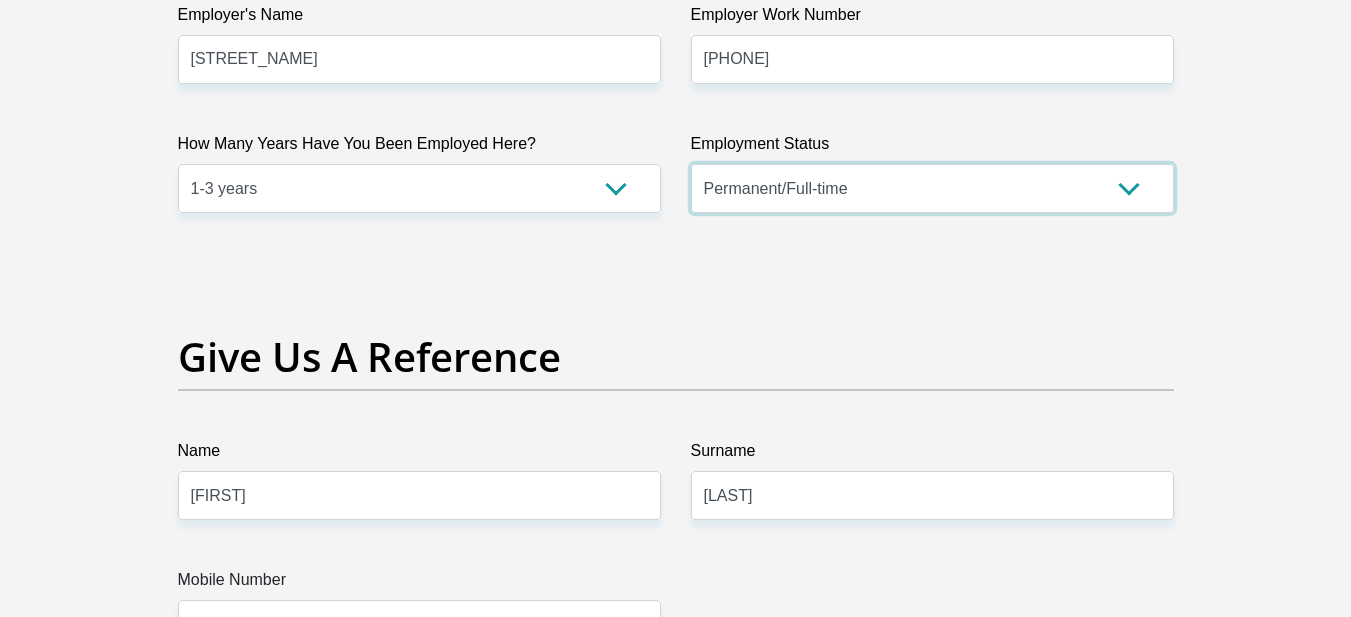scroll, scrollTop: 4000, scrollLeft: 0, axis: vertical 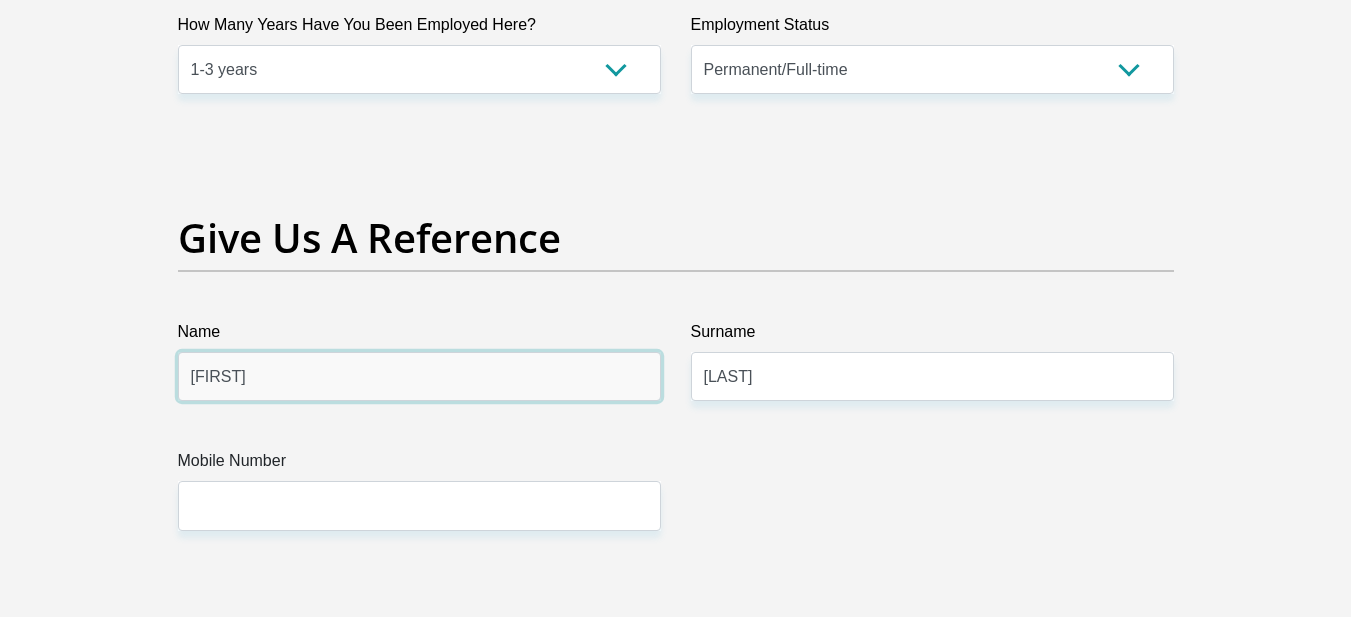 drag, startPoint x: 549, startPoint y: 373, endPoint x: 127, endPoint y: 383, distance: 422.11847 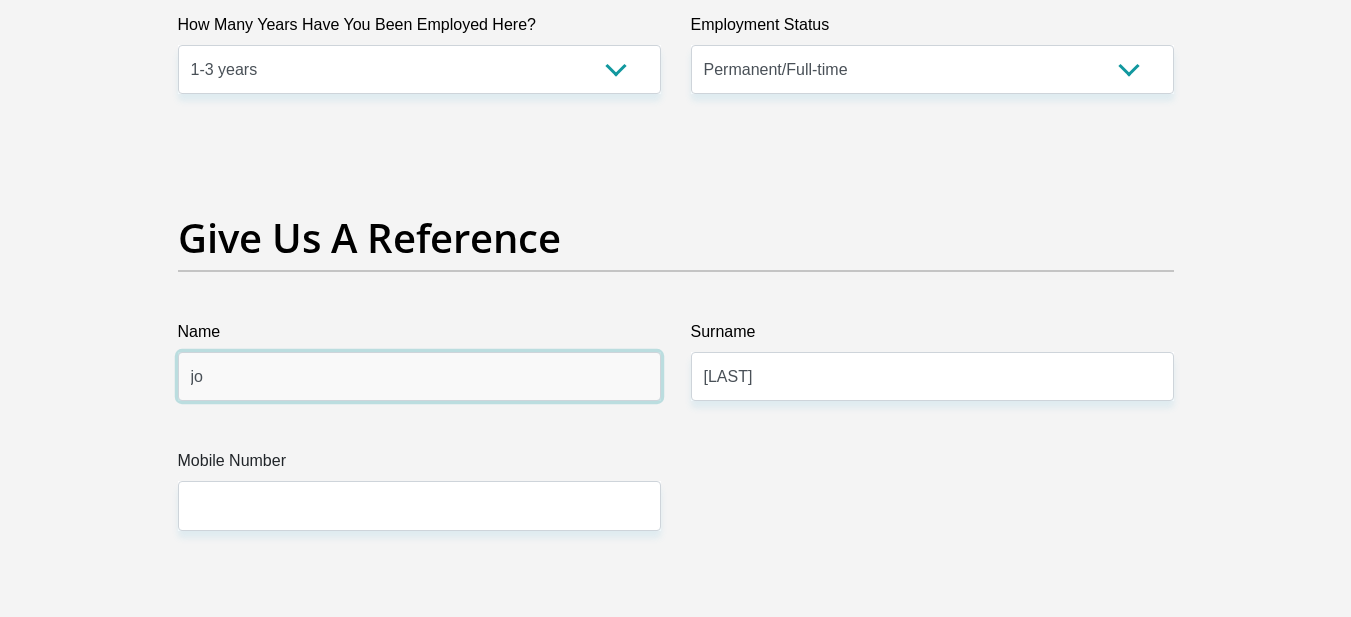 type on "j" 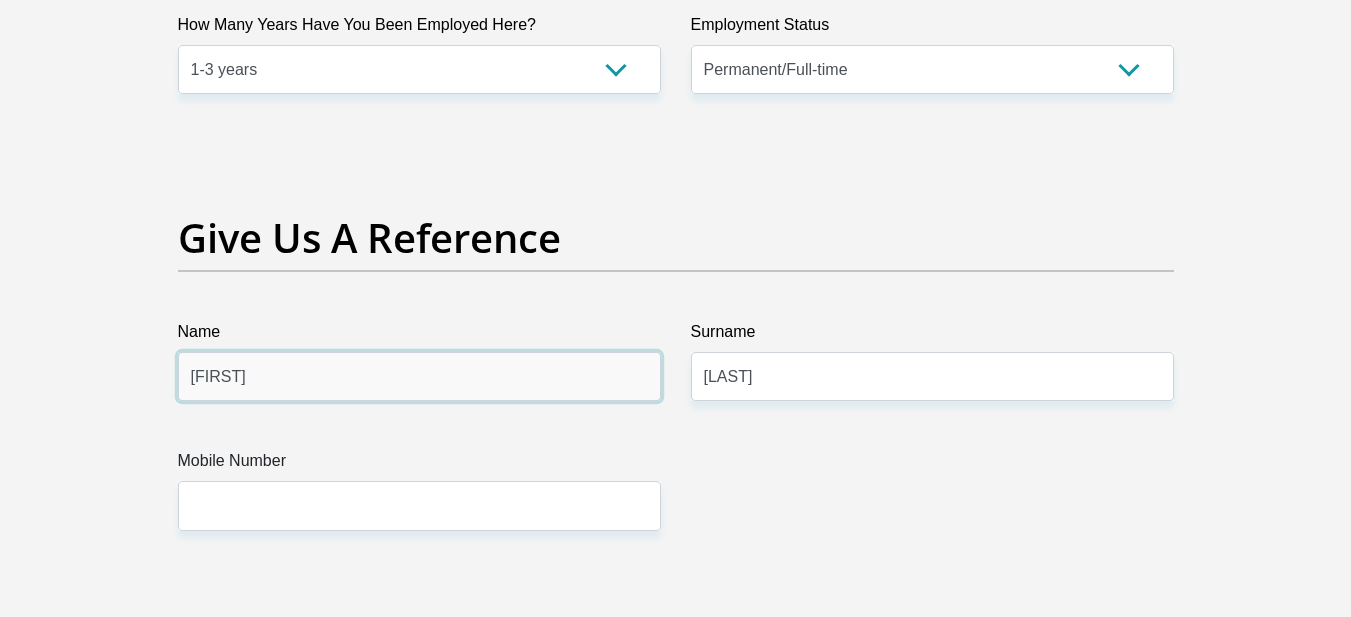 type on "JOAN" 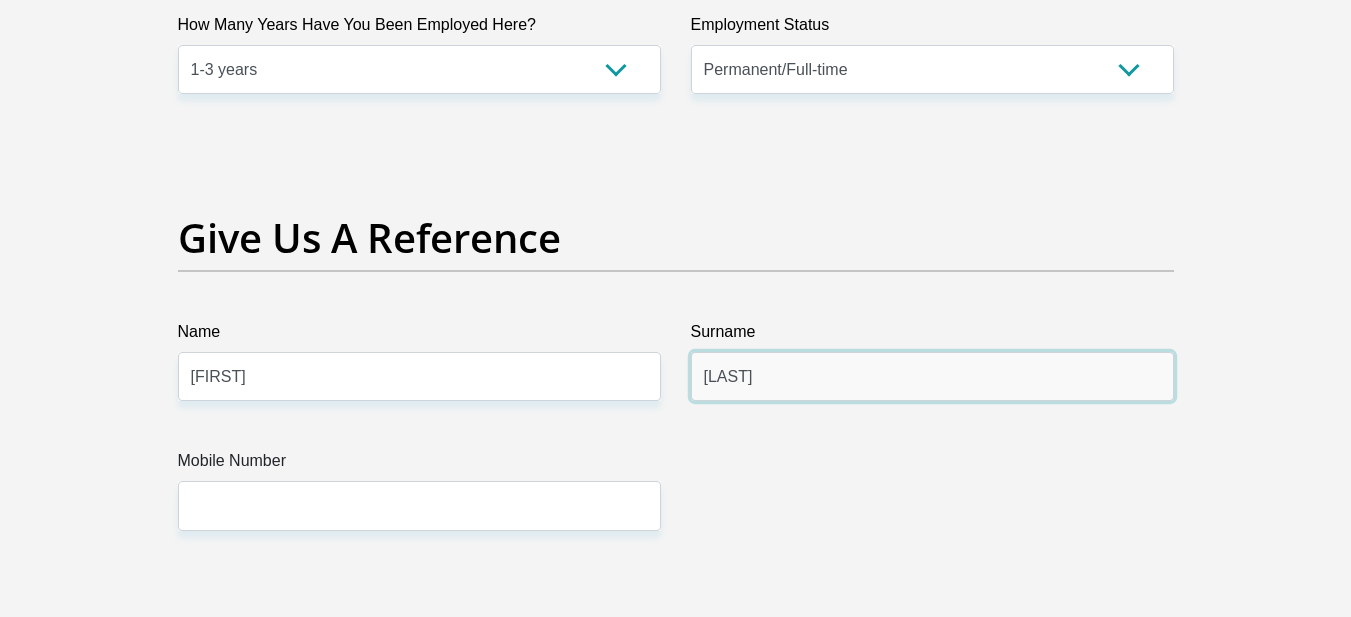 click on "[LAST]" at bounding box center (932, 376) 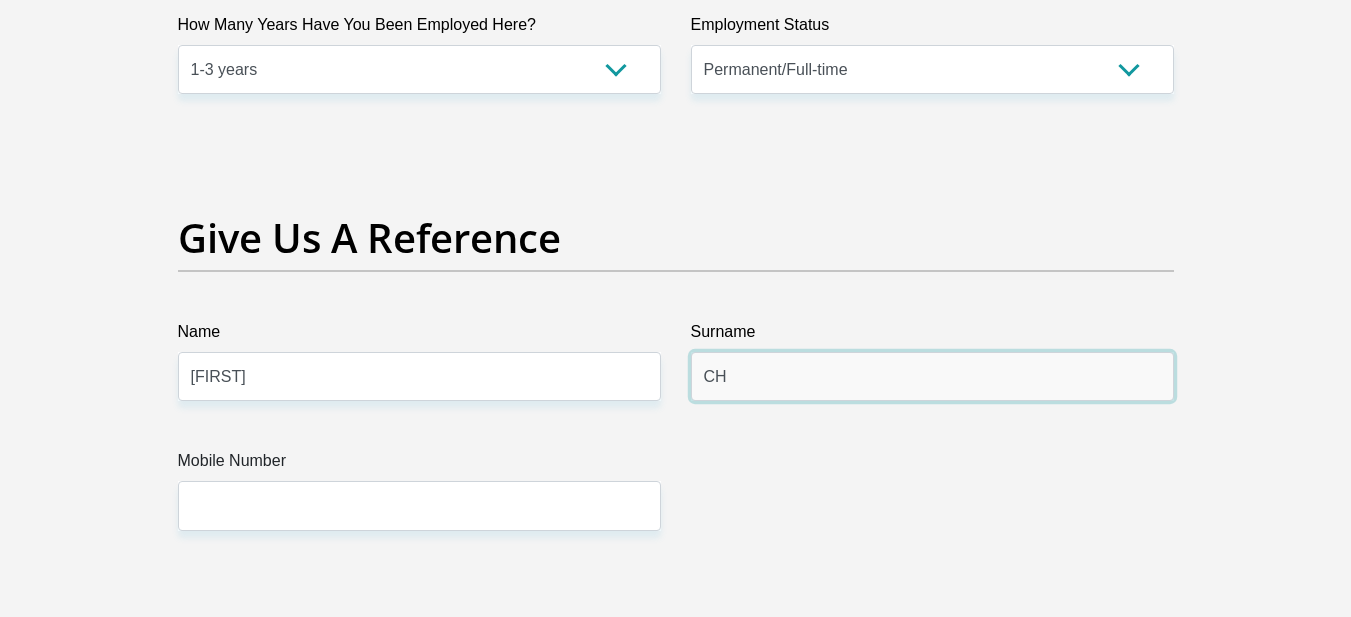 type on "C" 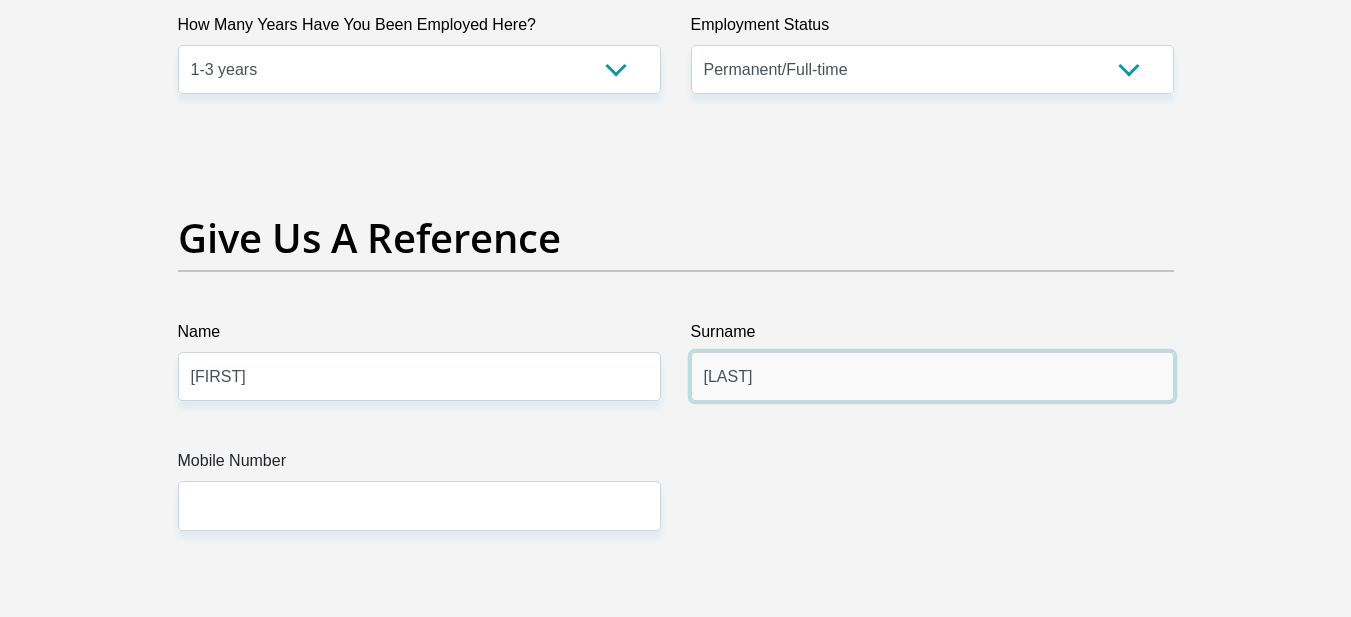 type on "SMITH" 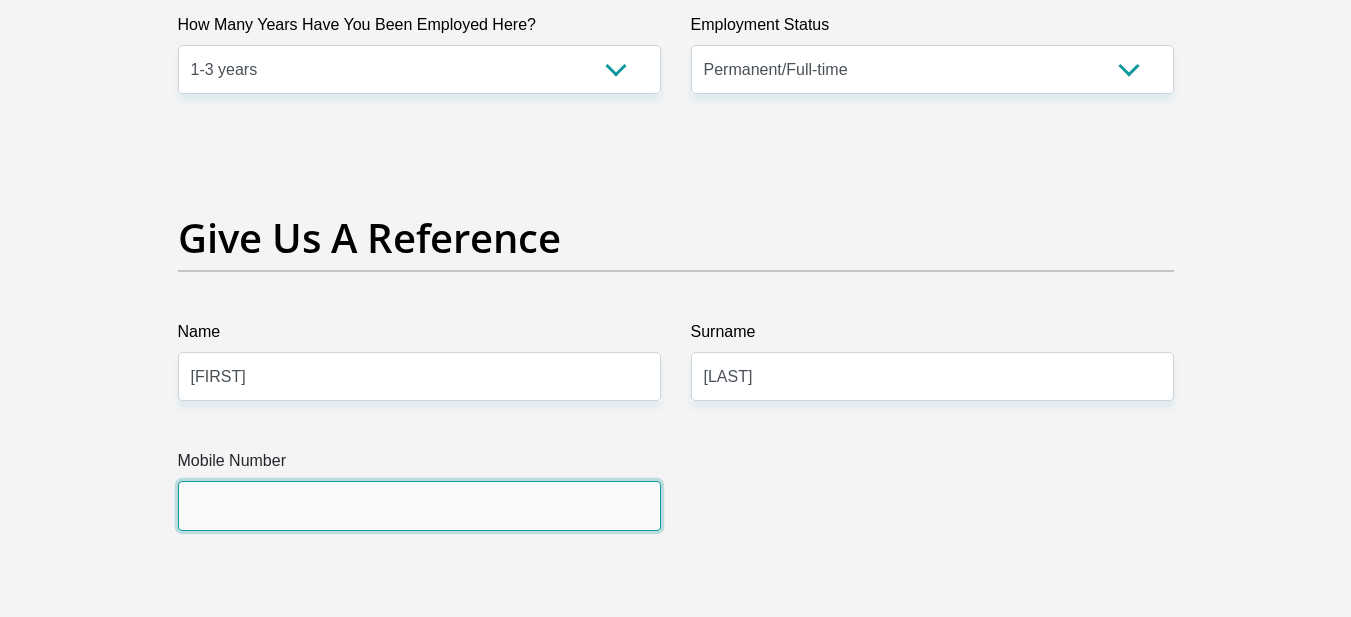 click on "Mobile Number" at bounding box center (419, 505) 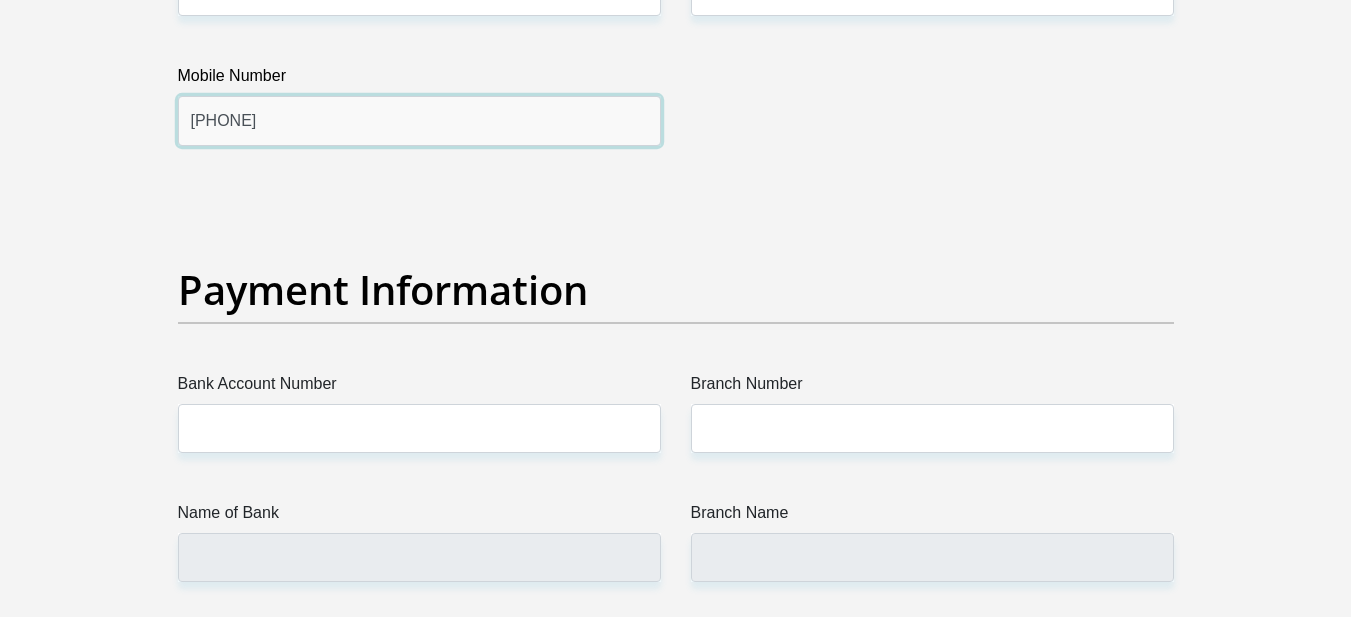 scroll, scrollTop: 4400, scrollLeft: 0, axis: vertical 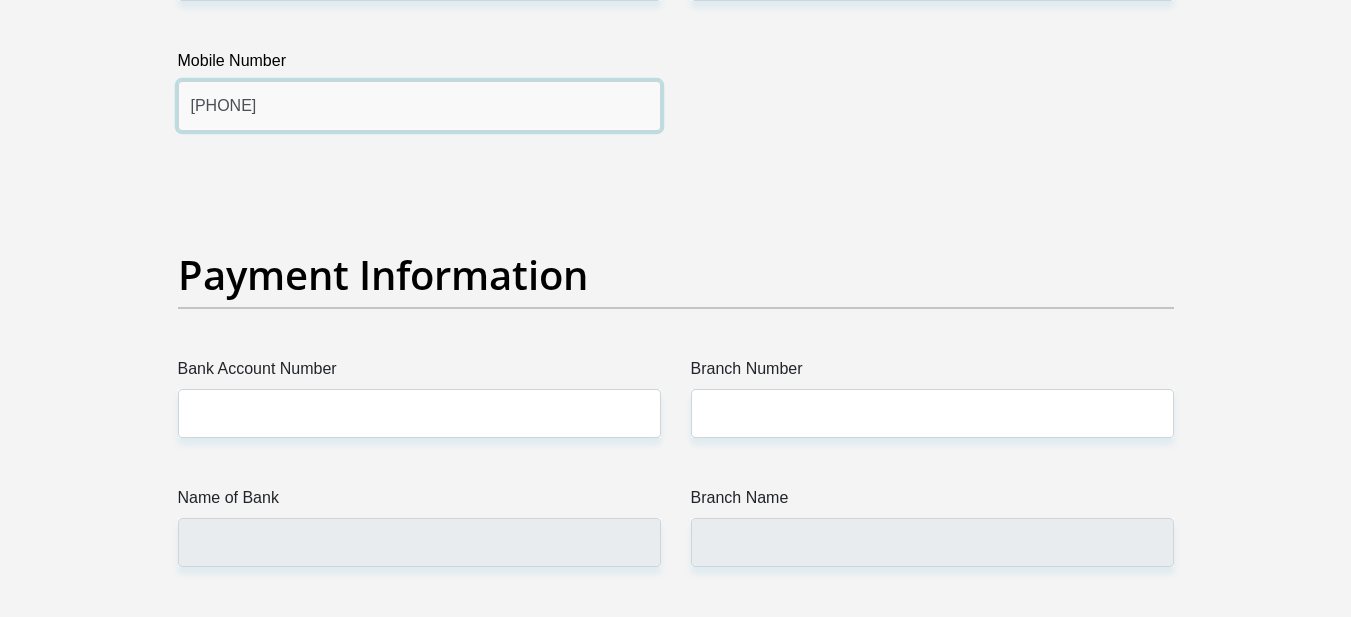 type on "0787542283" 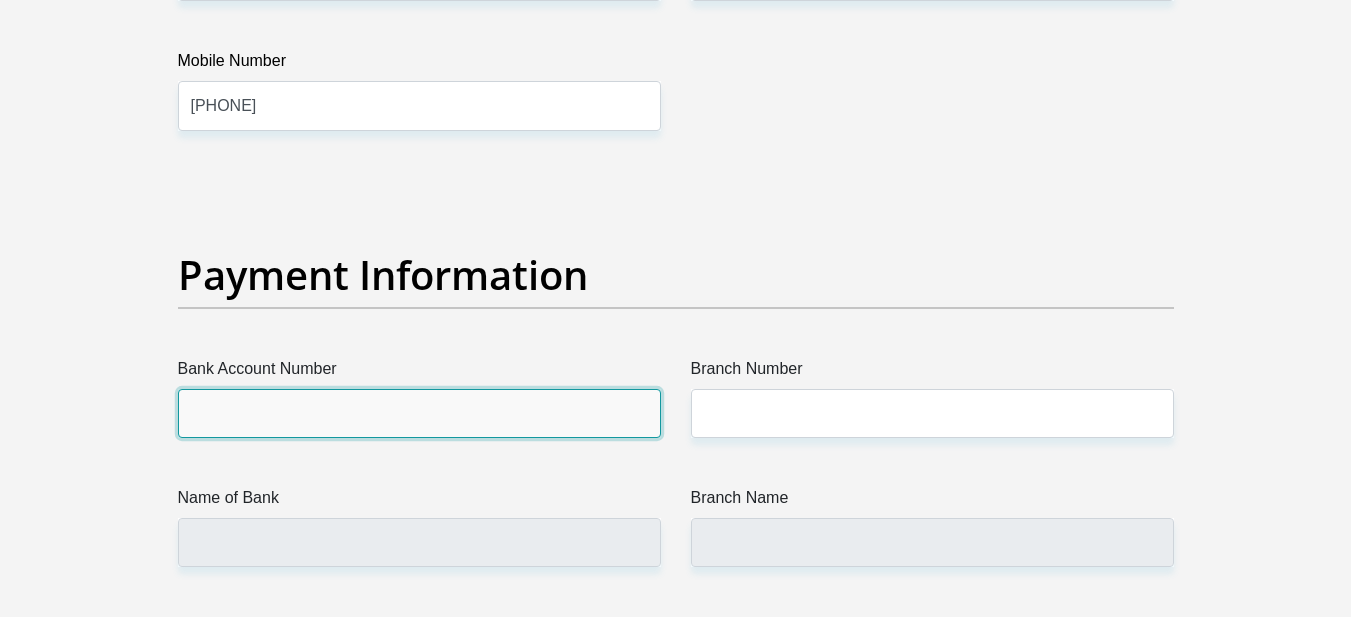 click on "Bank Account Number" at bounding box center [419, 413] 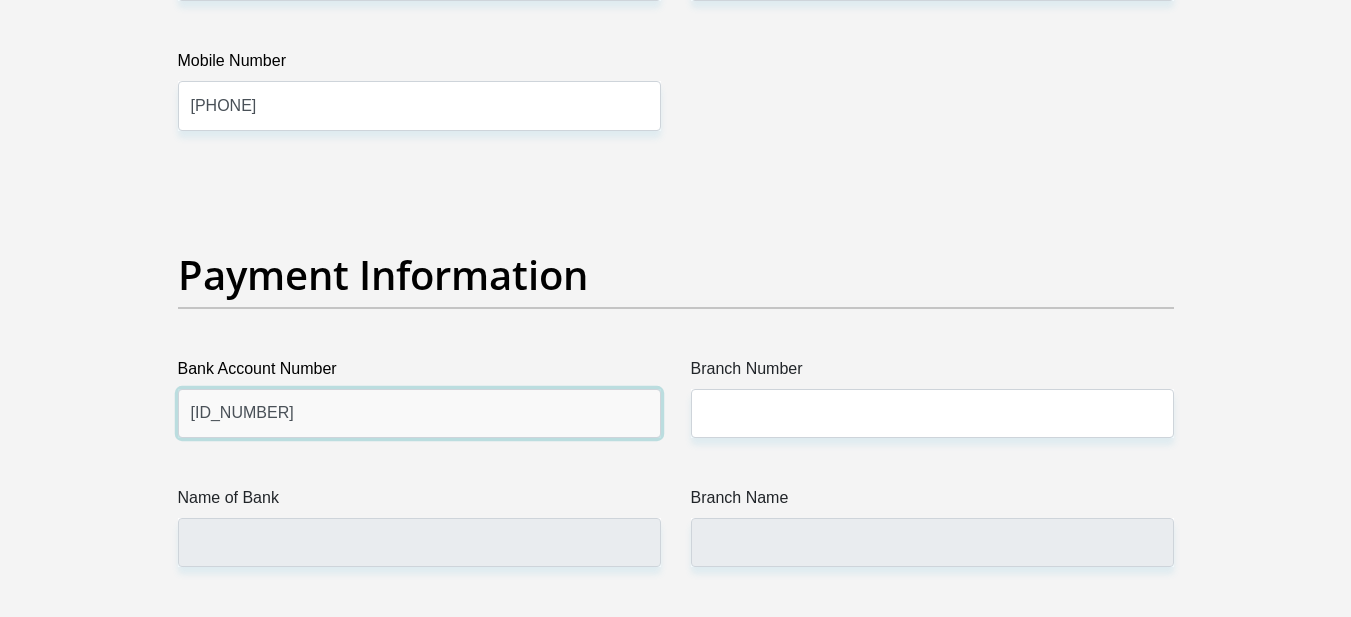 type on "1656592779" 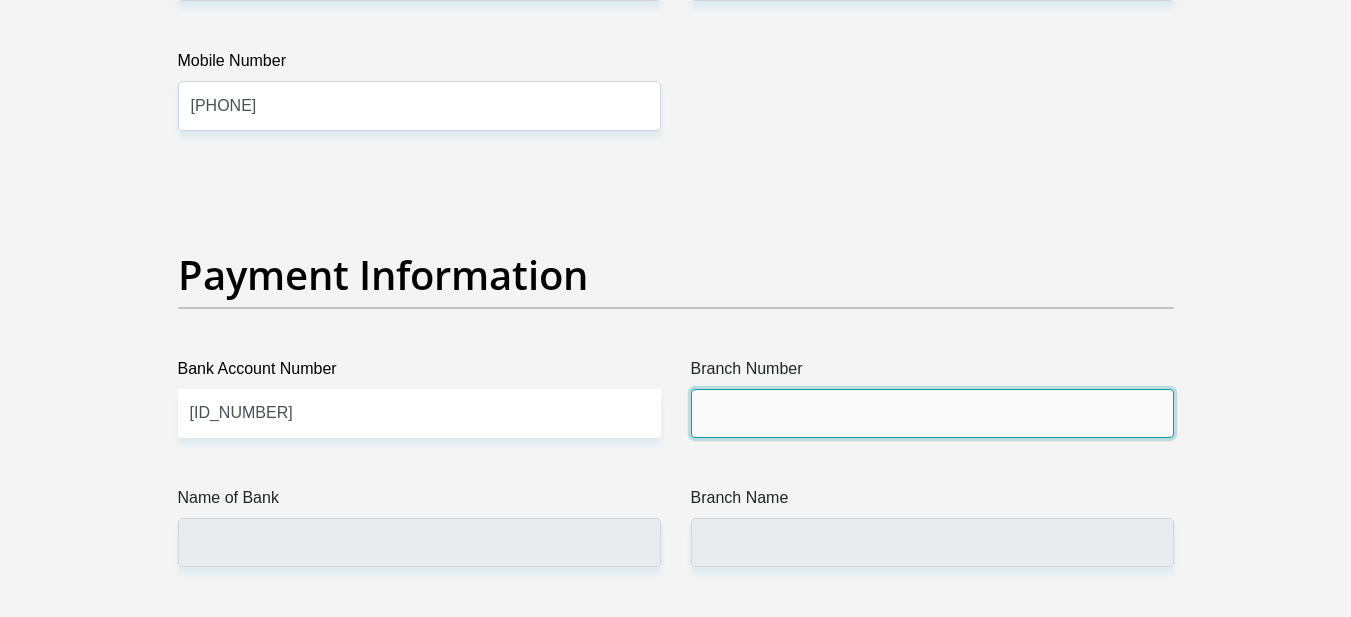 click on "Branch Number" at bounding box center (932, 413) 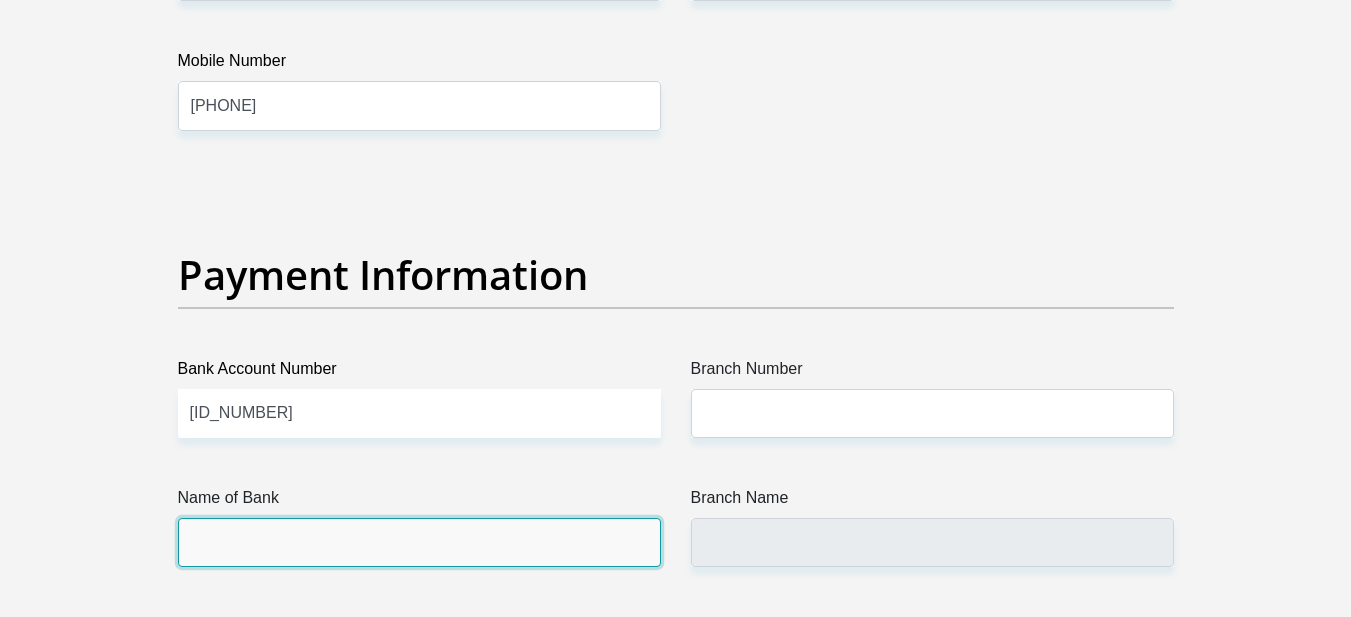 click on "Name of Bank" at bounding box center (419, 542) 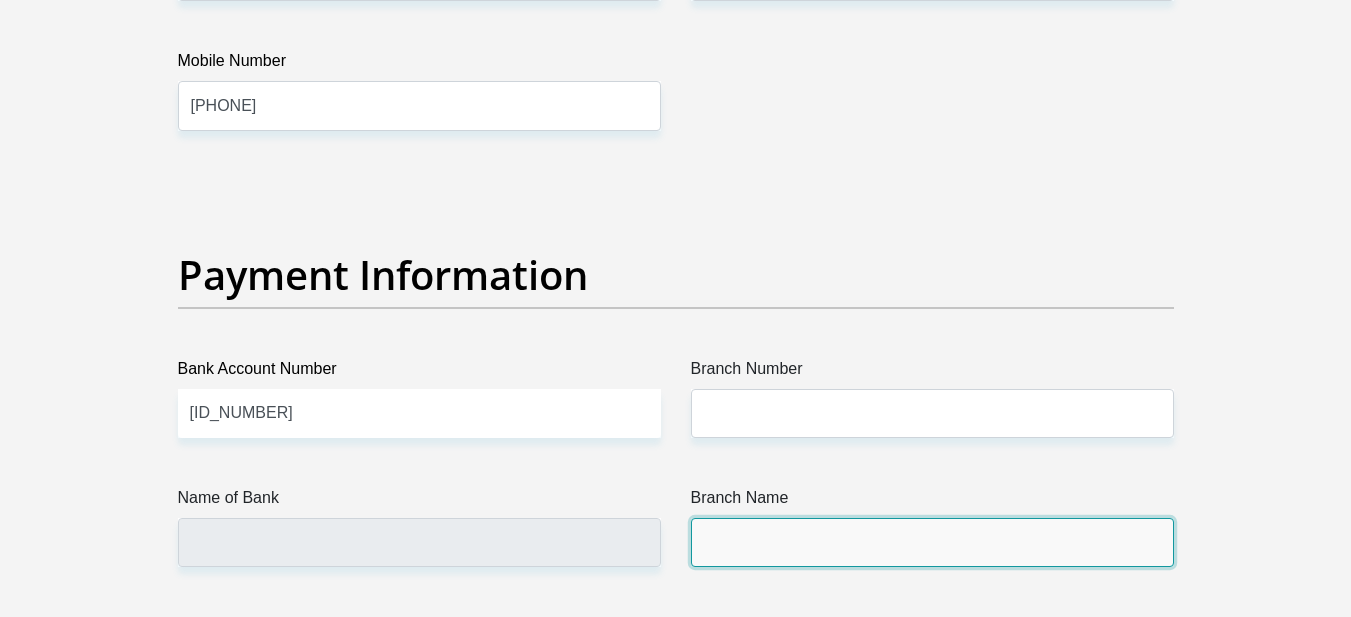 click on "Branch Name" at bounding box center (932, 542) 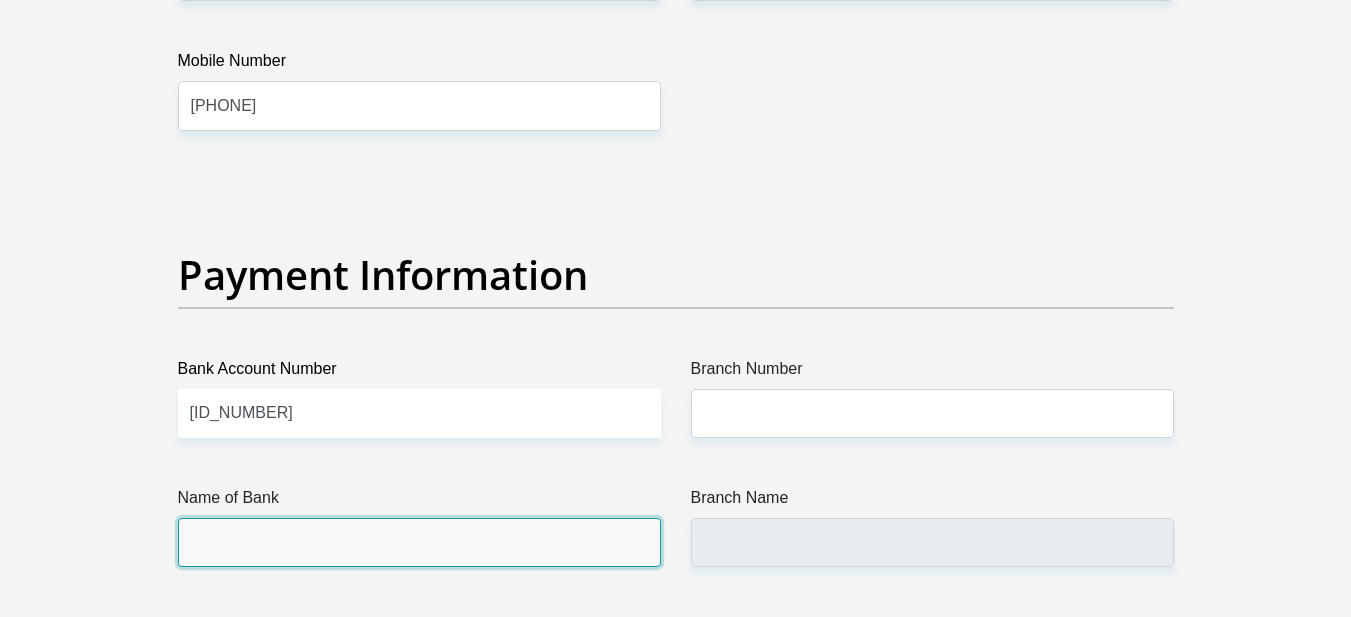 click on "Name of Bank" at bounding box center [419, 542] 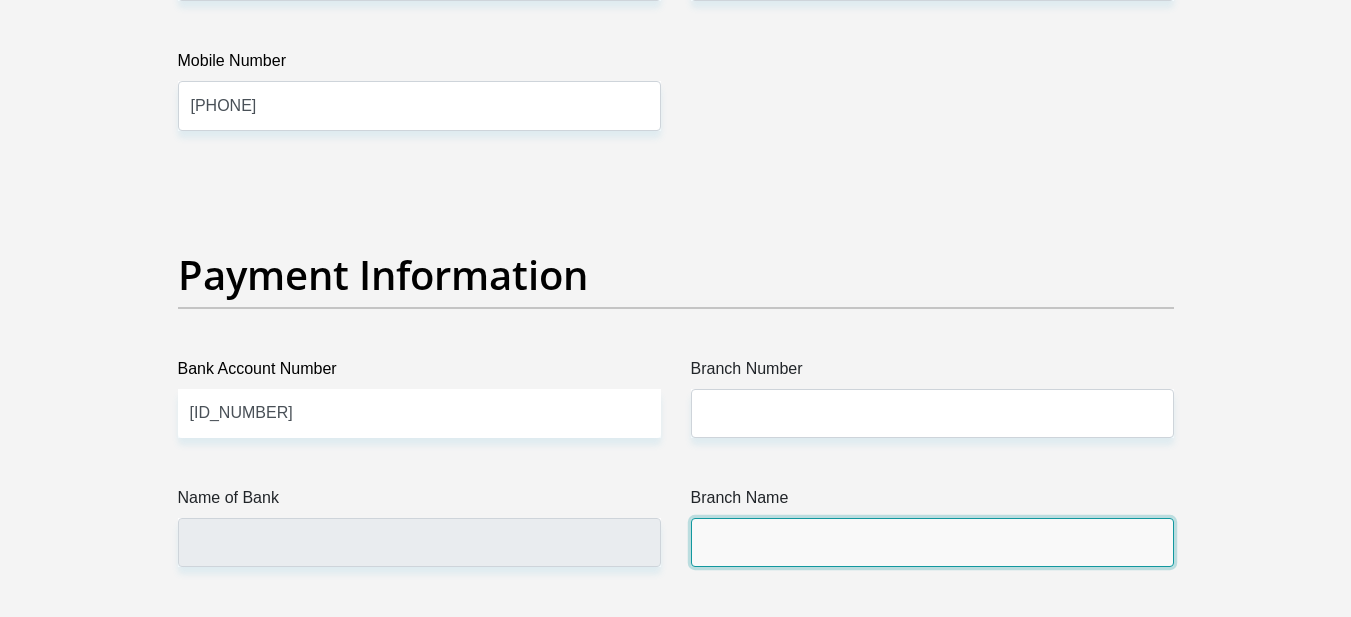 click on "Branch Name" at bounding box center [932, 542] 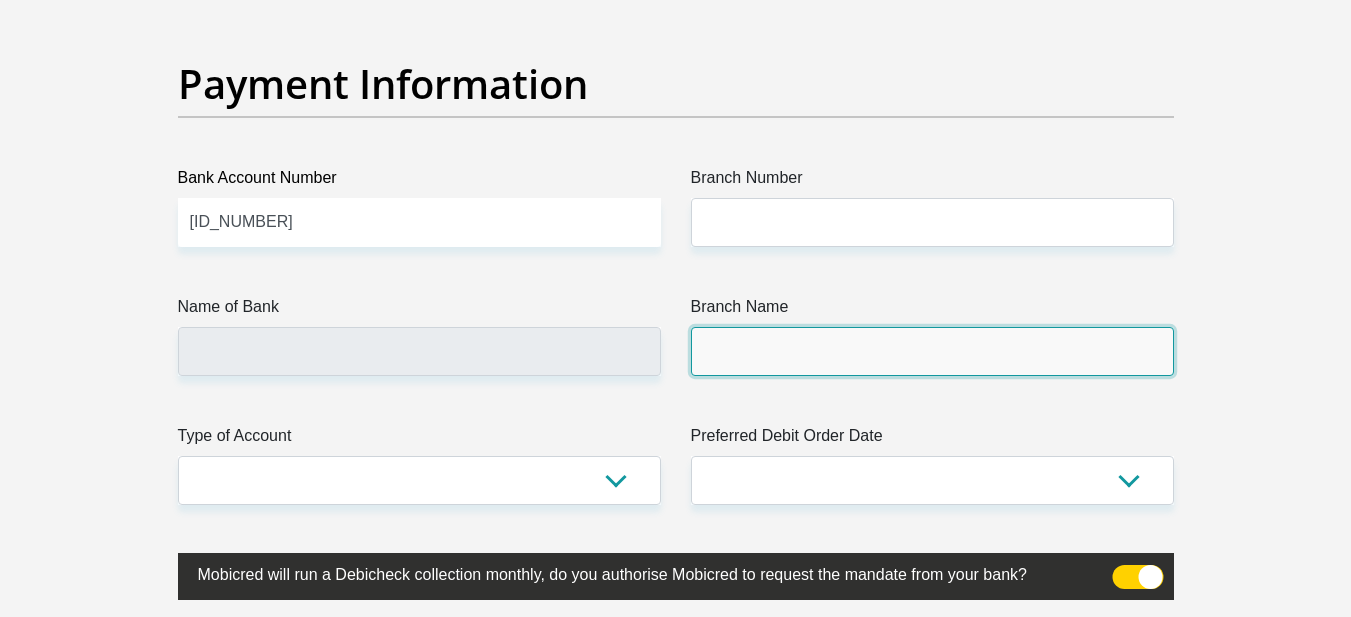 scroll, scrollTop: 4600, scrollLeft: 0, axis: vertical 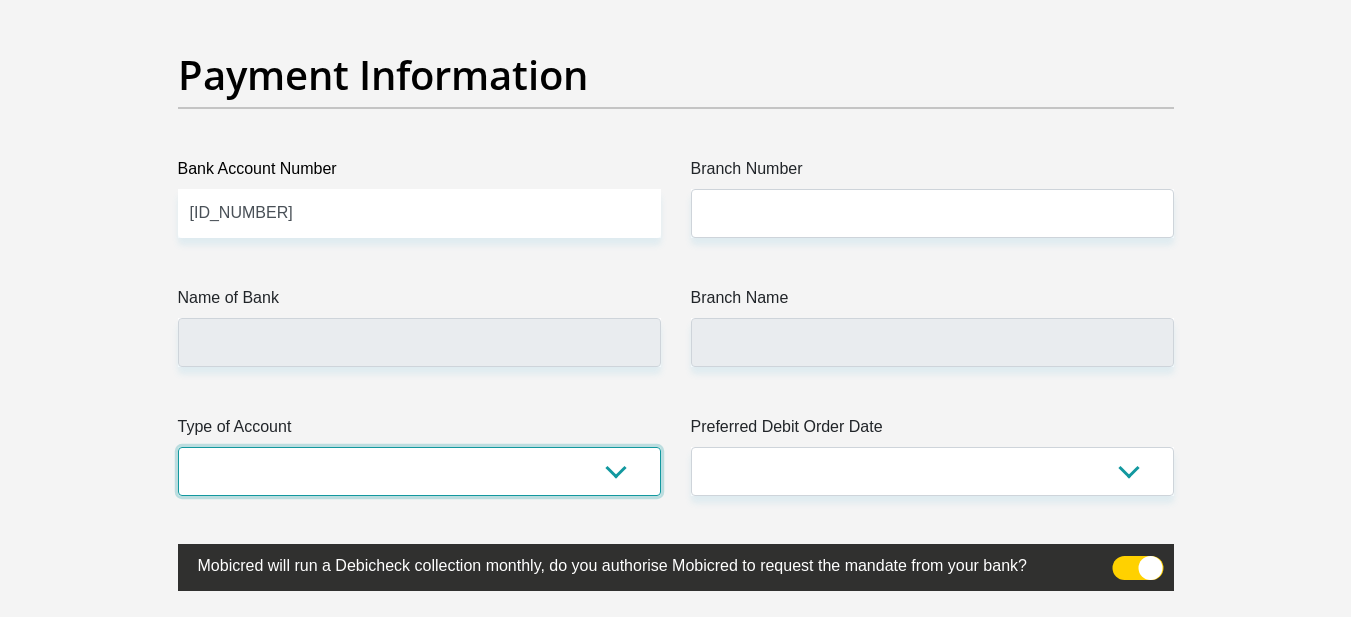 click on "Cheque
Savings" at bounding box center [419, 471] 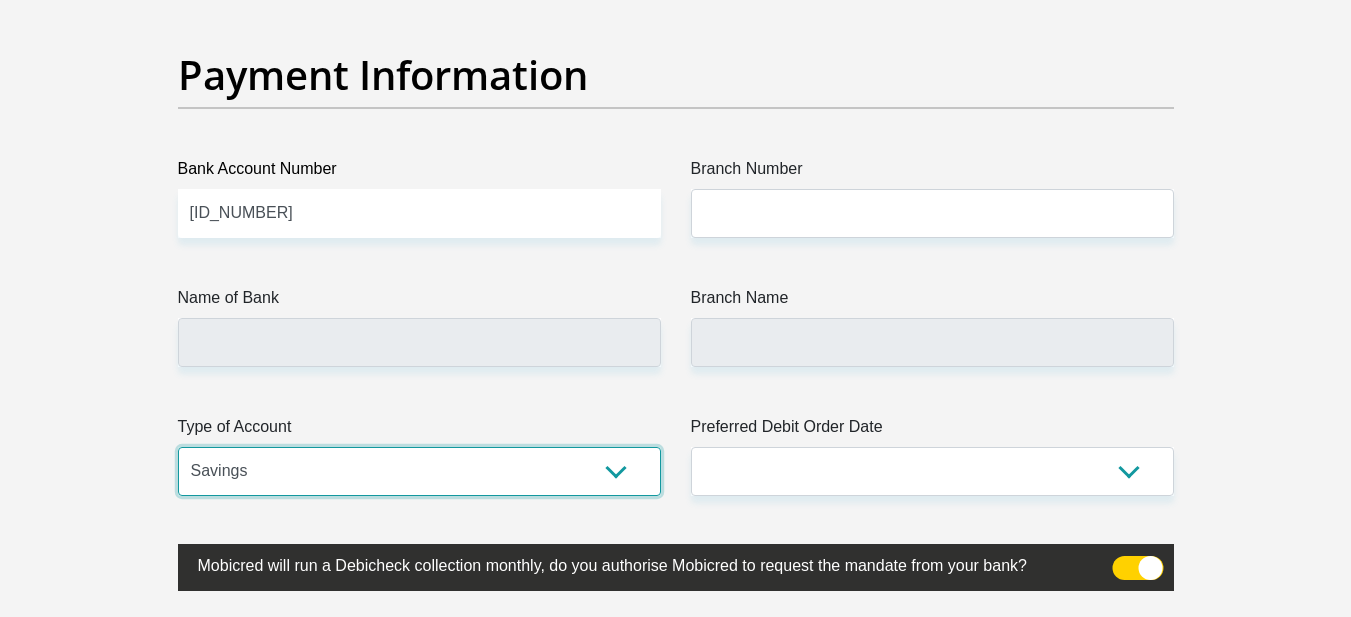click on "Cheque
Savings" at bounding box center [419, 471] 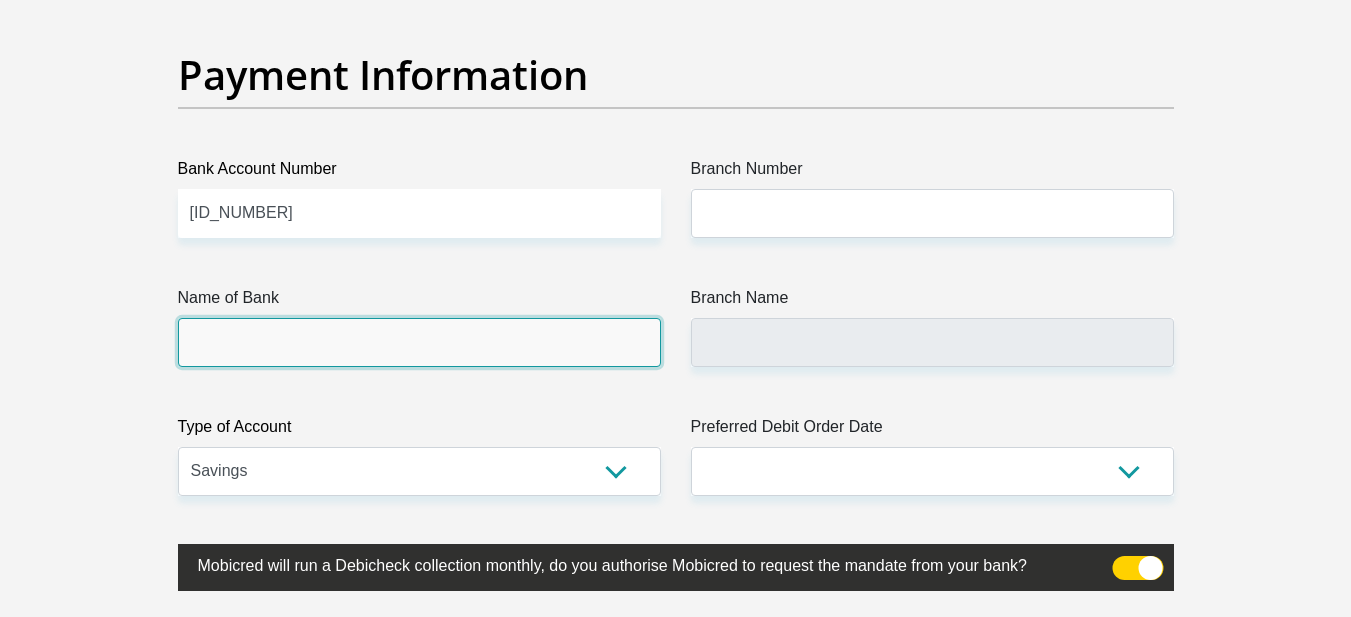 click on "Name of Bank" at bounding box center (419, 342) 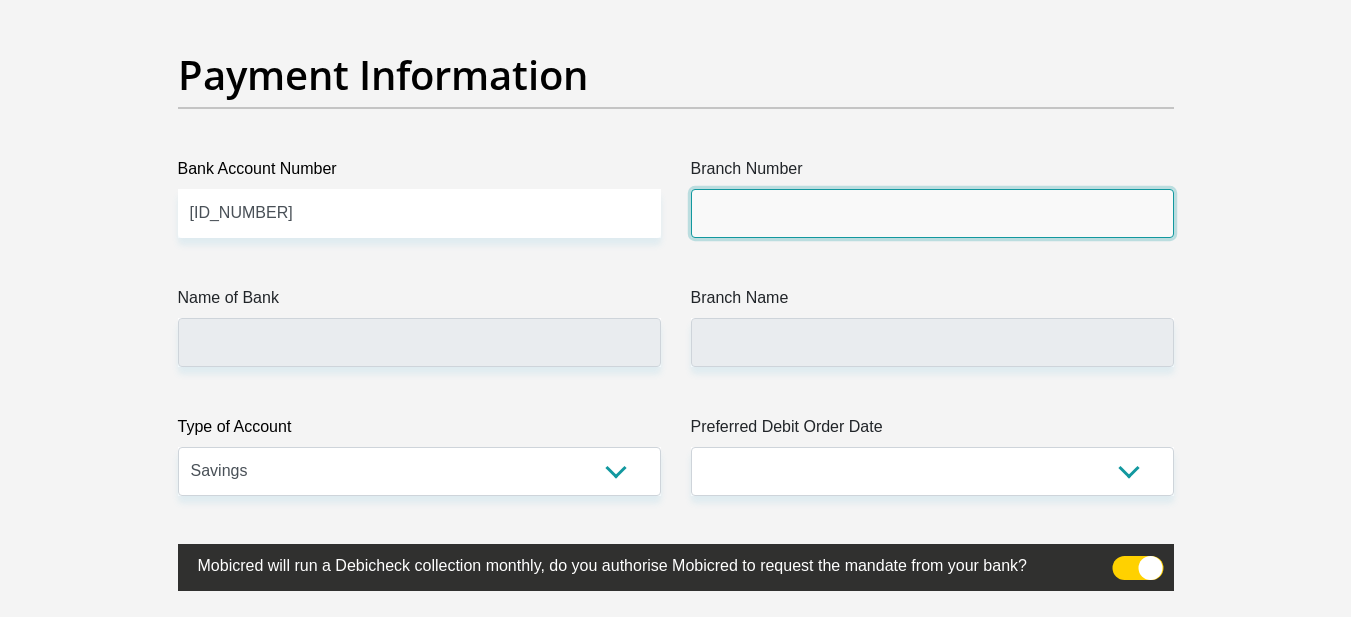 click on "Branch Number" at bounding box center [932, 213] 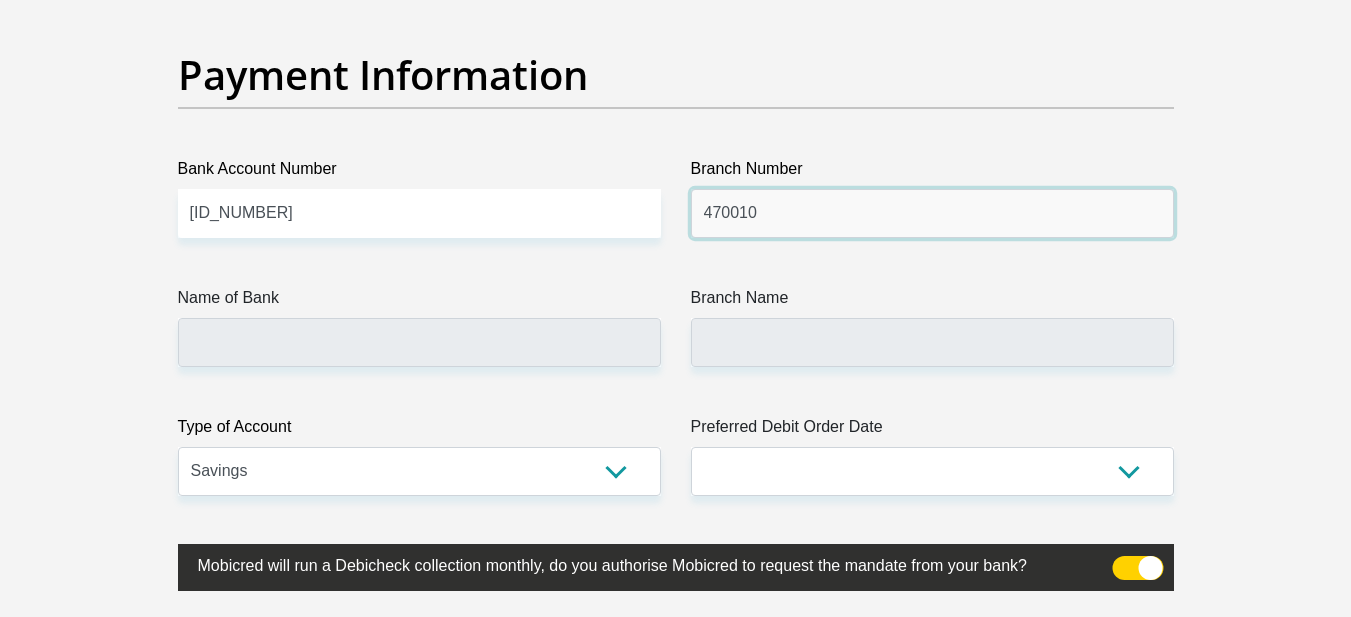 type on "470010" 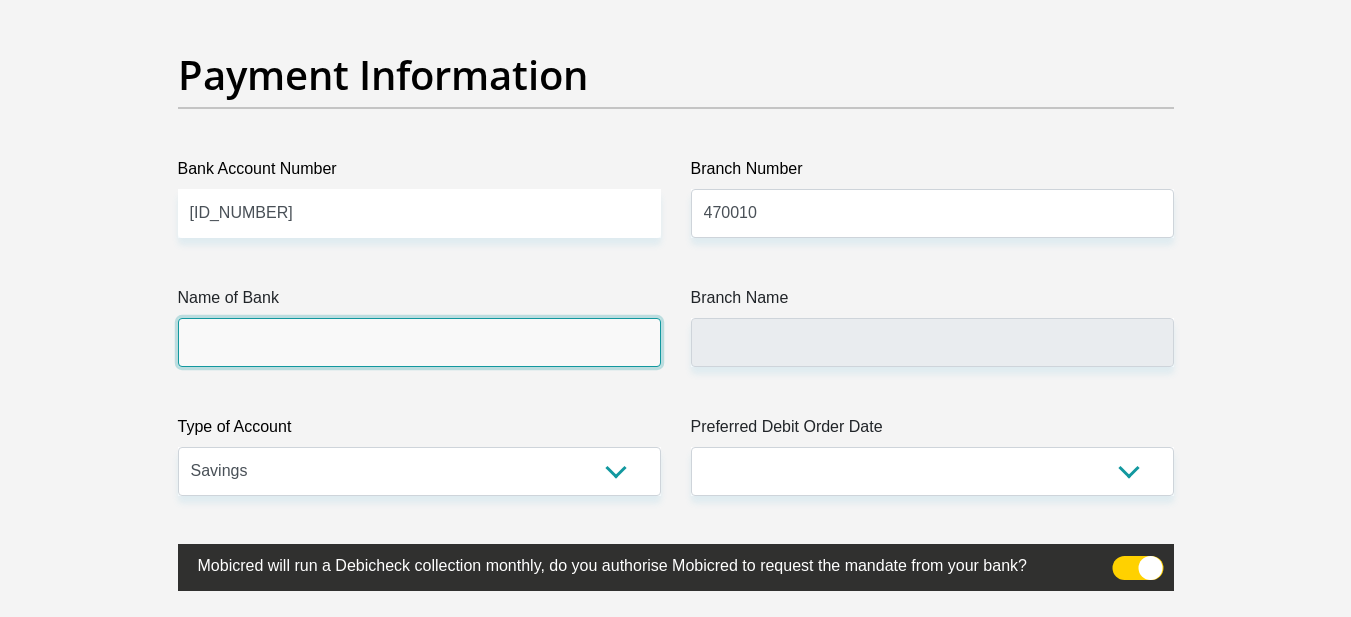 click on "Name of Bank" at bounding box center (419, 342) 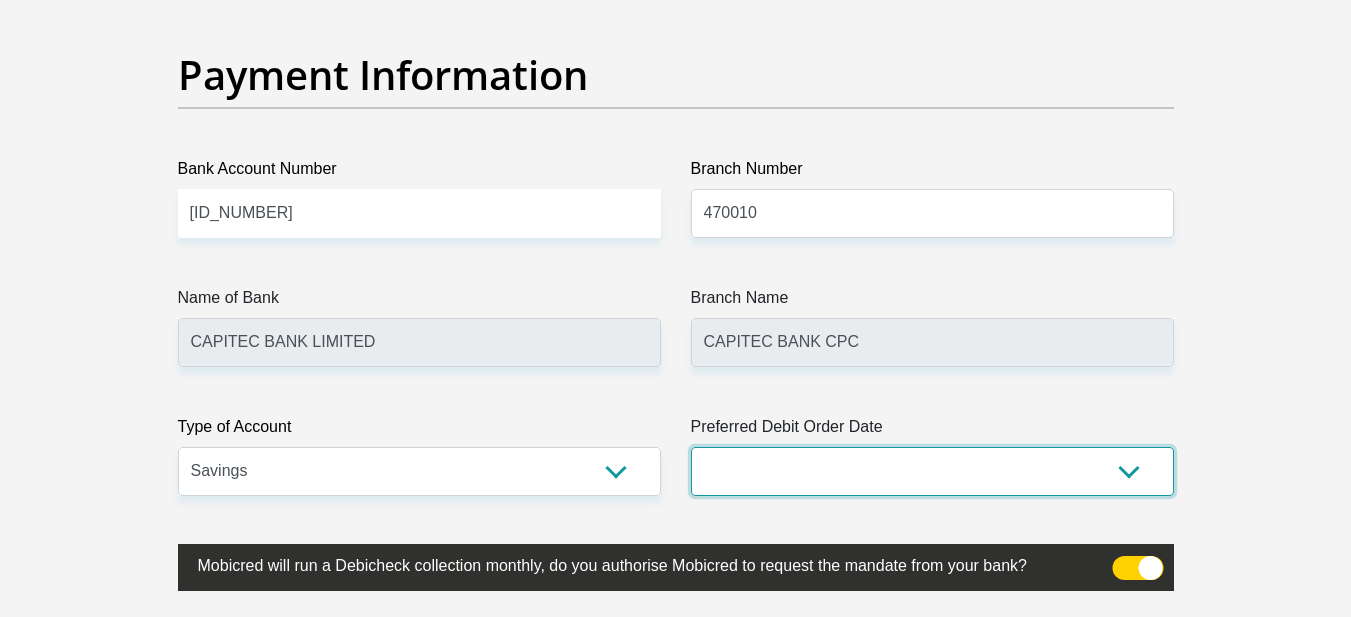 click on "1st
2nd
3rd
4th
5th
7th
18th
19th
20th
21st
22nd
23rd
24th
25th
26th
27th
28th
29th
30th" at bounding box center [932, 471] 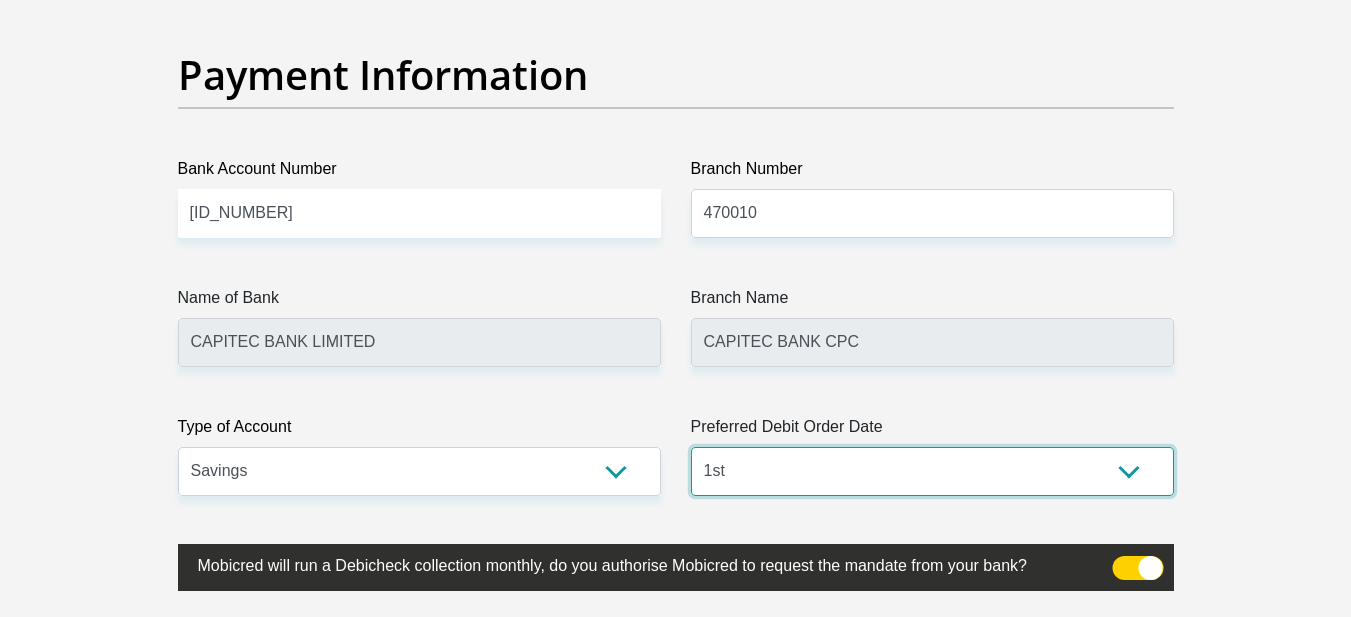 click on "1st
2nd
3rd
4th
5th
7th
18th
19th
20th
21st
22nd
23rd
24th
25th
26th
27th
28th
29th
30th" at bounding box center [932, 471] 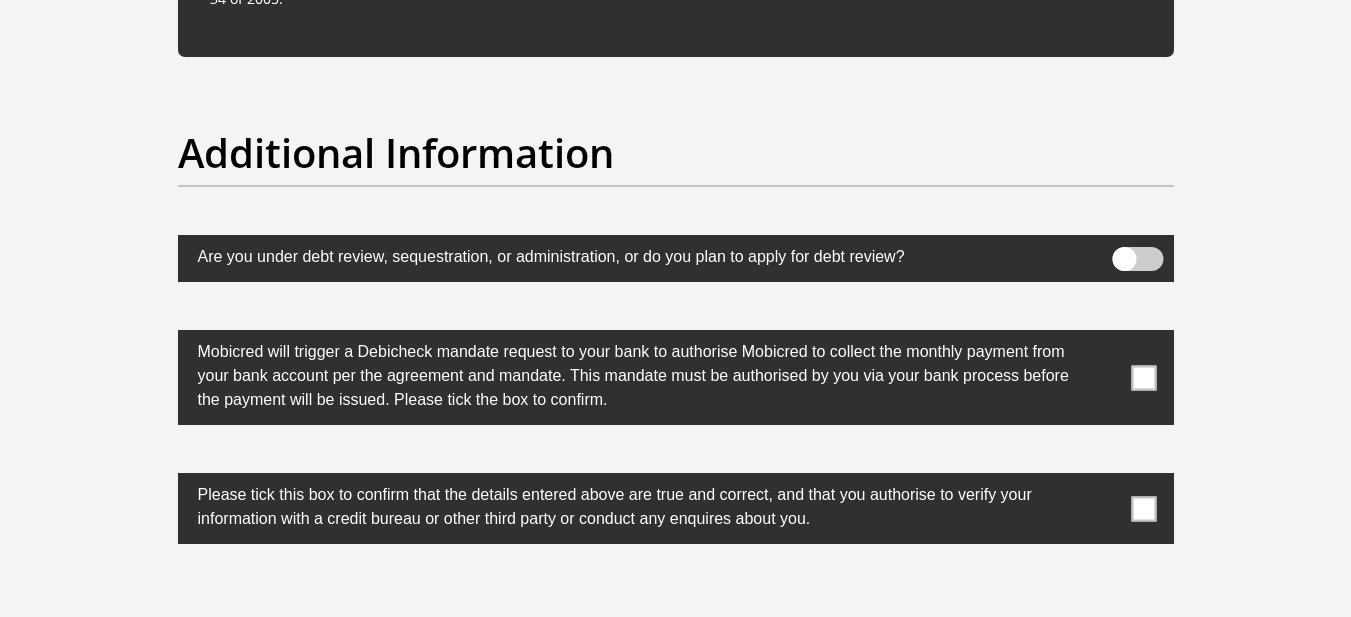 scroll, scrollTop: 6200, scrollLeft: 0, axis: vertical 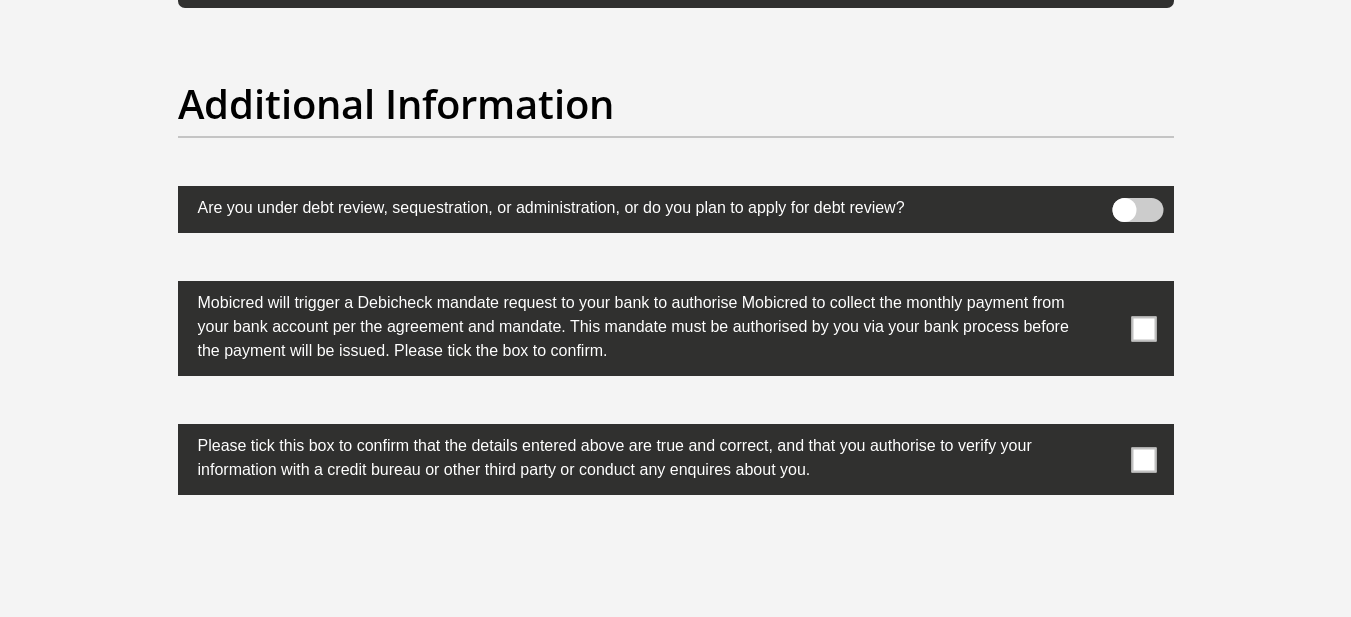 click at bounding box center (1143, 328) 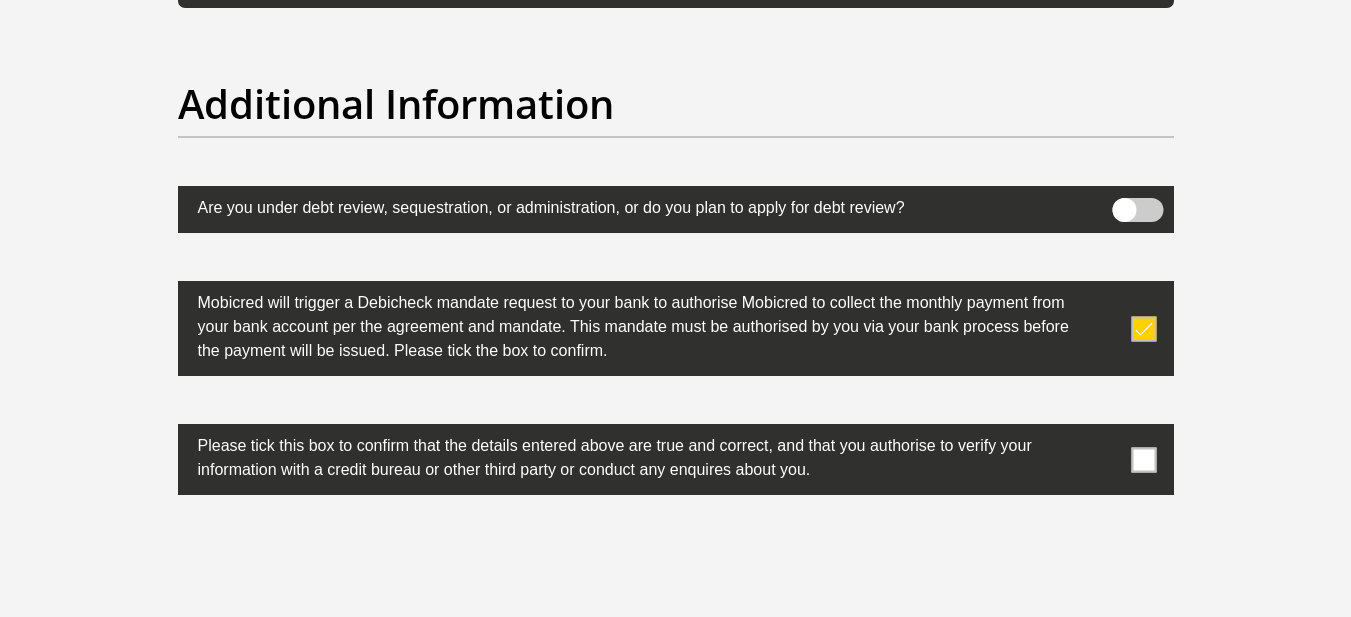click at bounding box center (1143, 459) 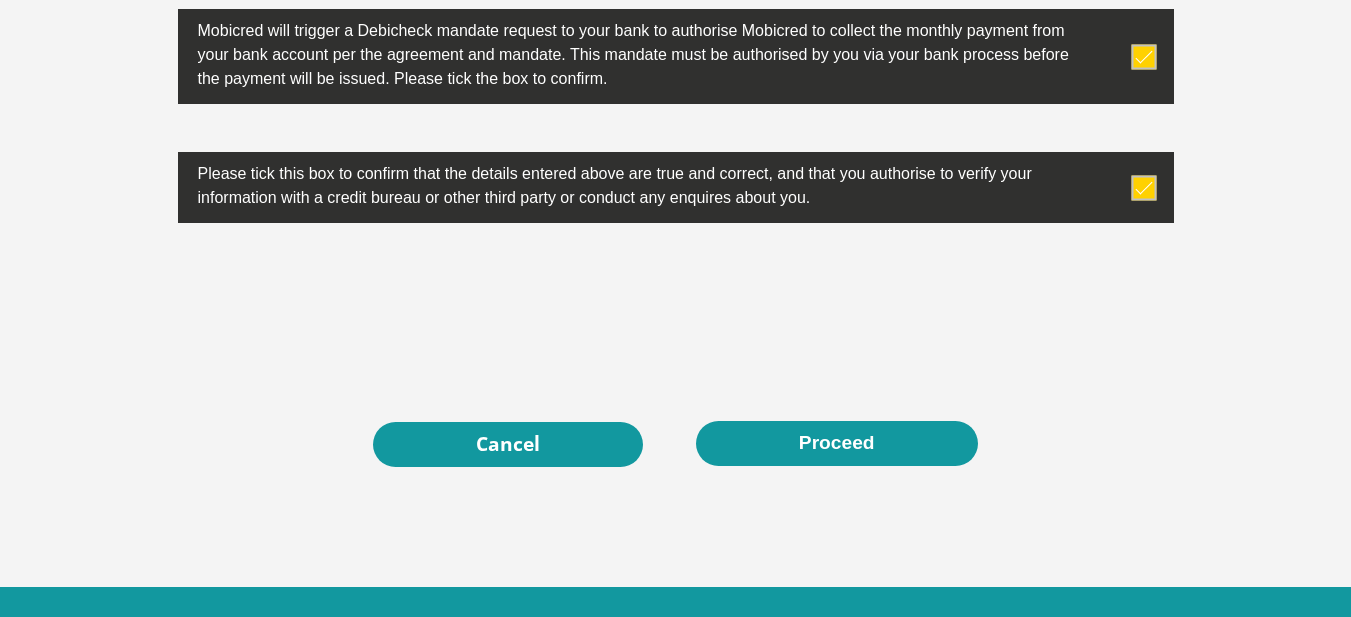 scroll, scrollTop: 6500, scrollLeft: 0, axis: vertical 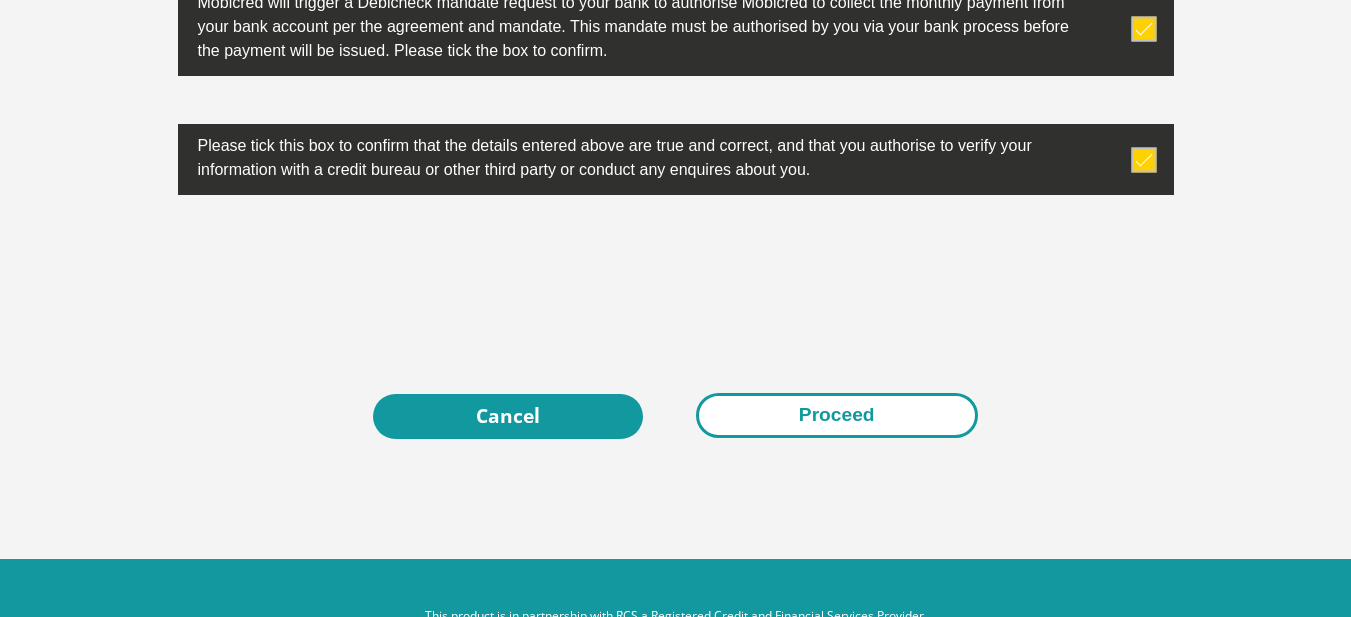 click on "Proceed" at bounding box center (837, 415) 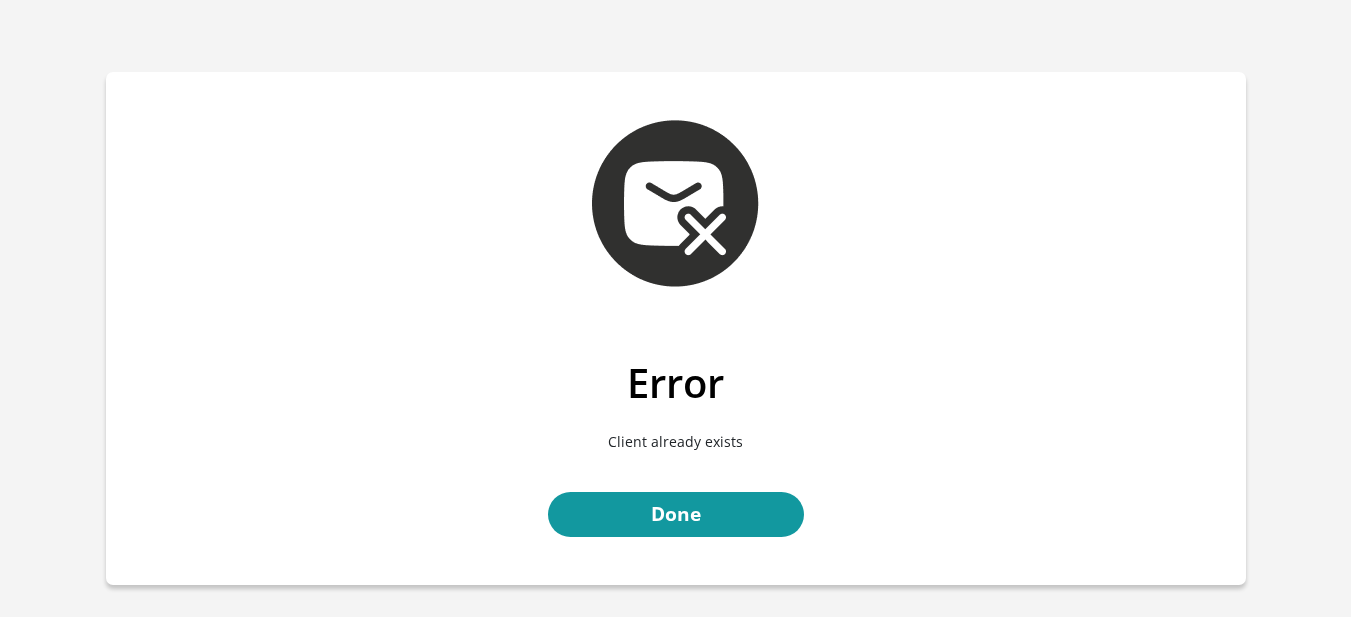scroll, scrollTop: 0, scrollLeft: 0, axis: both 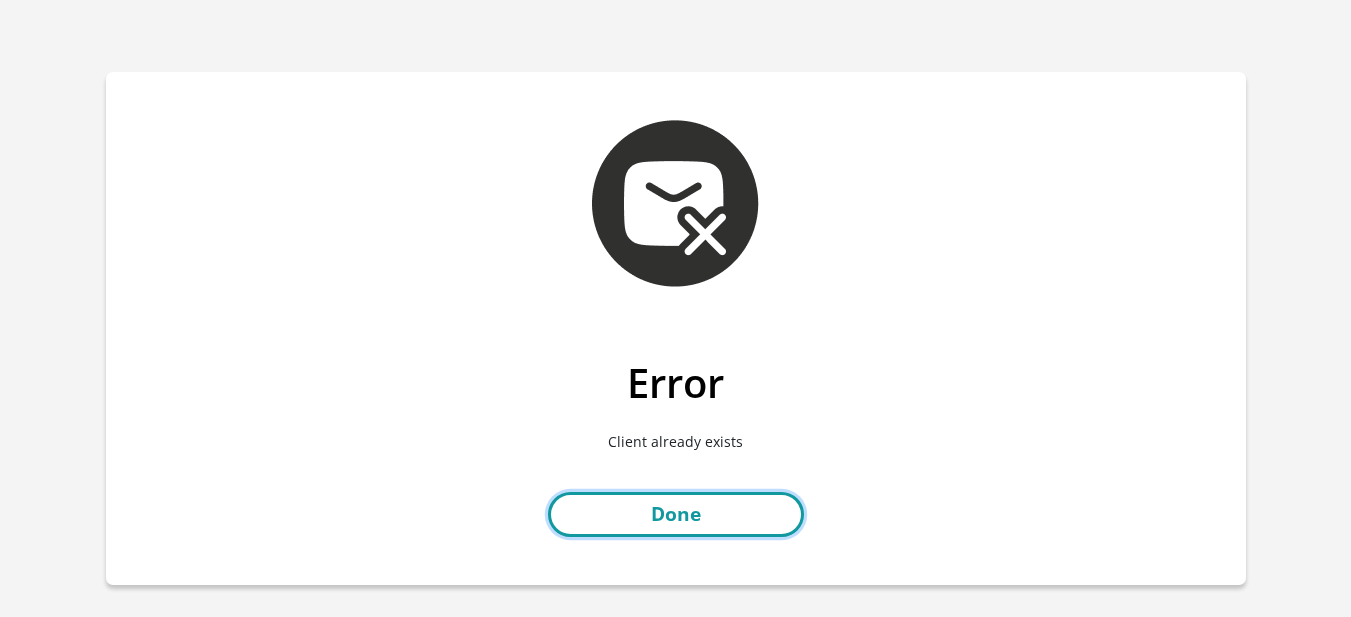 click on "Done" at bounding box center (676, 514) 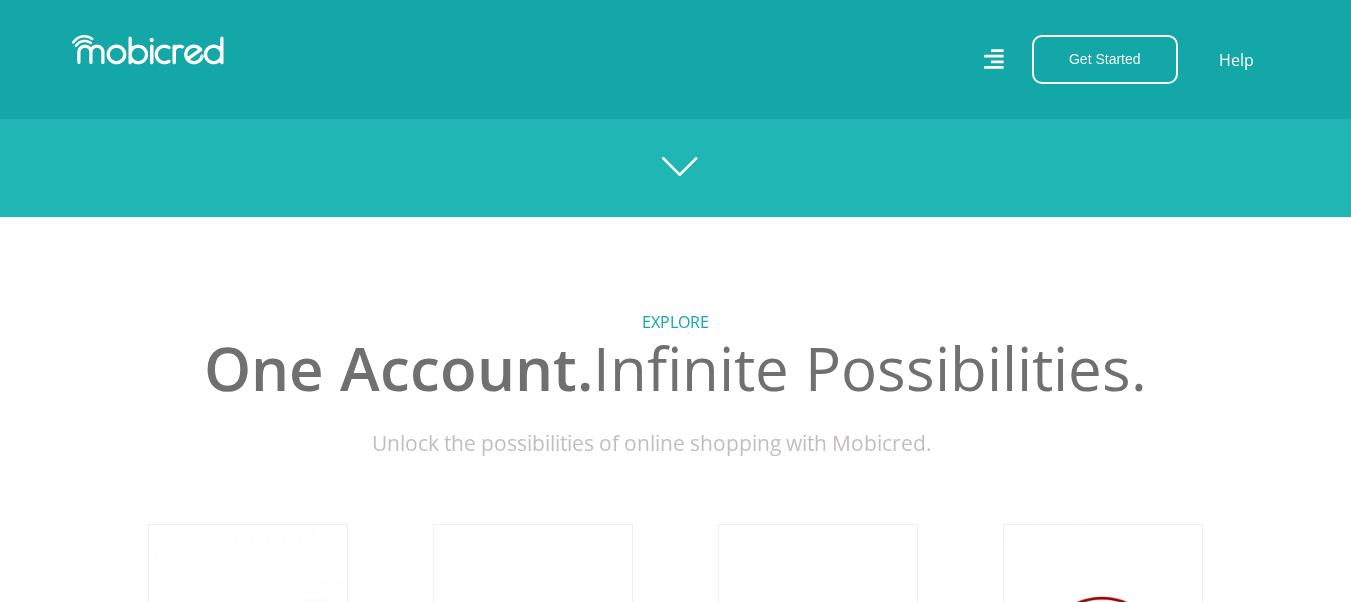 scroll, scrollTop: 400, scrollLeft: 0, axis: vertical 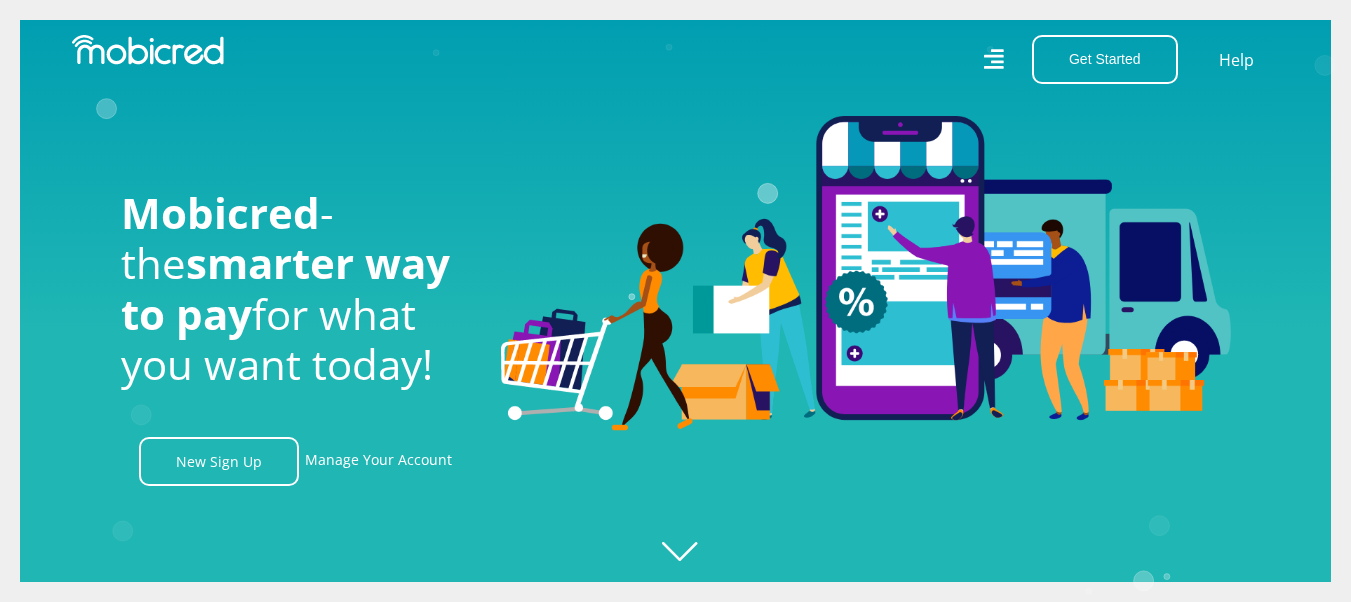 click 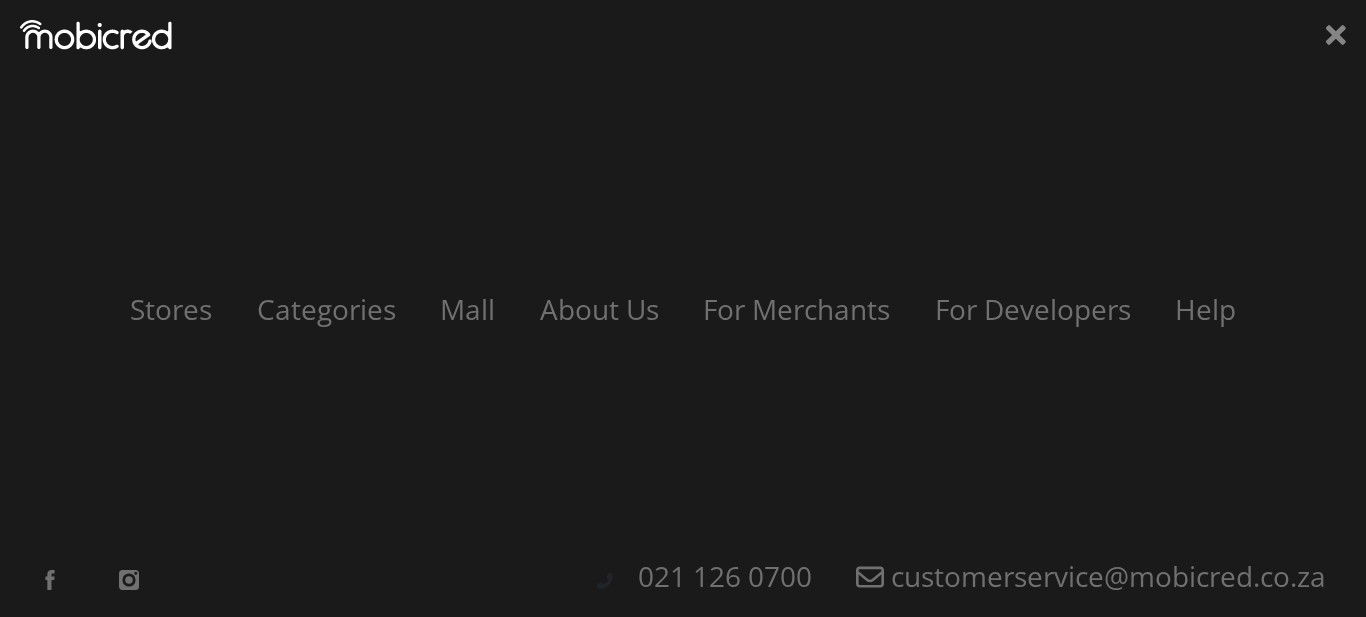 scroll, scrollTop: 0, scrollLeft: 2565, axis: horizontal 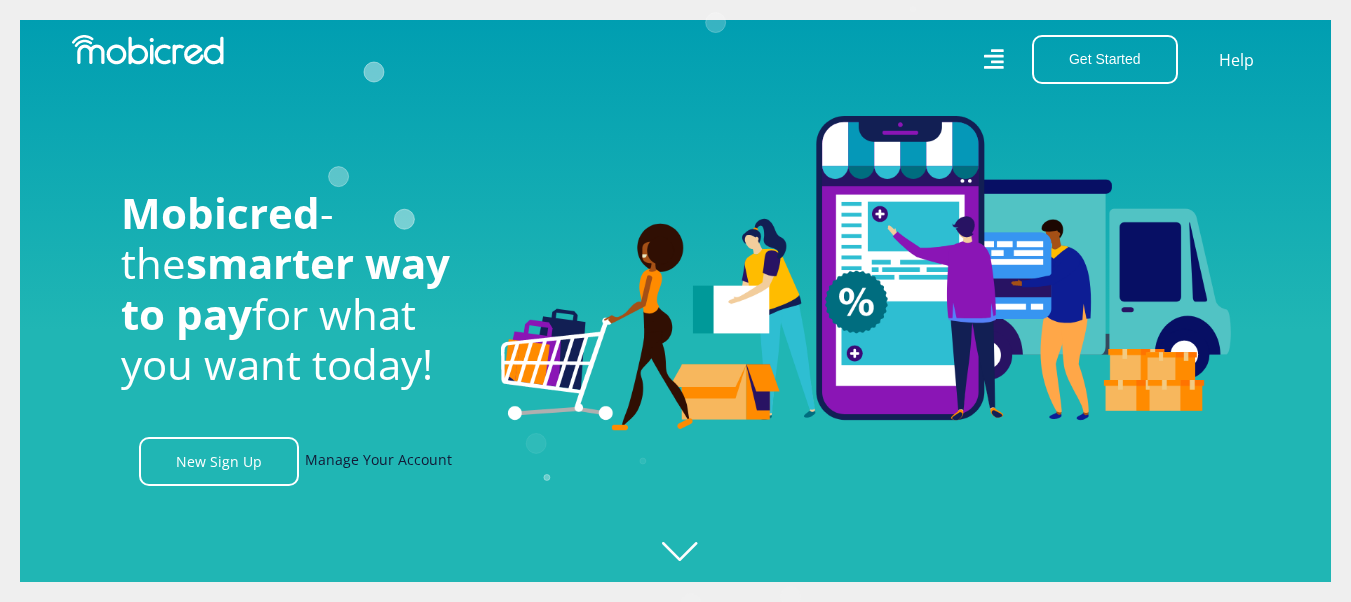 click on "Manage Your Account" at bounding box center [378, 461] 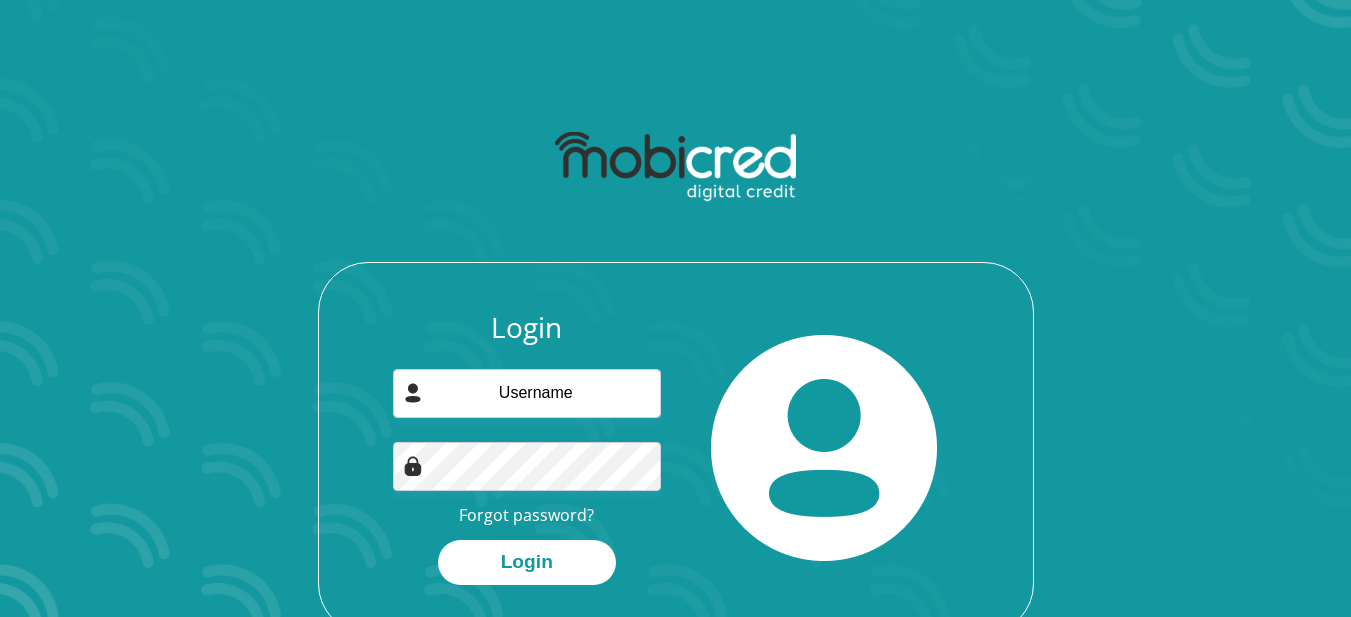 scroll, scrollTop: 0, scrollLeft: 0, axis: both 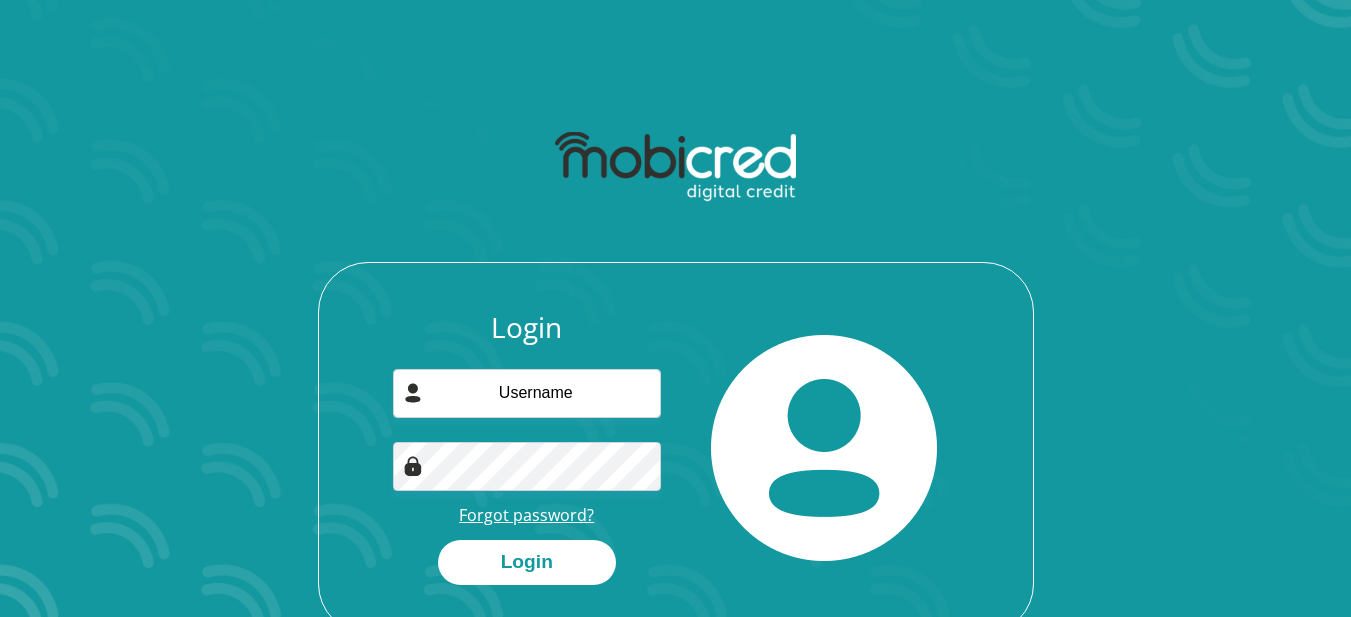 click on "Forgot password?" at bounding box center [526, 515] 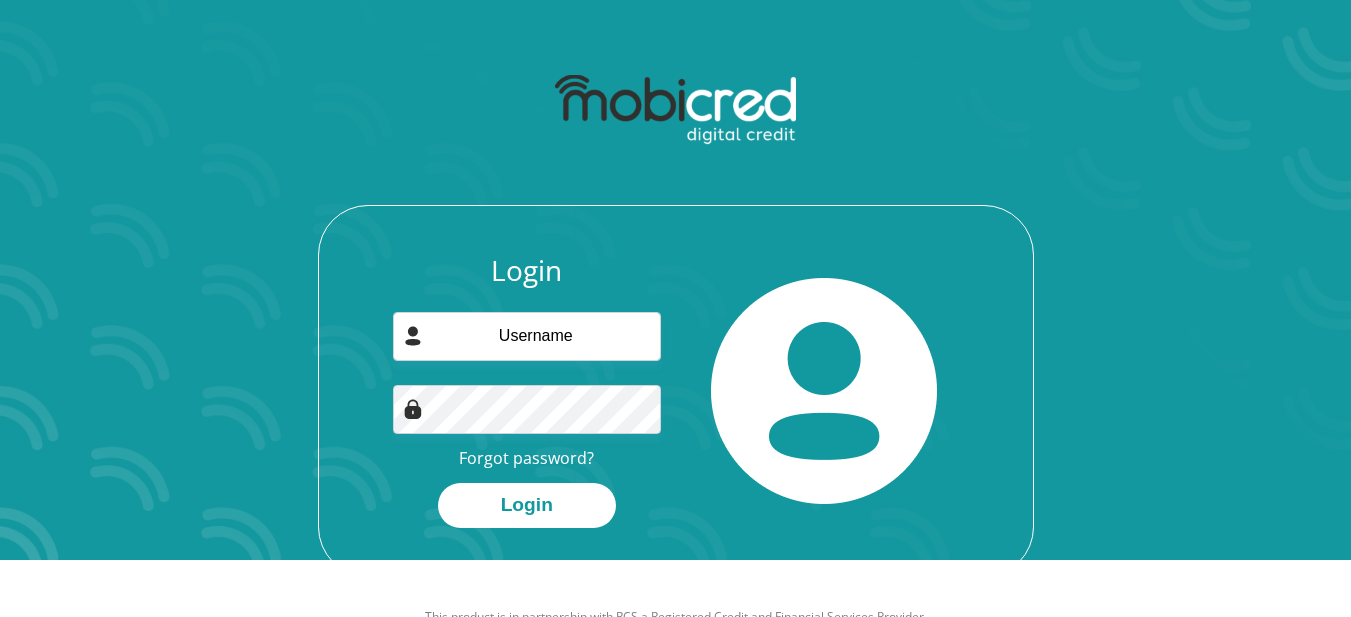 scroll, scrollTop: 114, scrollLeft: 0, axis: vertical 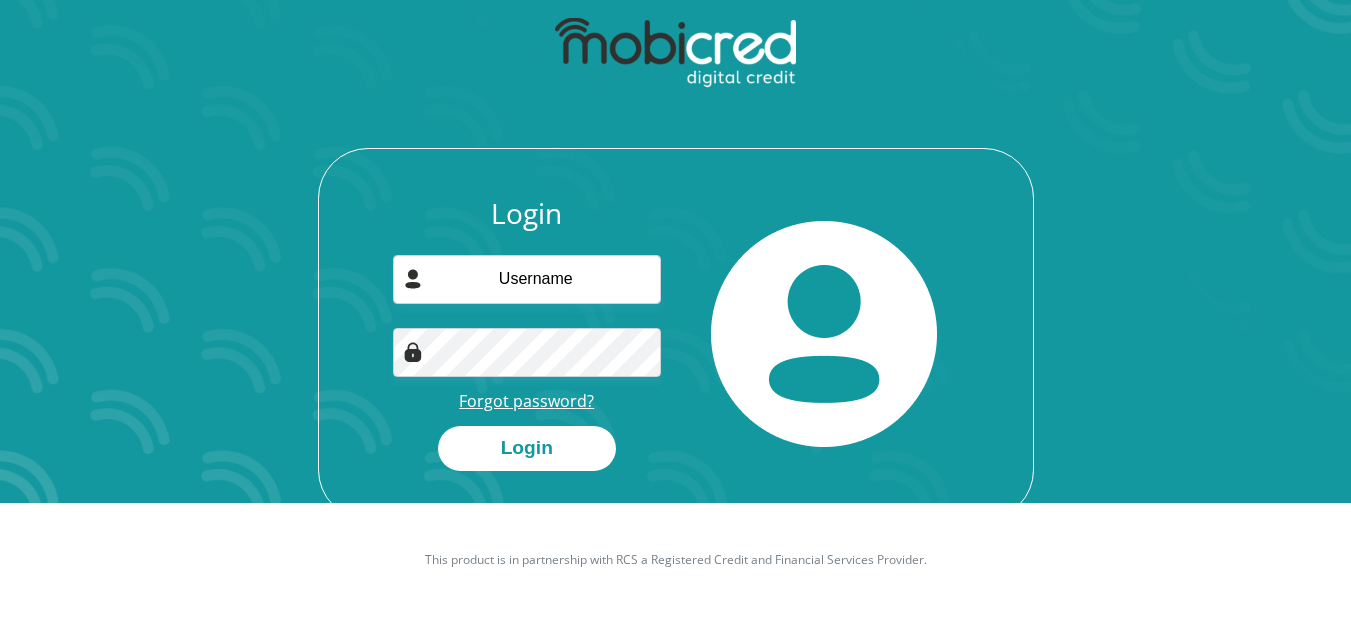 click on "Forgot password?" at bounding box center [526, 401] 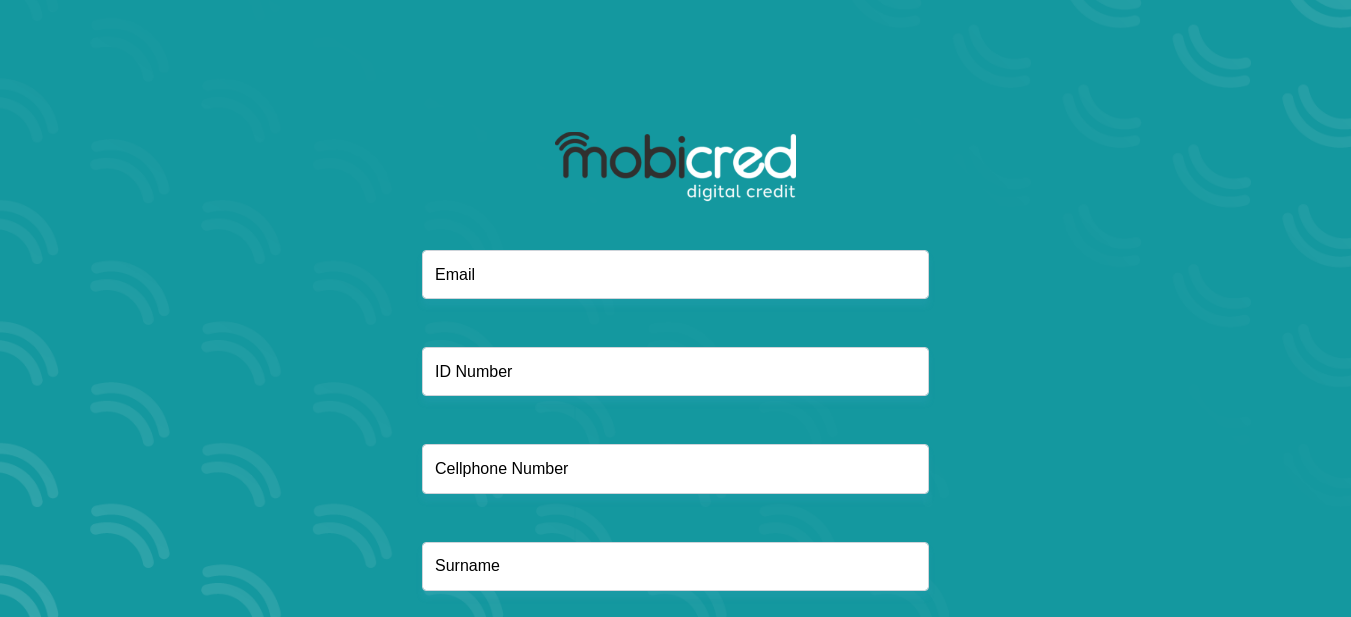 scroll, scrollTop: 0, scrollLeft: 0, axis: both 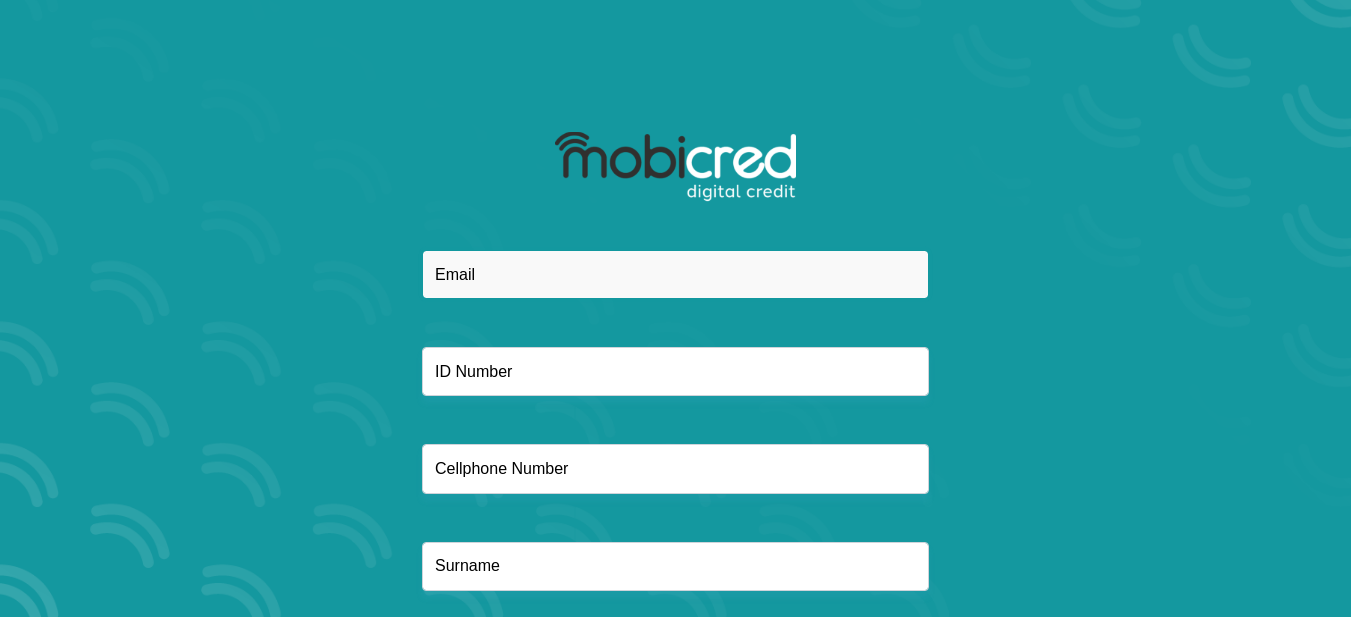 click at bounding box center [675, 274] 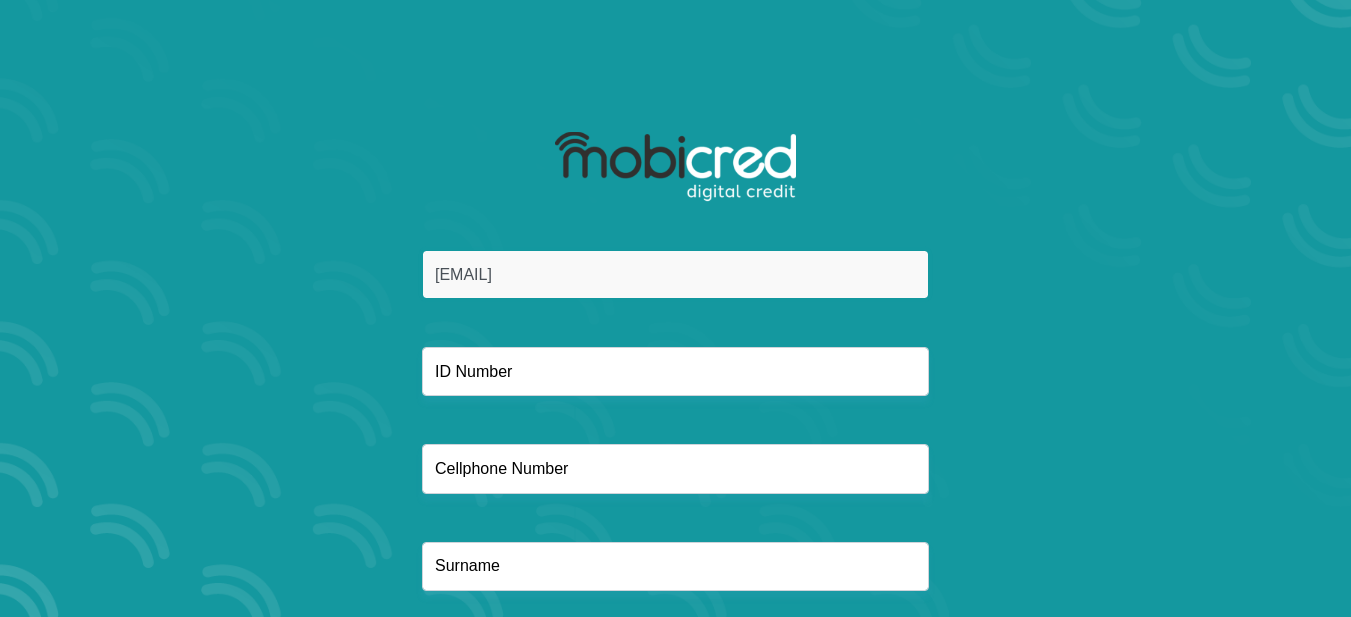 type on "[LAST]" 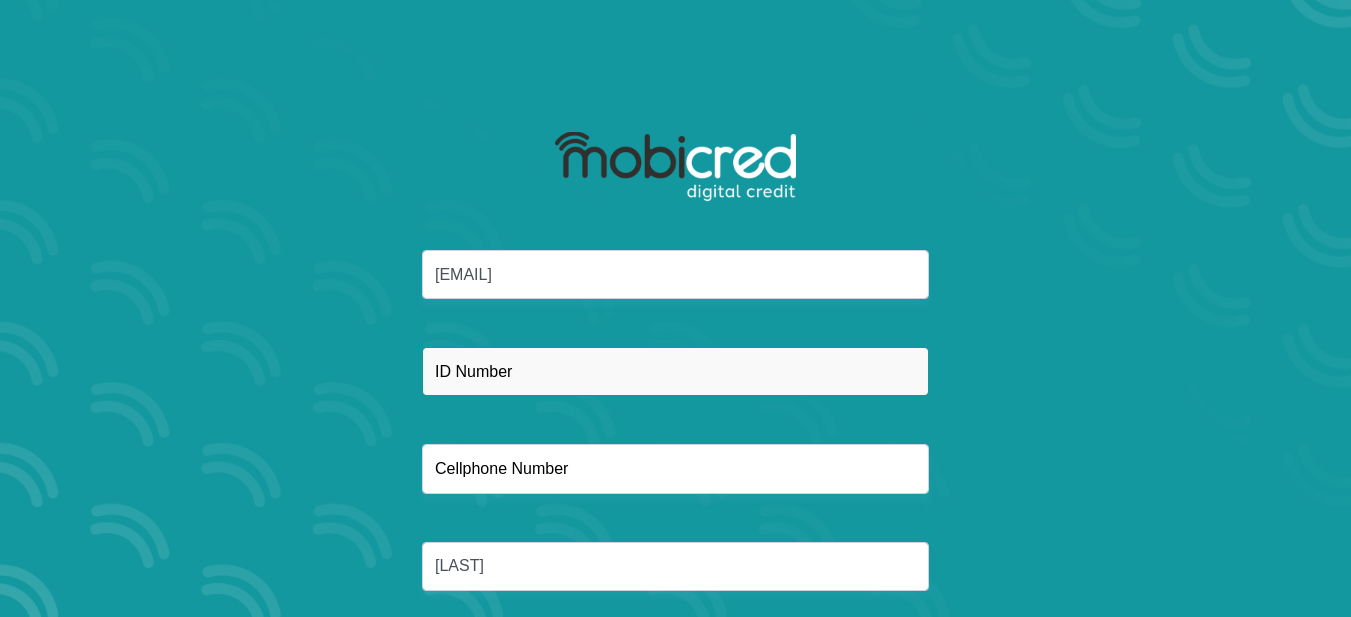click at bounding box center [675, 371] 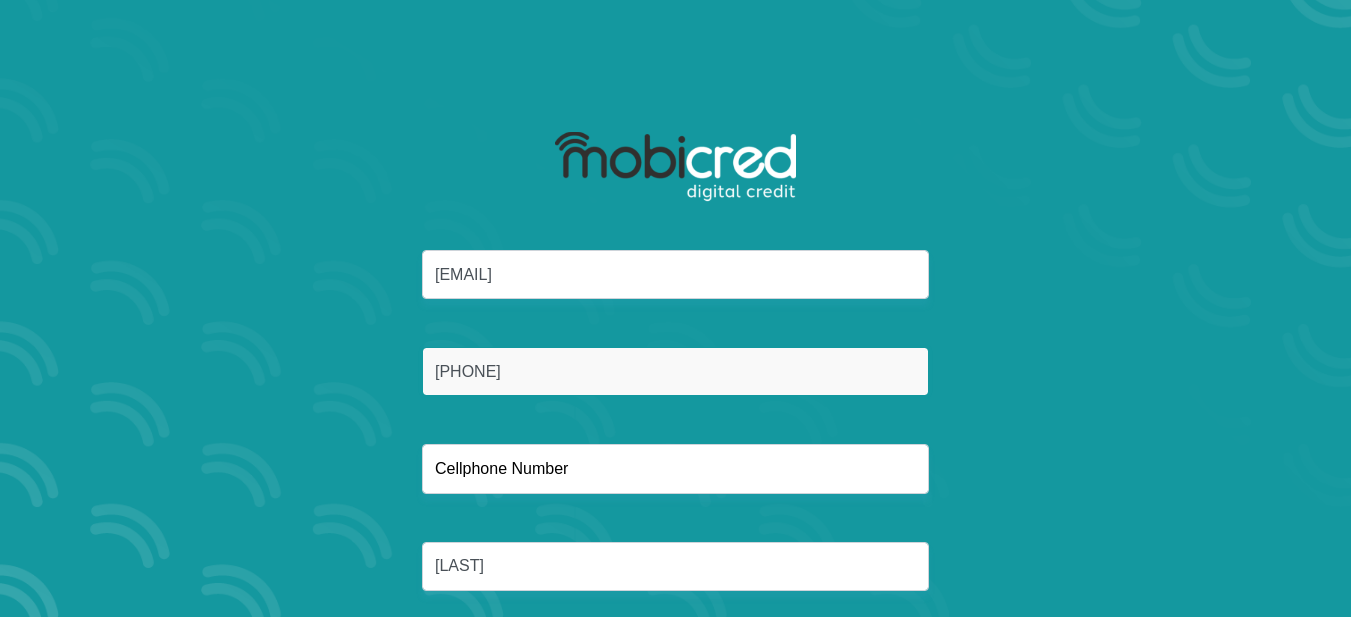 type on "[PHONE]" 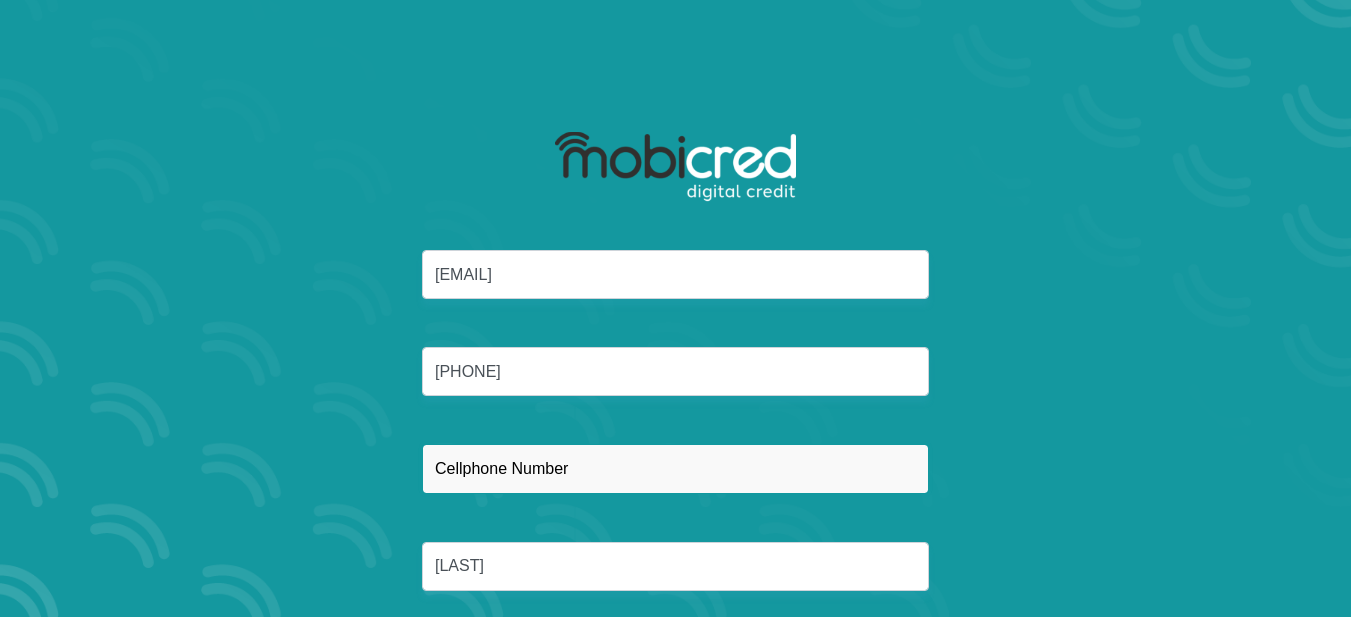 click at bounding box center (675, 468) 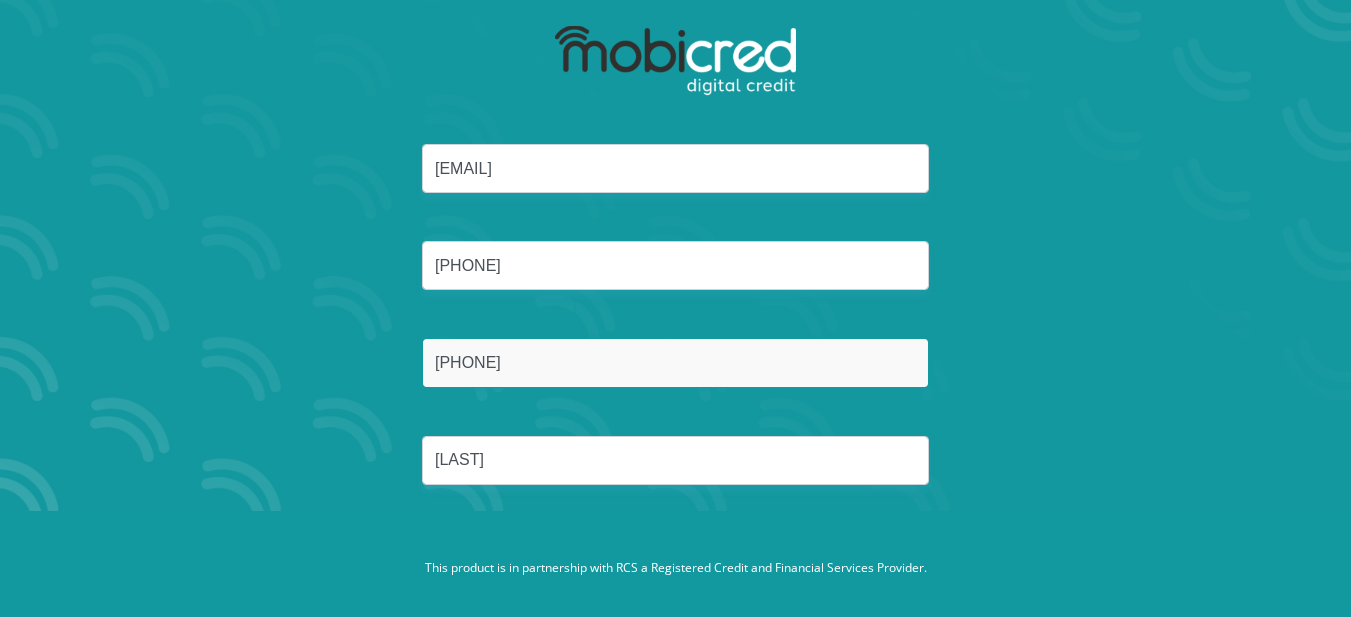 scroll, scrollTop: 115, scrollLeft: 0, axis: vertical 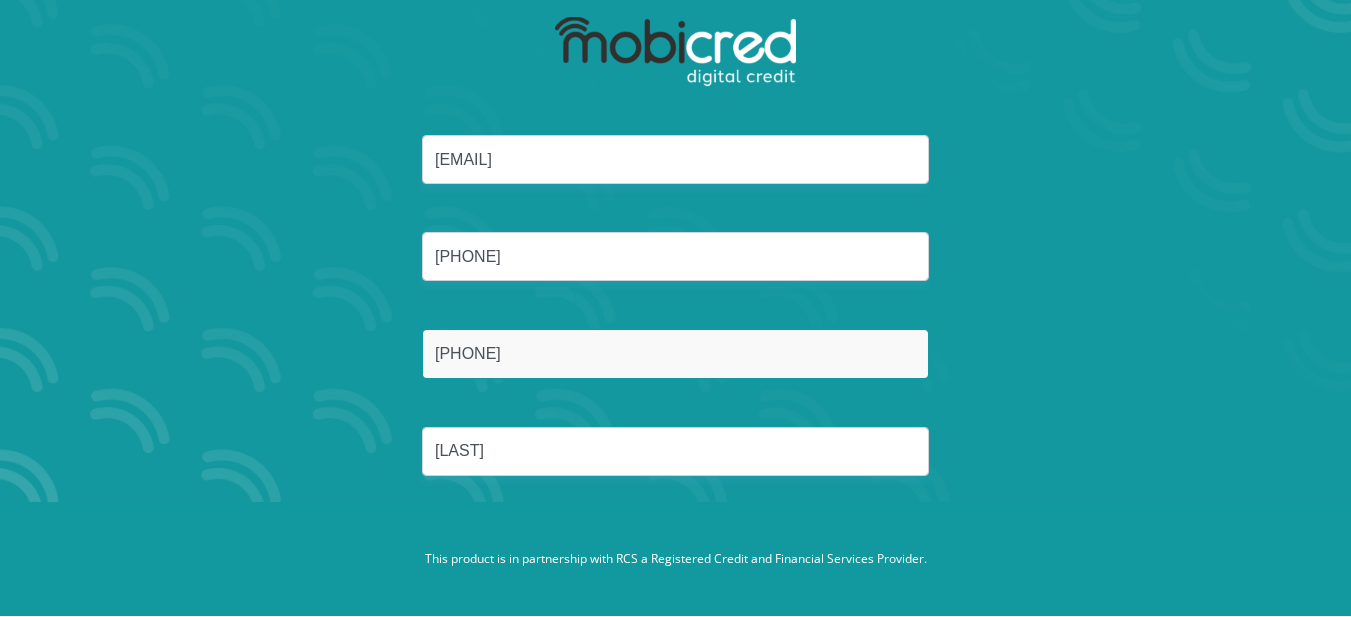 type on "[PHONE]" 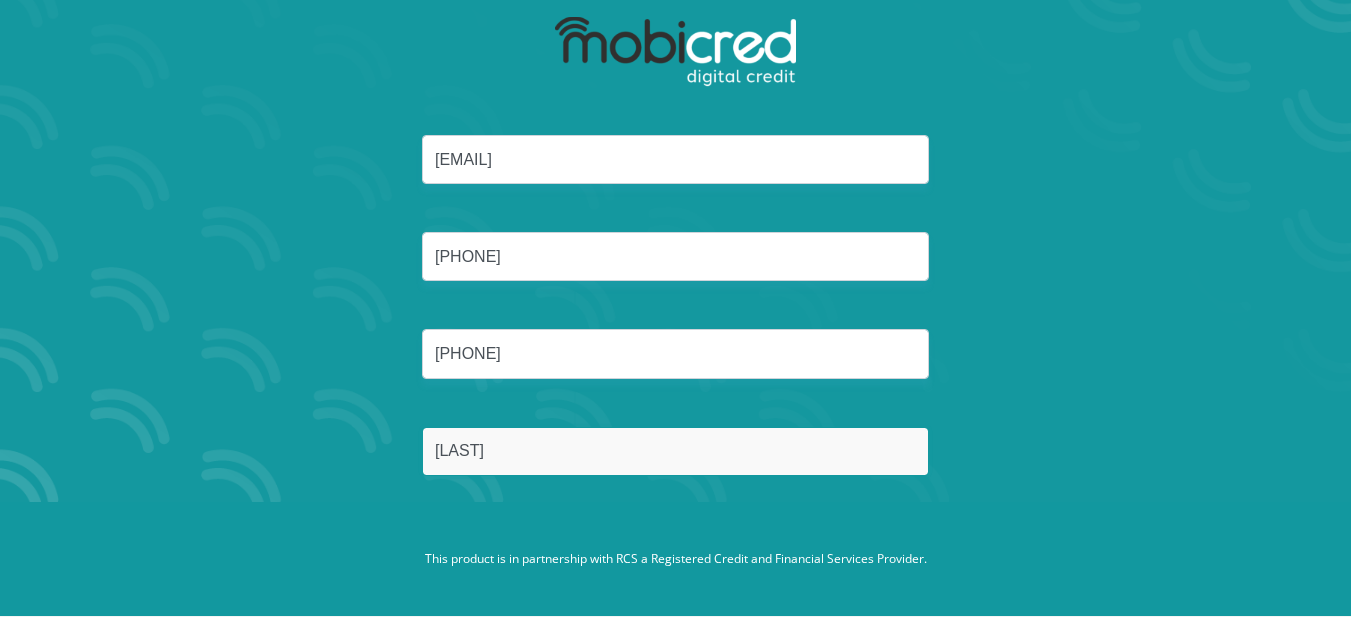 click on "[LAST]" at bounding box center (675, 451) 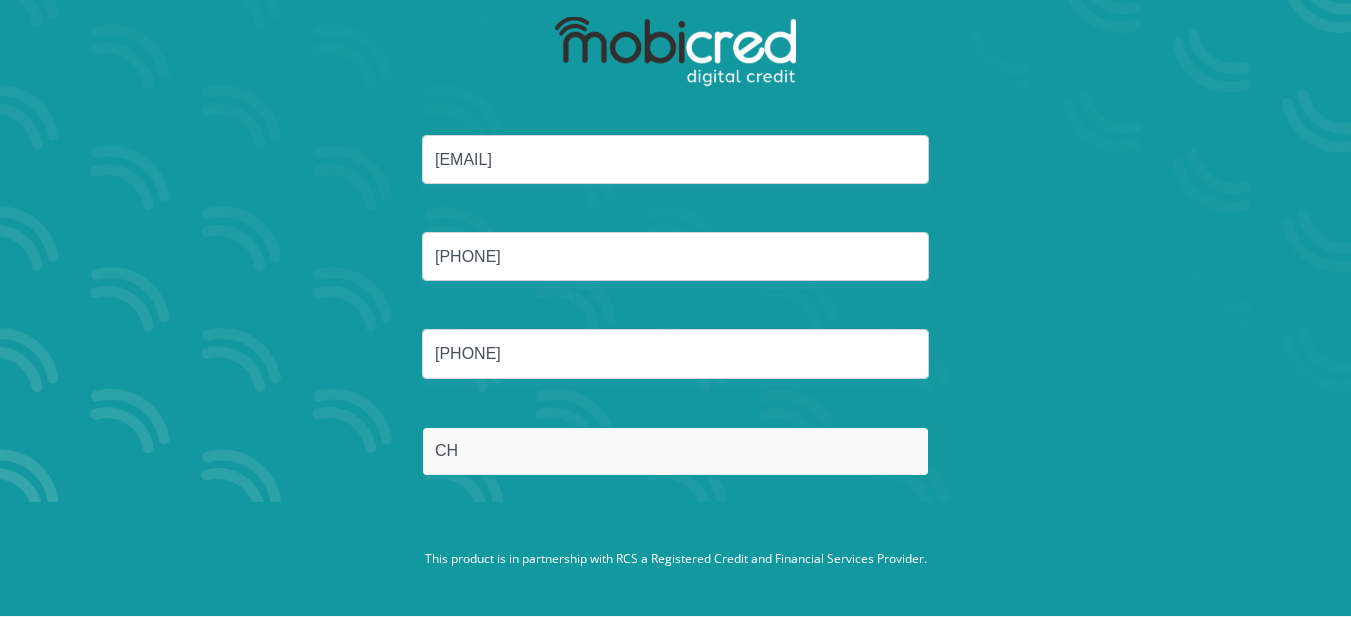 type on "C" 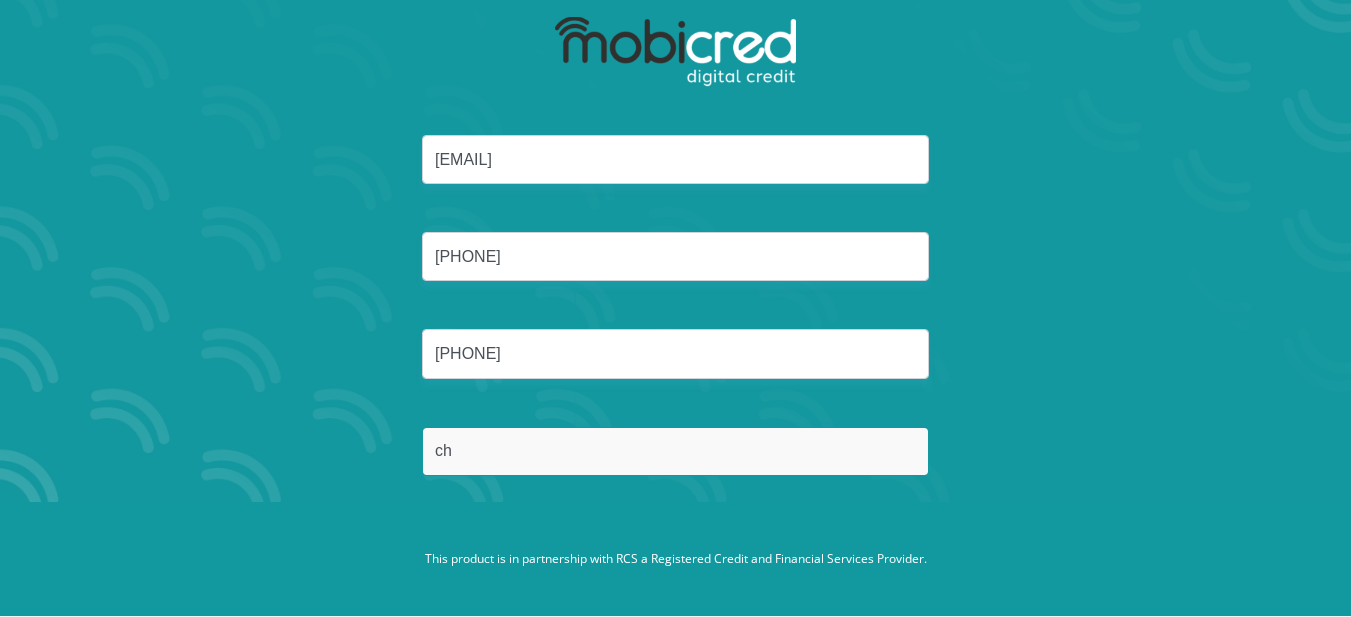 type on "[LAST]" 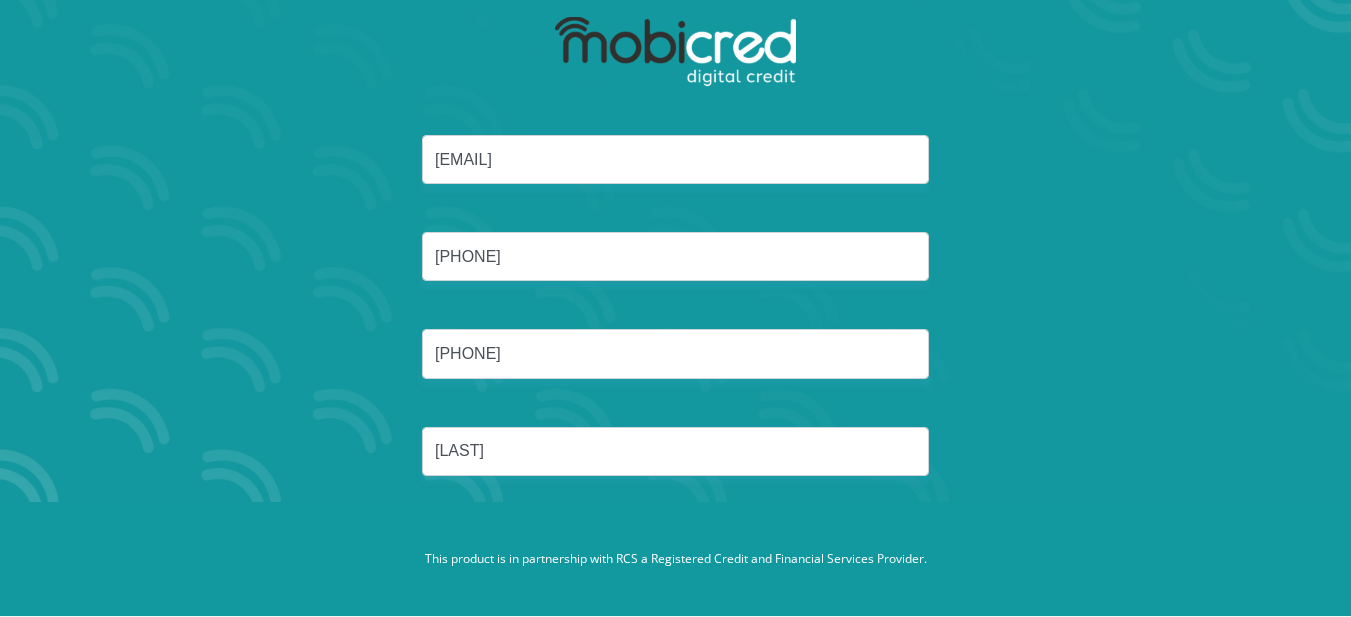 click on "[EMAIL]
[PHONE]
[PHONE]
[LAST]" at bounding box center [676, 329] 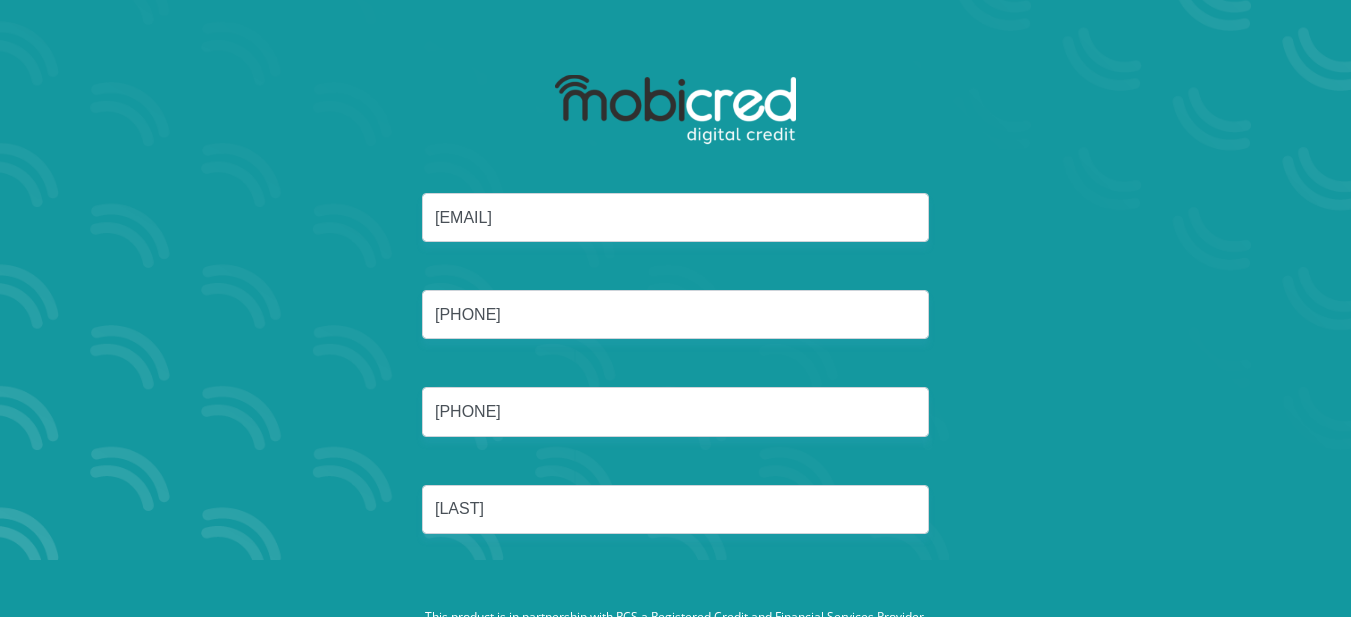 scroll, scrollTop: 115, scrollLeft: 0, axis: vertical 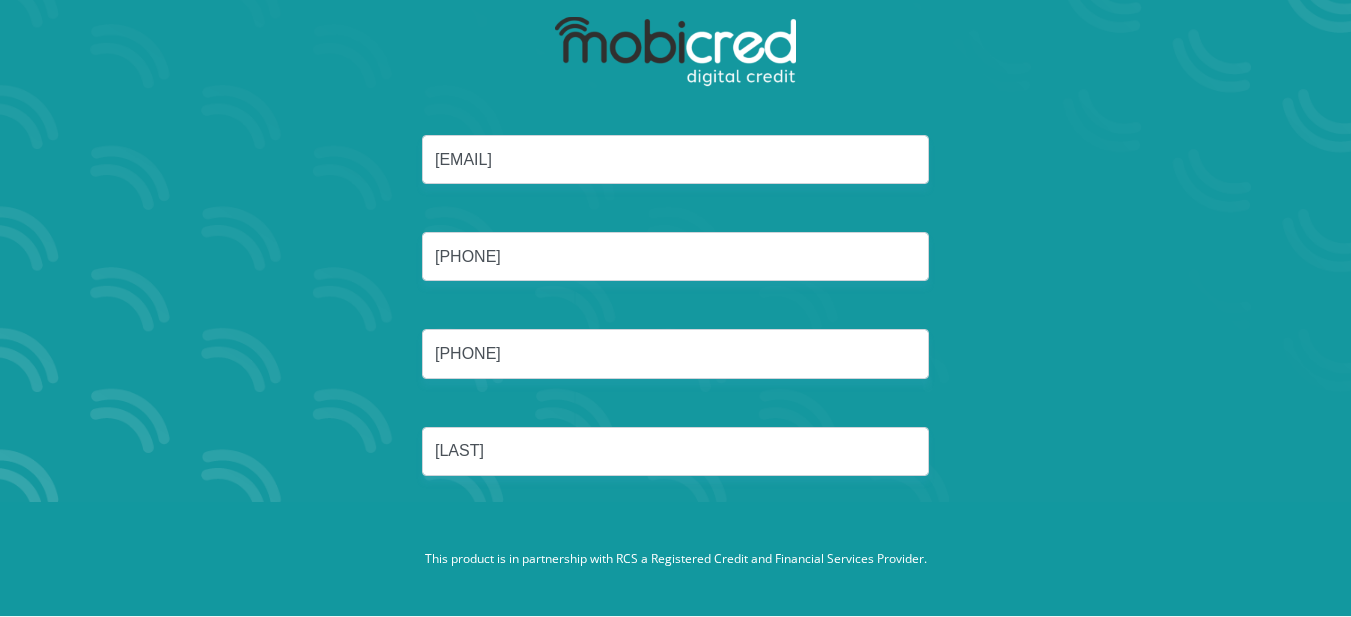 click on "[EMAIL]
[PHONE]
[PHONE]
[LAST]" at bounding box center [676, 329] 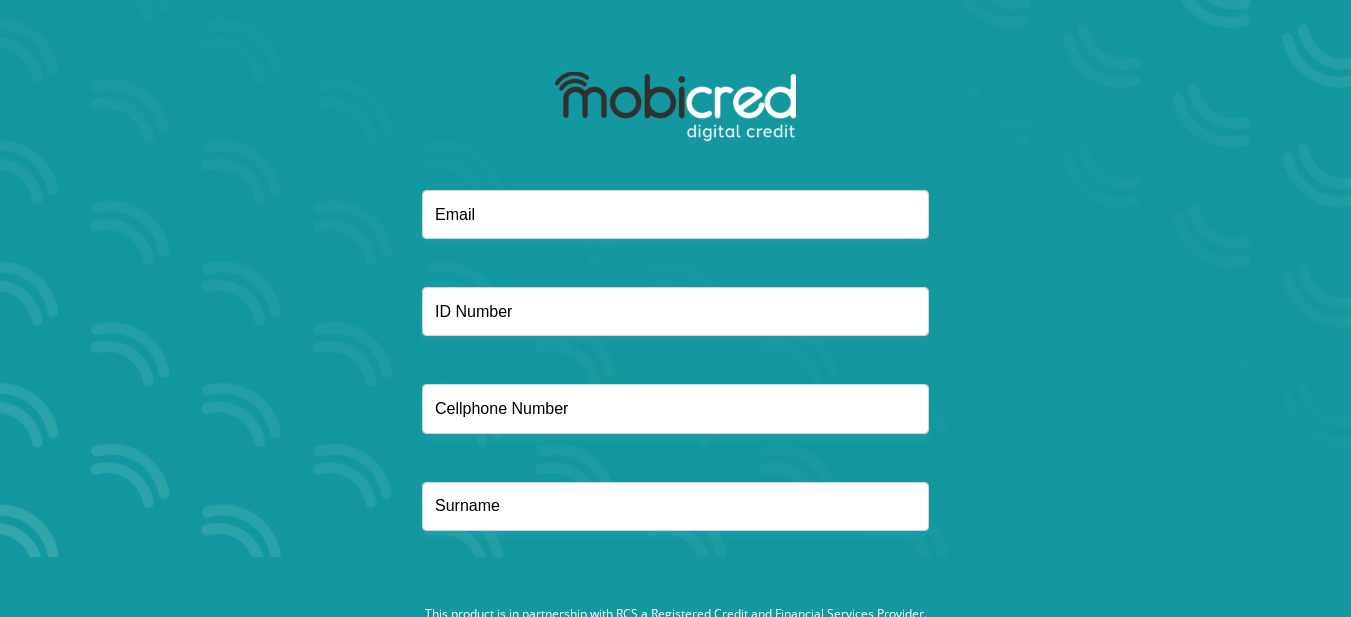 scroll, scrollTop: 115, scrollLeft: 0, axis: vertical 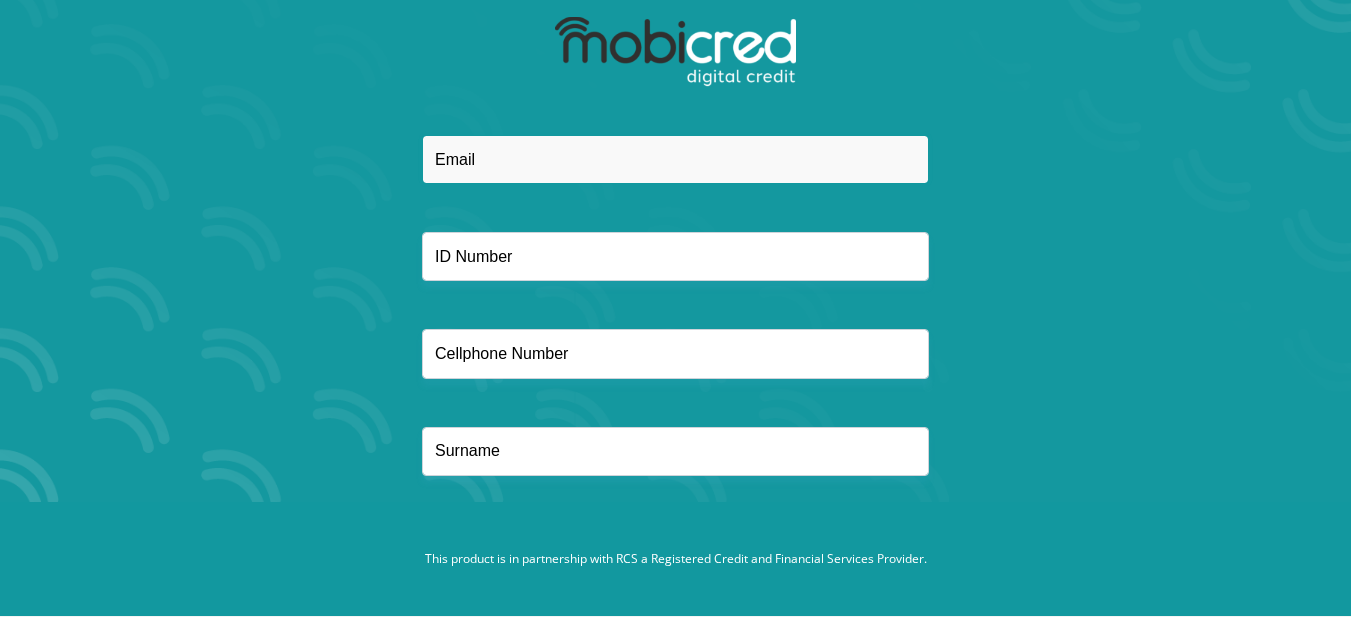 click at bounding box center [675, 159] 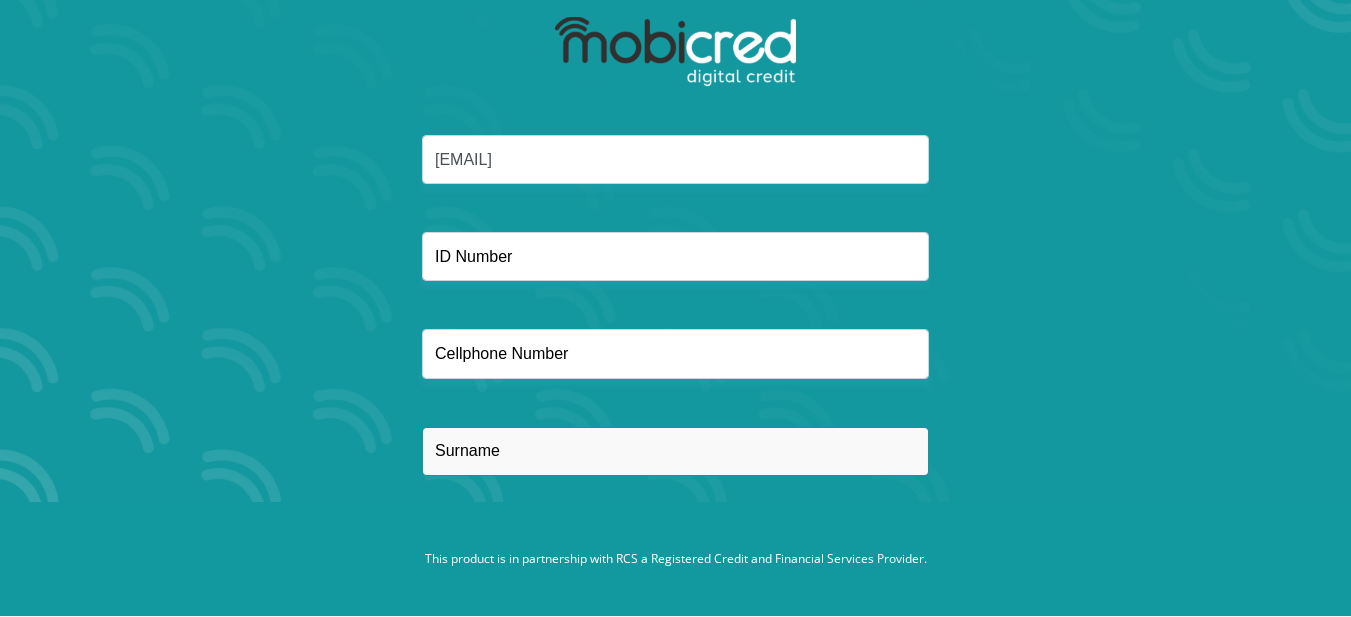 type on "[LAST]" 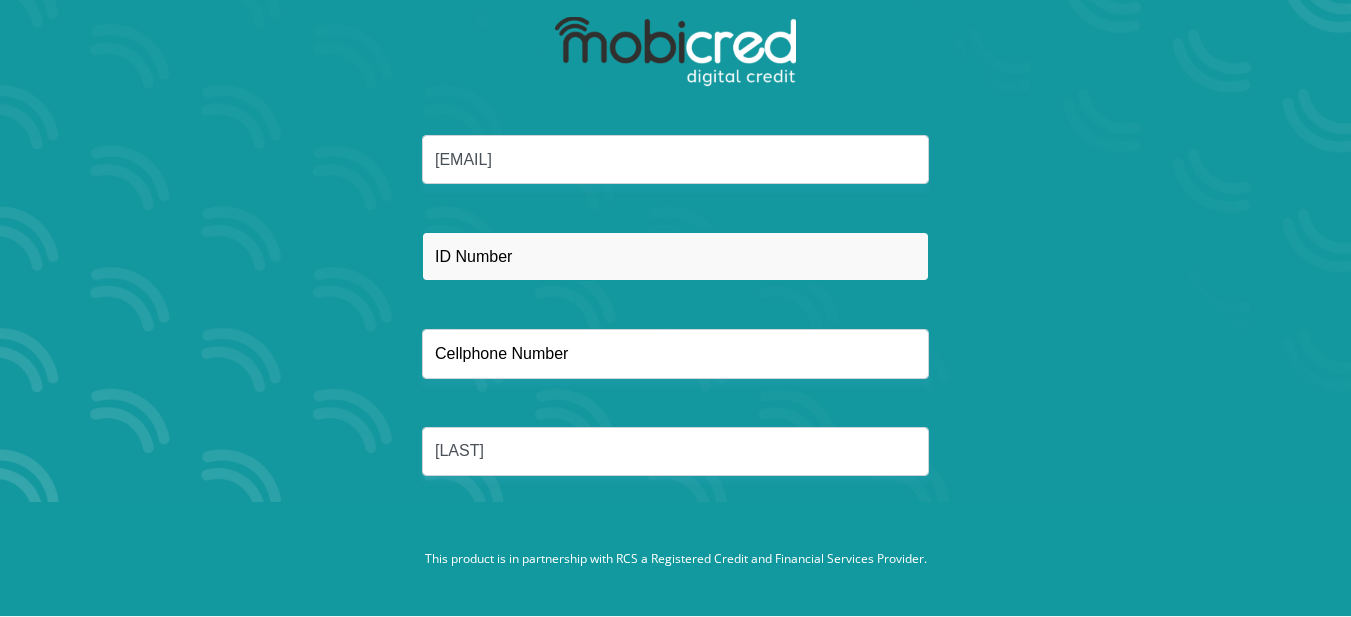 click at bounding box center [675, 256] 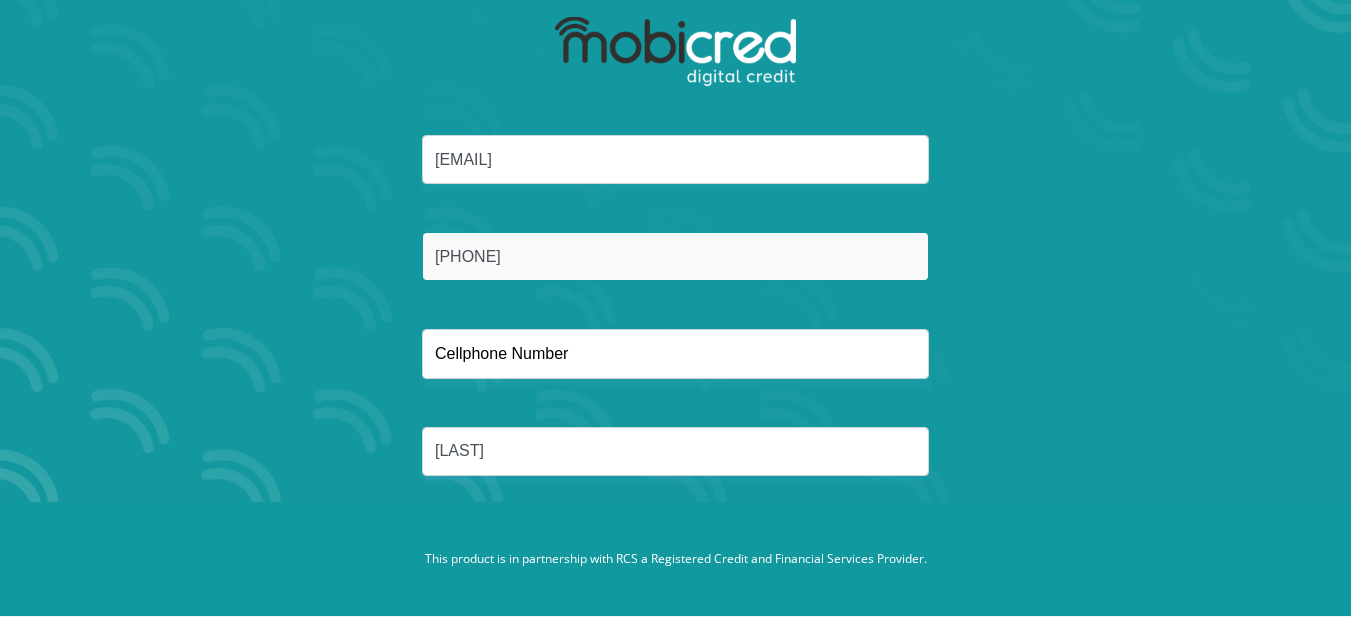 type on "[PHONE]" 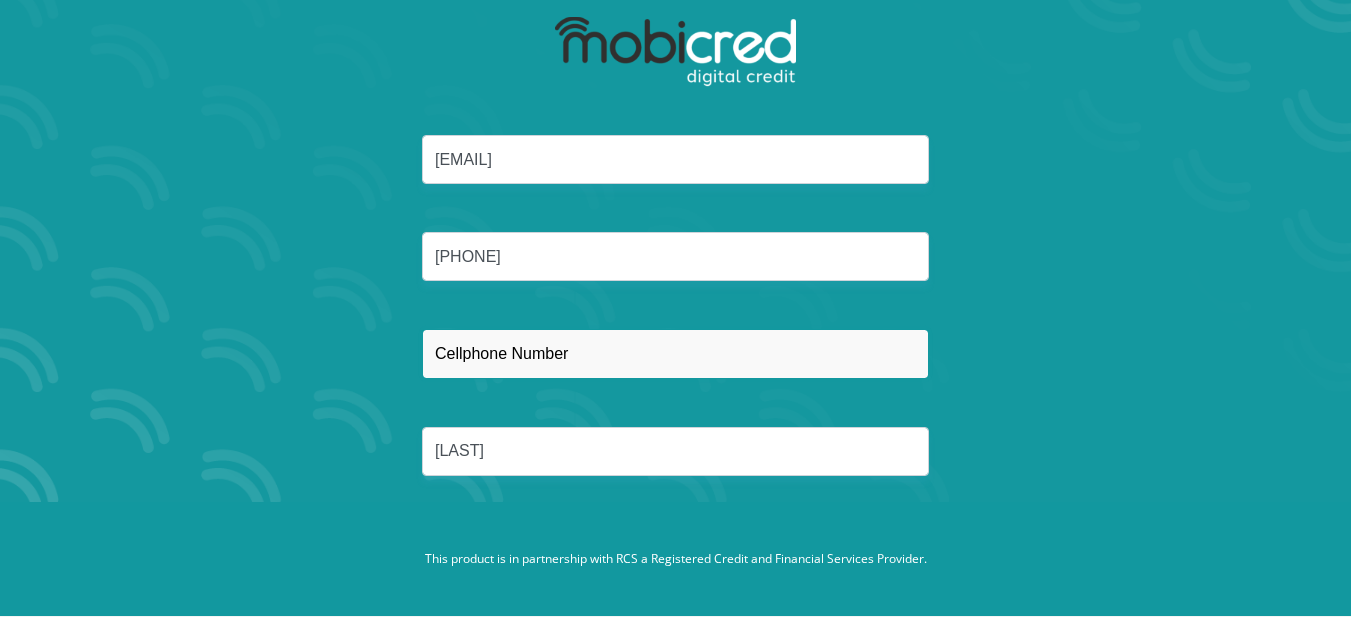 click at bounding box center (675, 353) 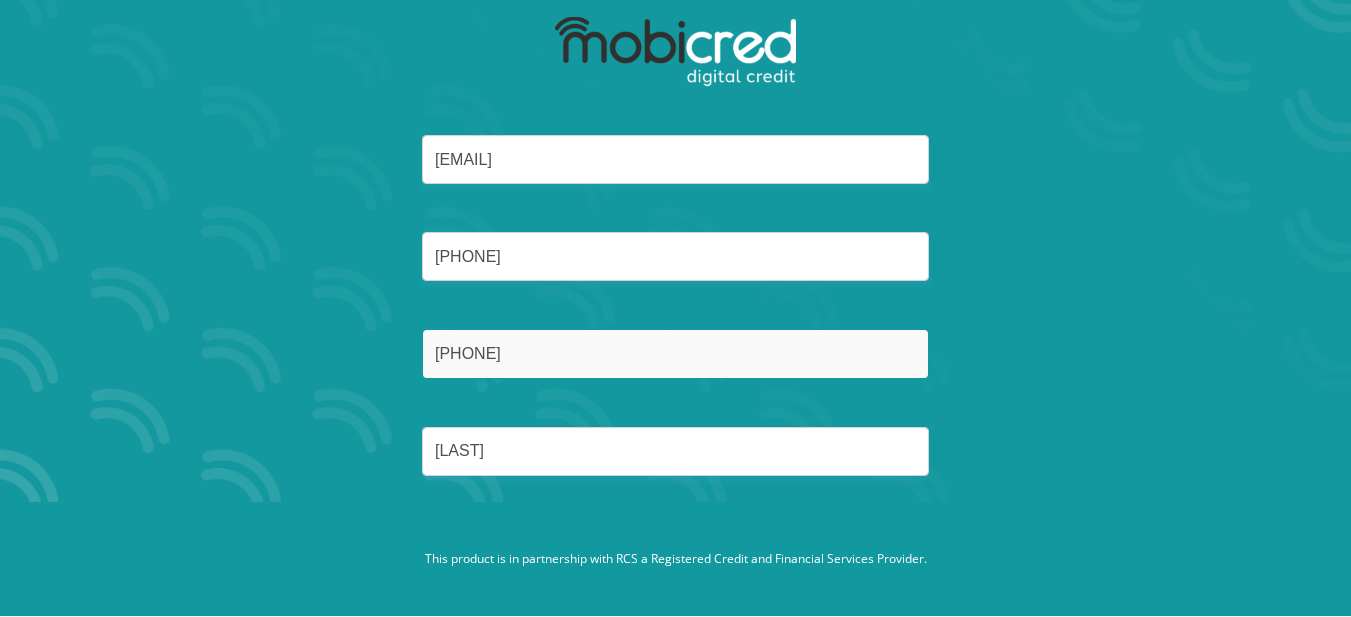 type on "[PHONE]" 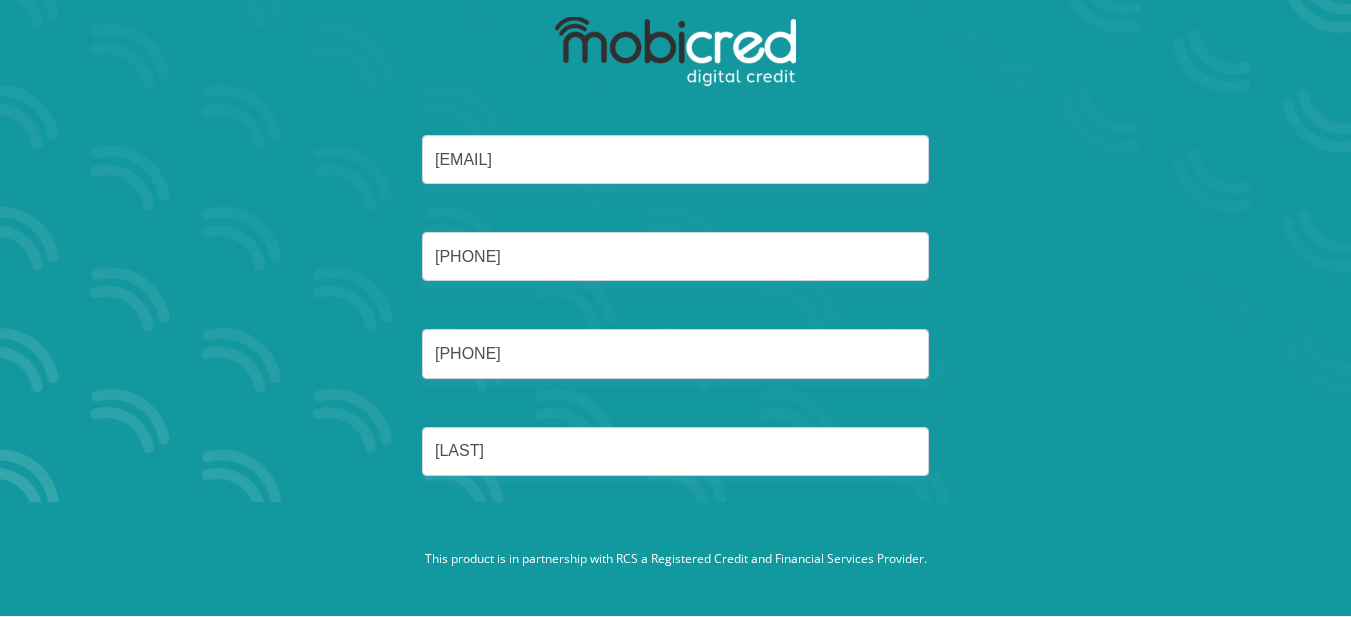 click on "[EMAIL]
[PHONE]
[PHONE]
[LAST]" at bounding box center [676, 329] 